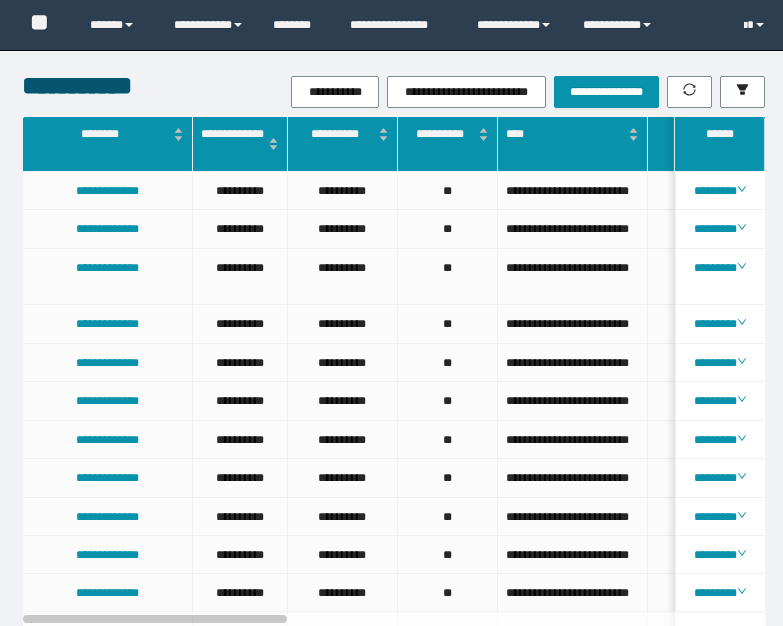 scroll, scrollTop: 0, scrollLeft: 0, axis: both 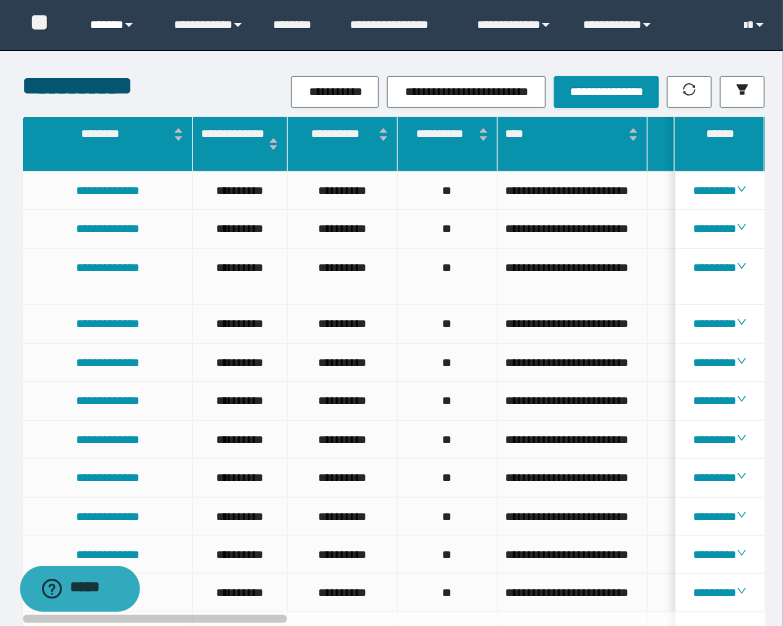 click on "******" at bounding box center (117, 25) 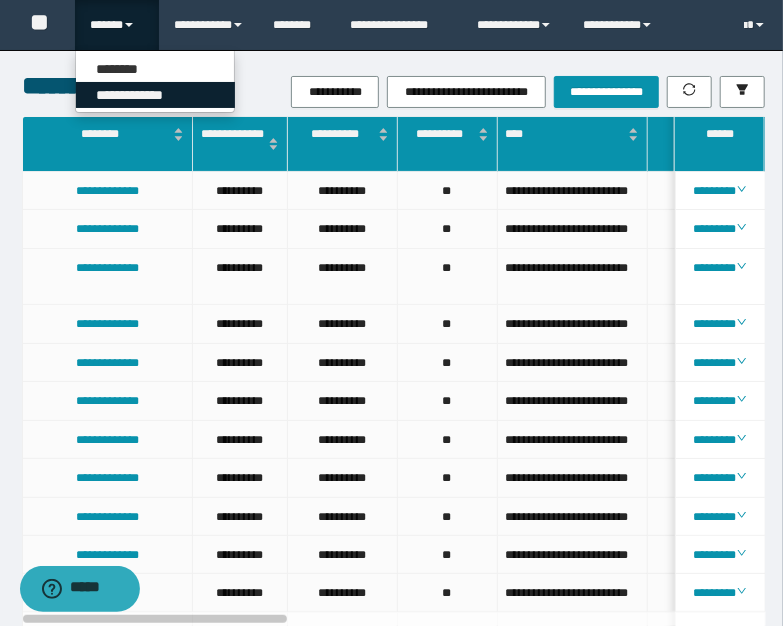 click on "**********" at bounding box center [155, 95] 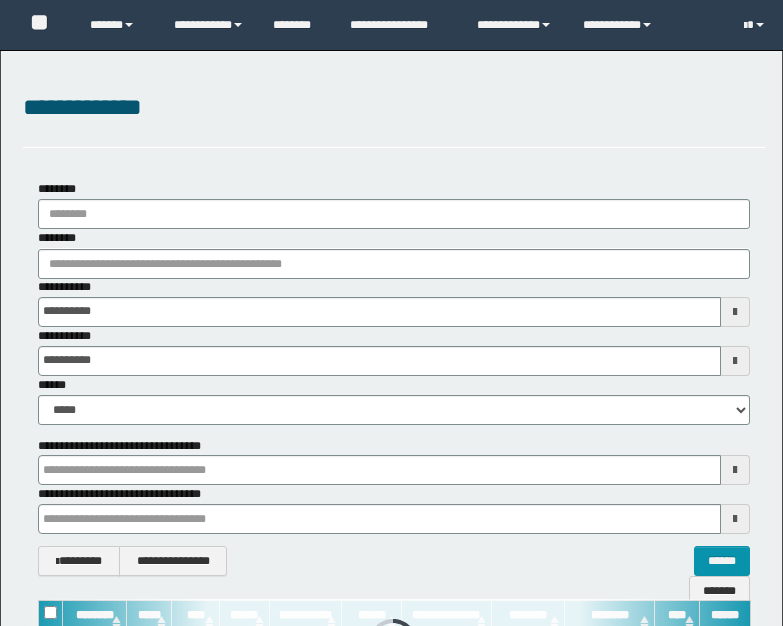 scroll, scrollTop: 0, scrollLeft: 0, axis: both 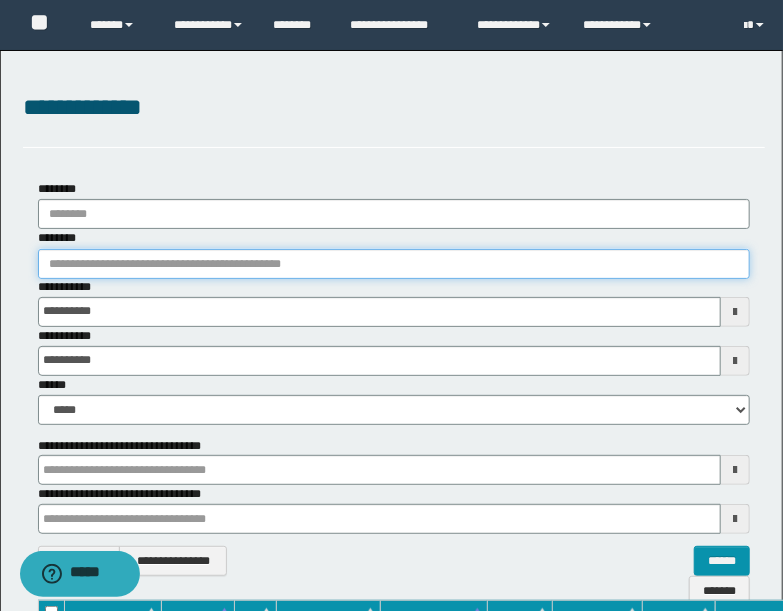 click on "********" at bounding box center [394, 264] 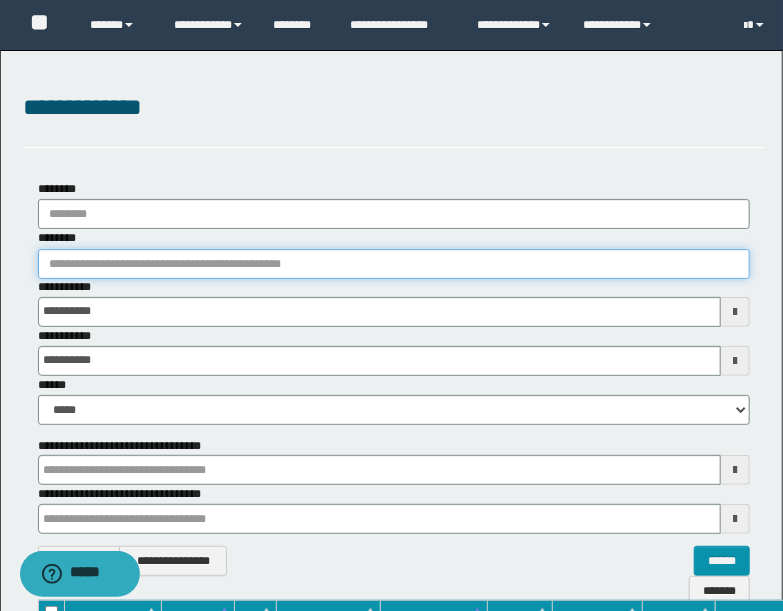 paste on "**********" 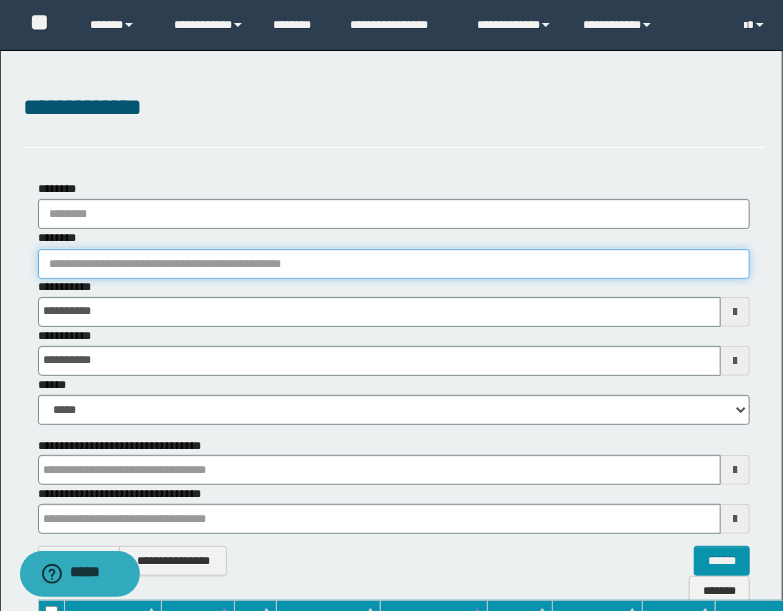 type on "**********" 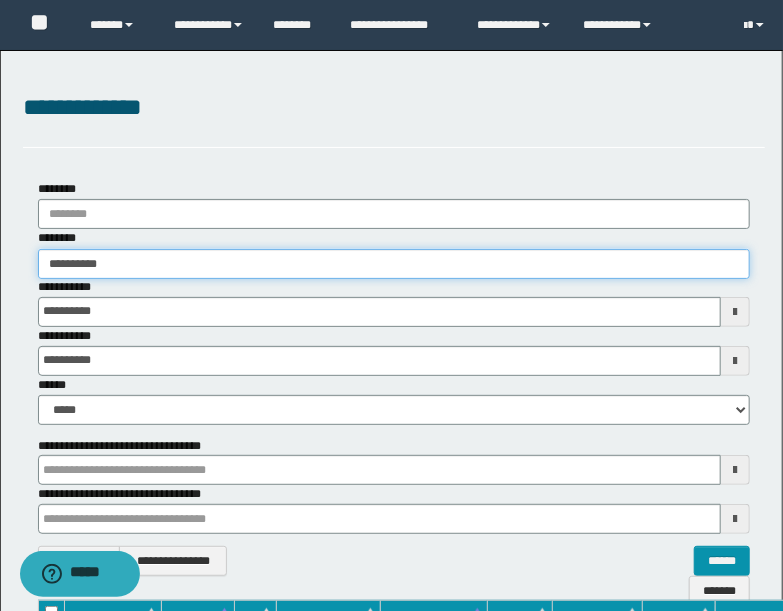 type on "**********" 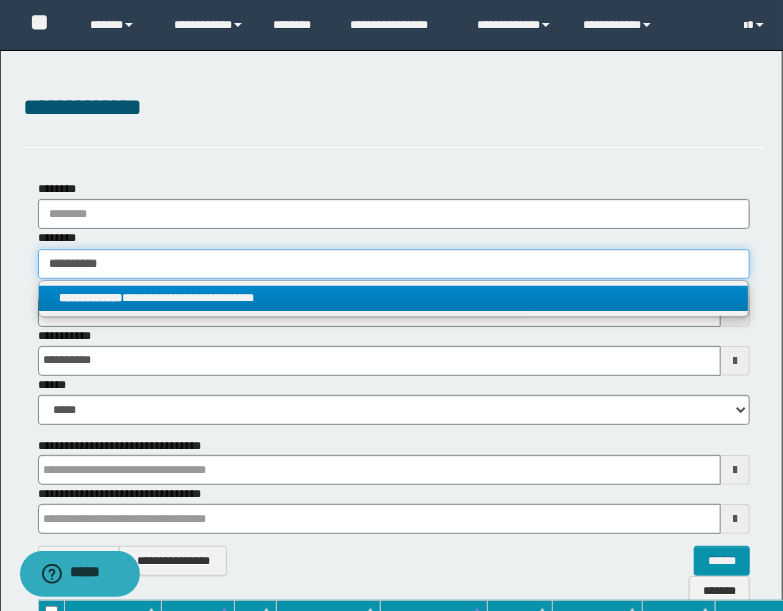 type on "**********" 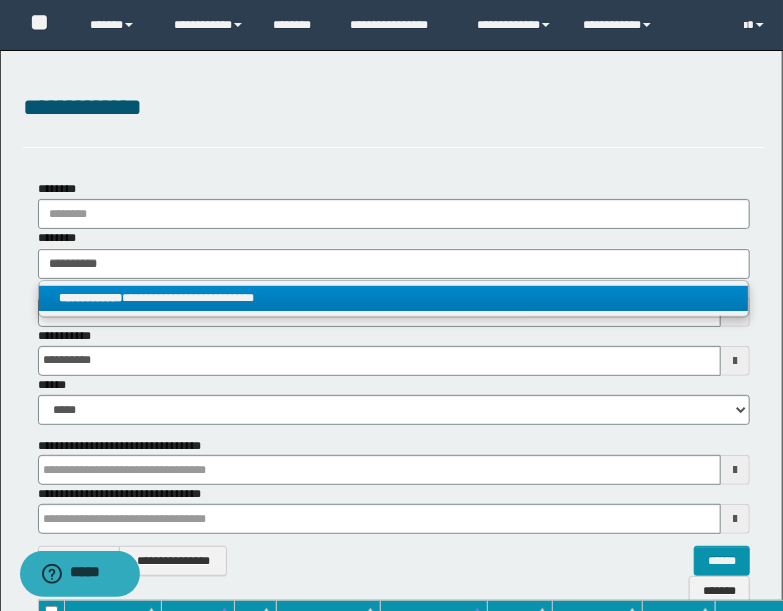 click on "**********" at bounding box center [90, 298] 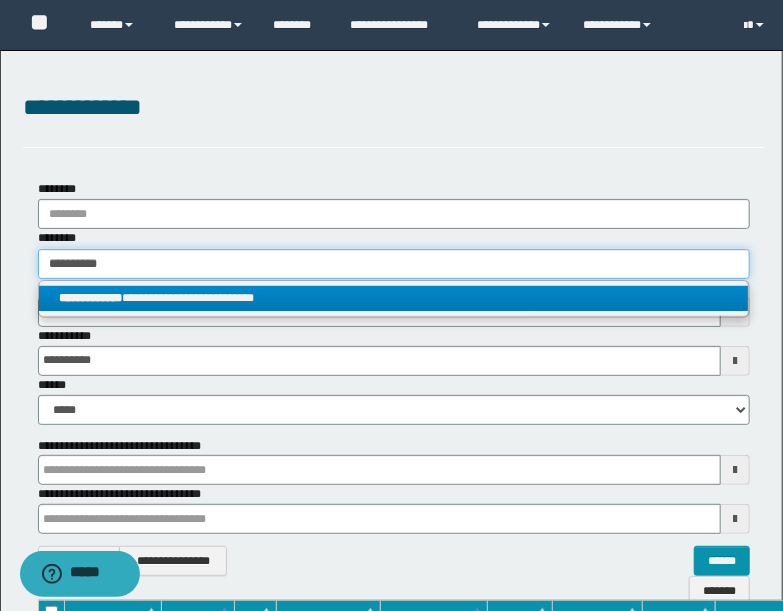 type 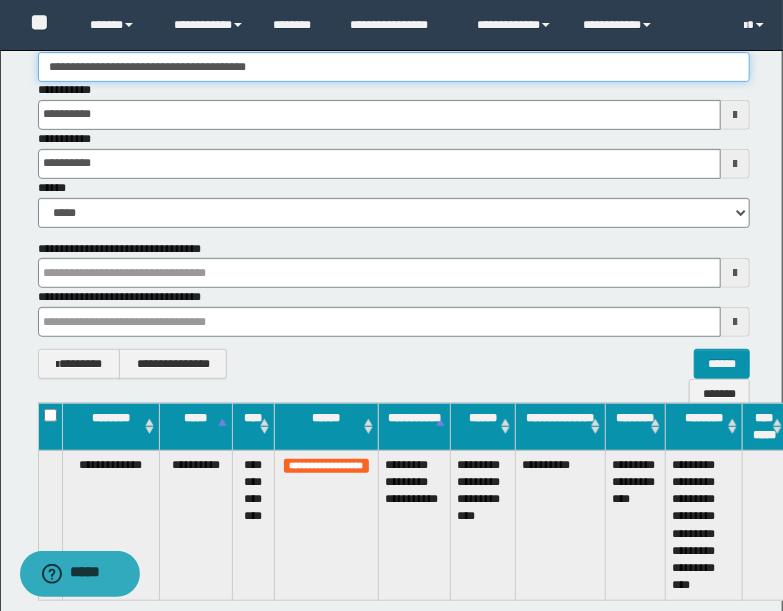 scroll, scrollTop: 200, scrollLeft: 0, axis: vertical 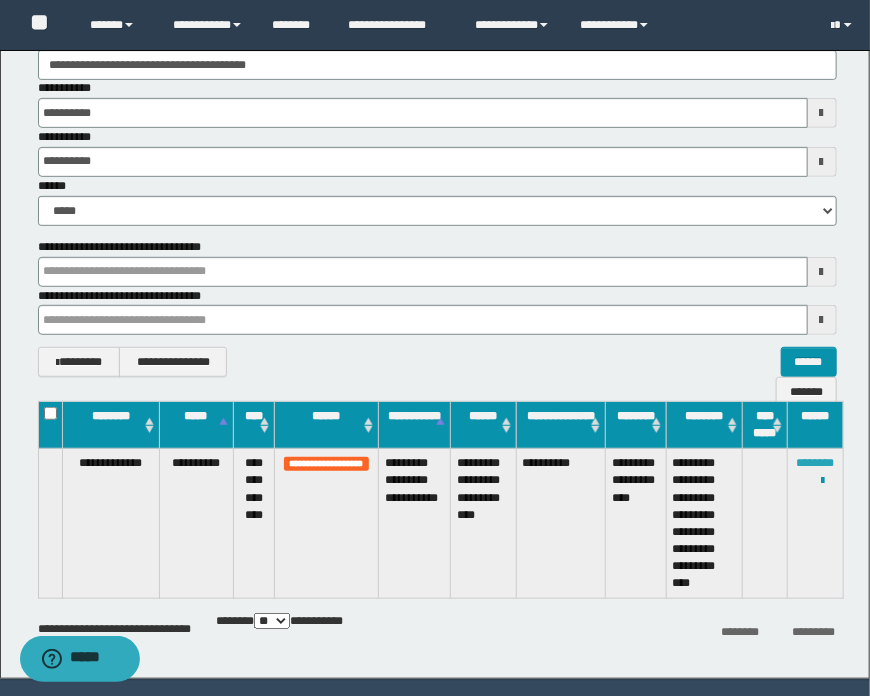 click on "********" at bounding box center (815, 463) 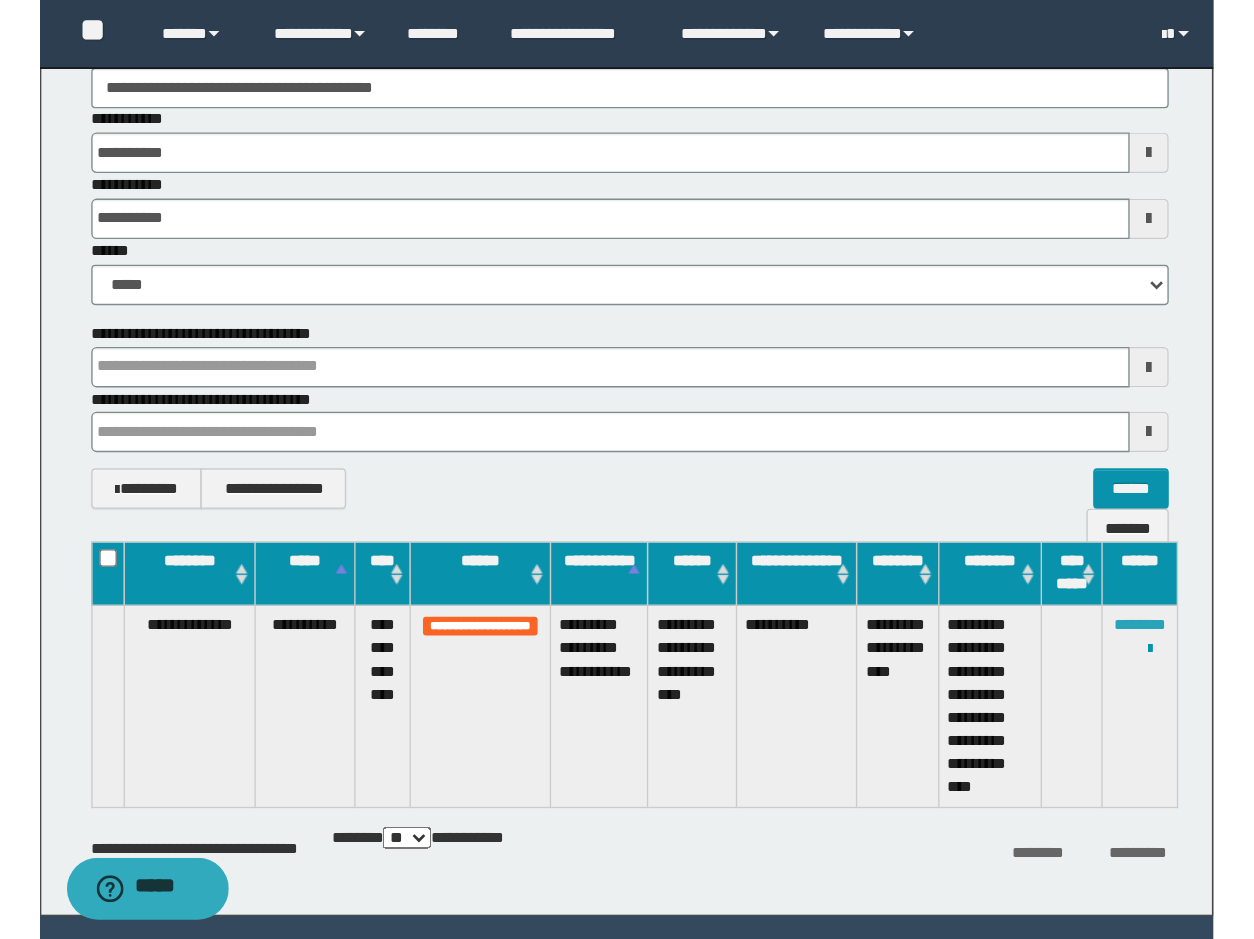 scroll, scrollTop: 0, scrollLeft: 0, axis: both 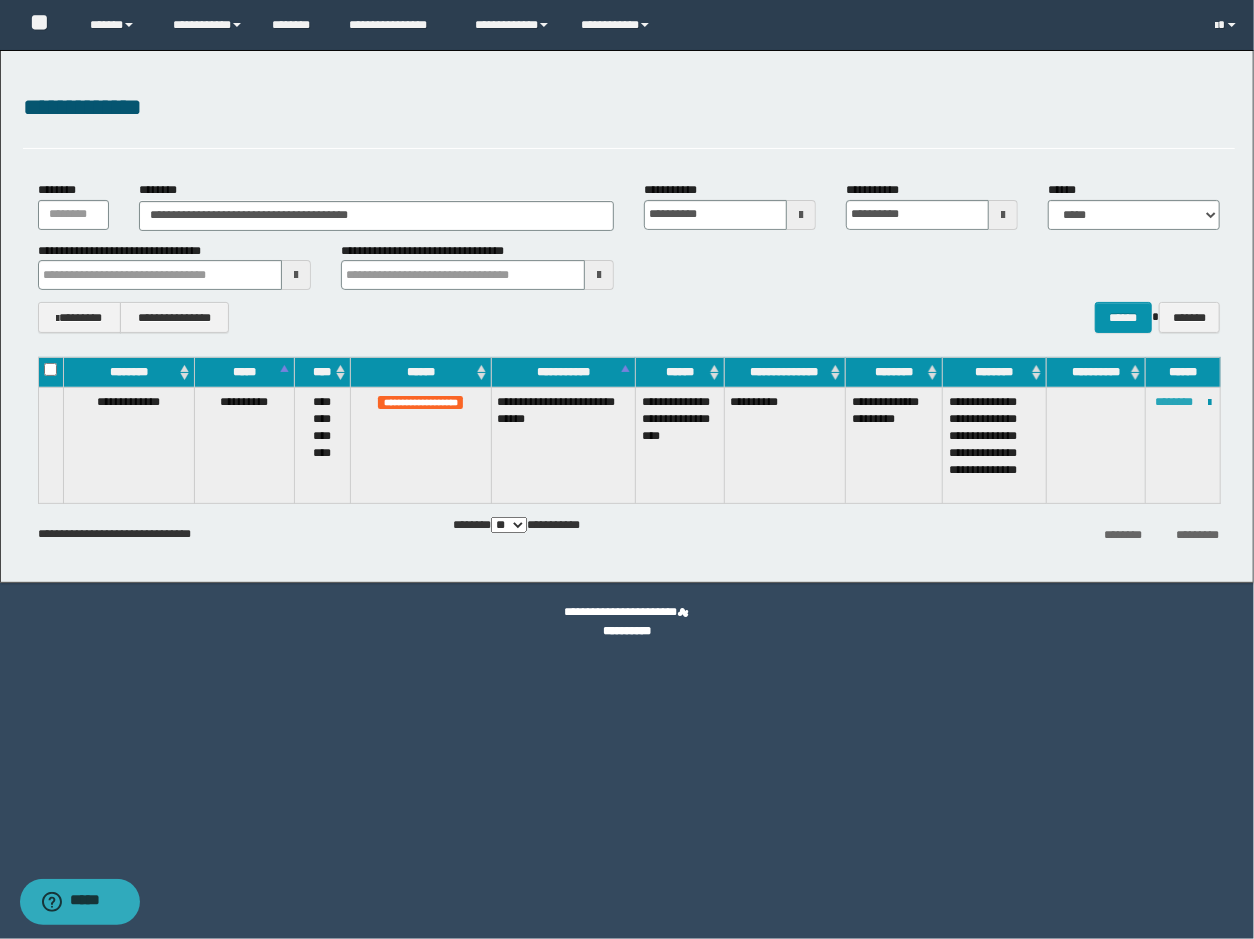 click on "********" at bounding box center [1174, 402] 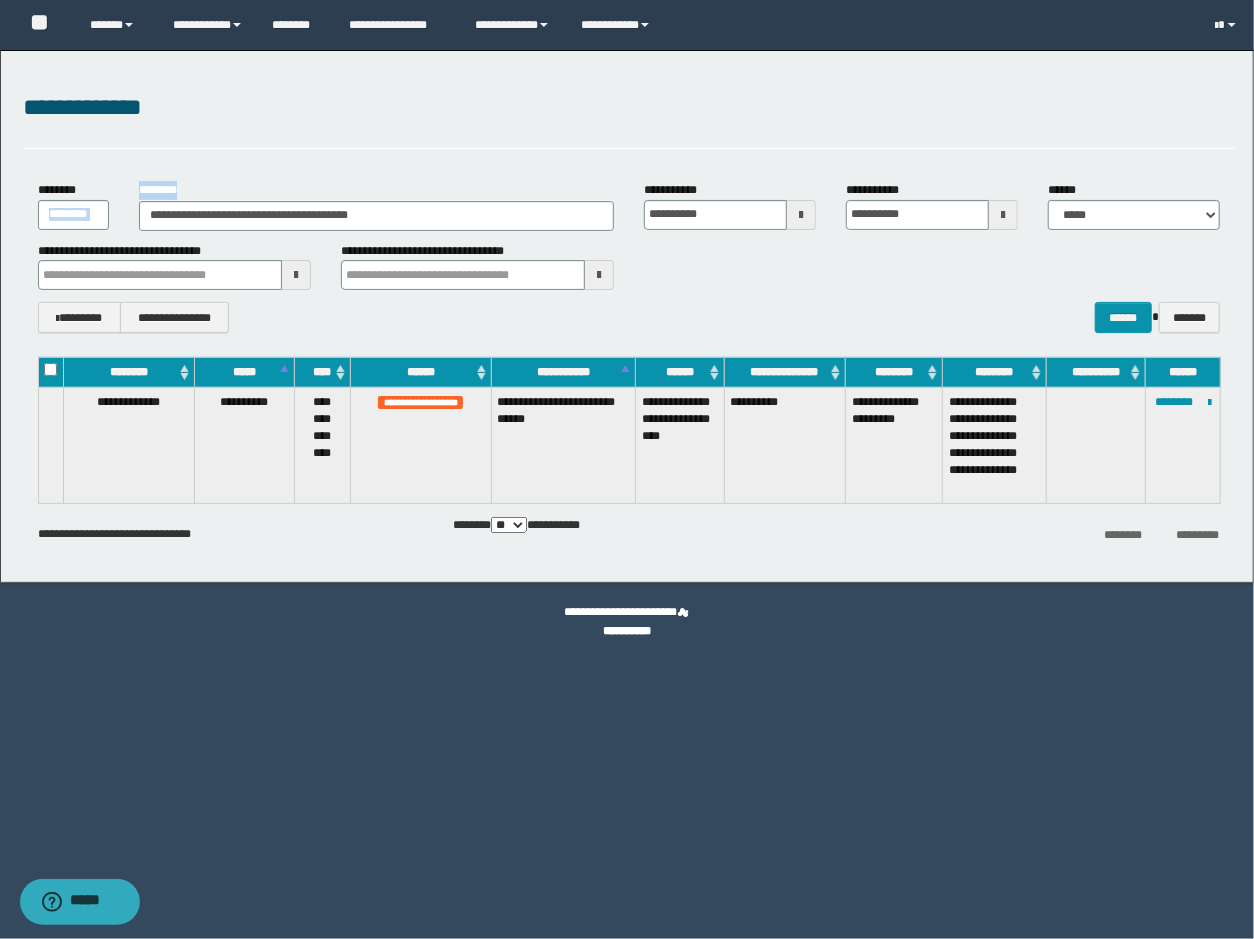 drag, startPoint x: 484, startPoint y: 197, endPoint x: 60, endPoint y: 201, distance: 424.01886 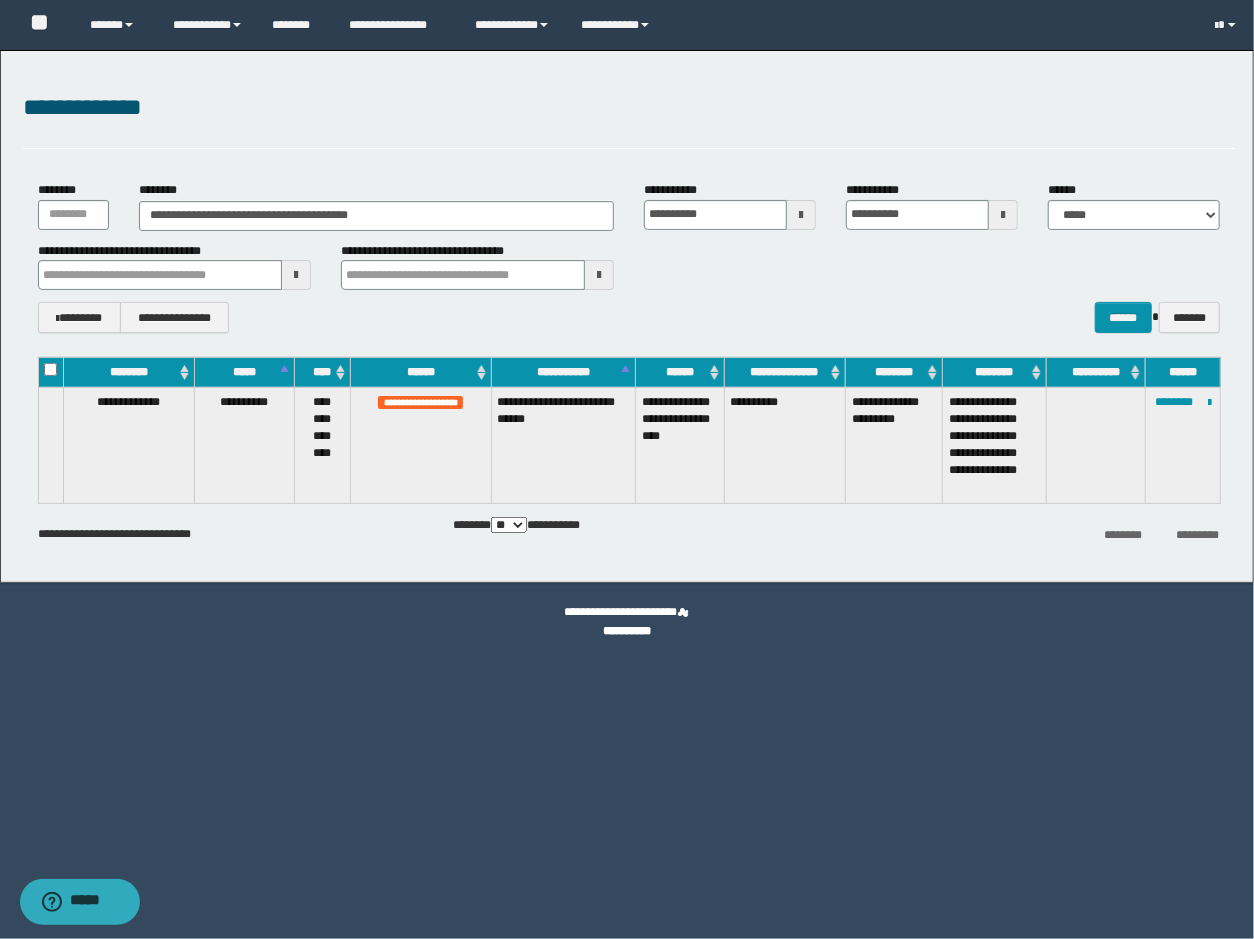 click on "**********" at bounding box center [627, 316] 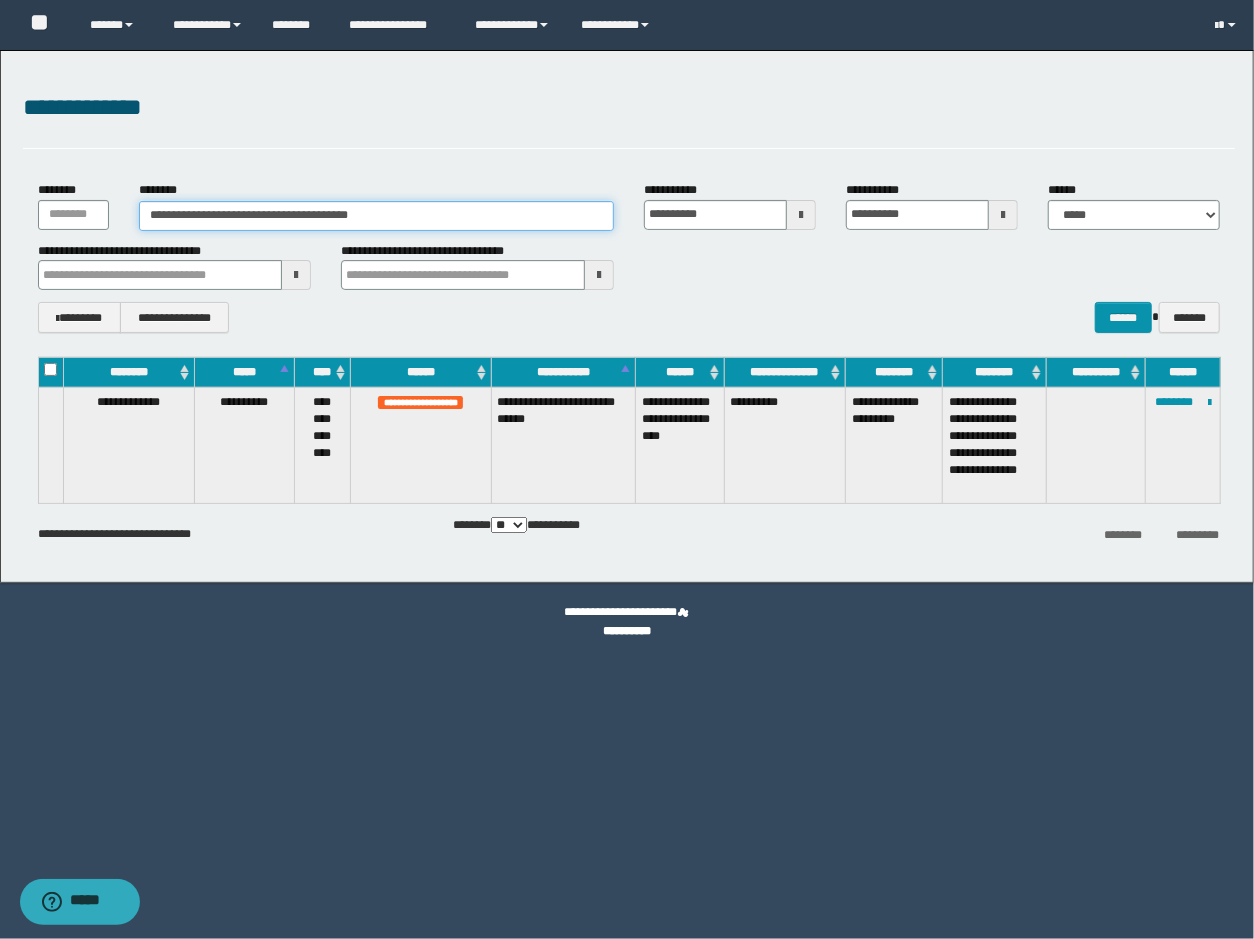 drag, startPoint x: 391, startPoint y: 212, endPoint x: -2, endPoint y: 212, distance: 393 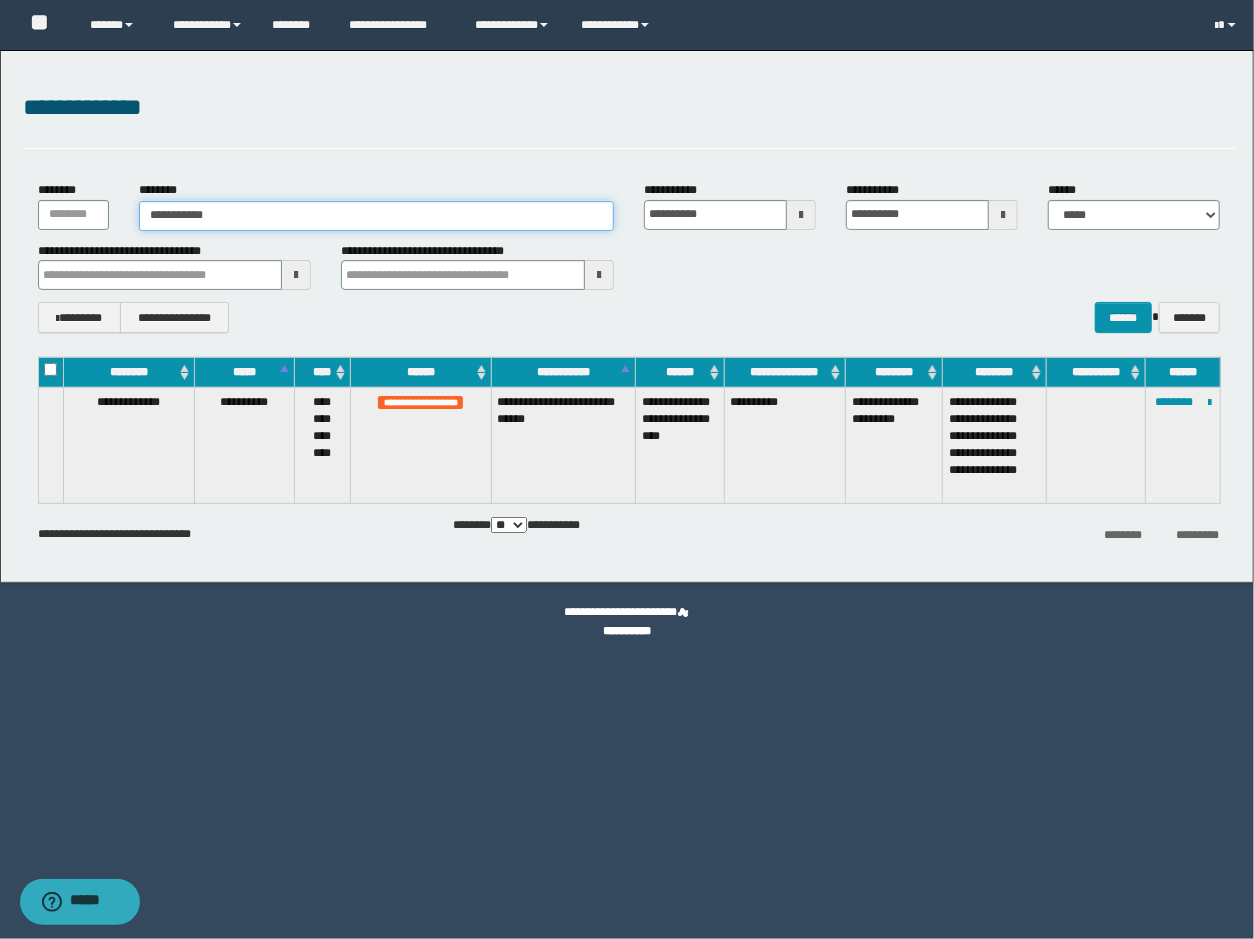 type on "**********" 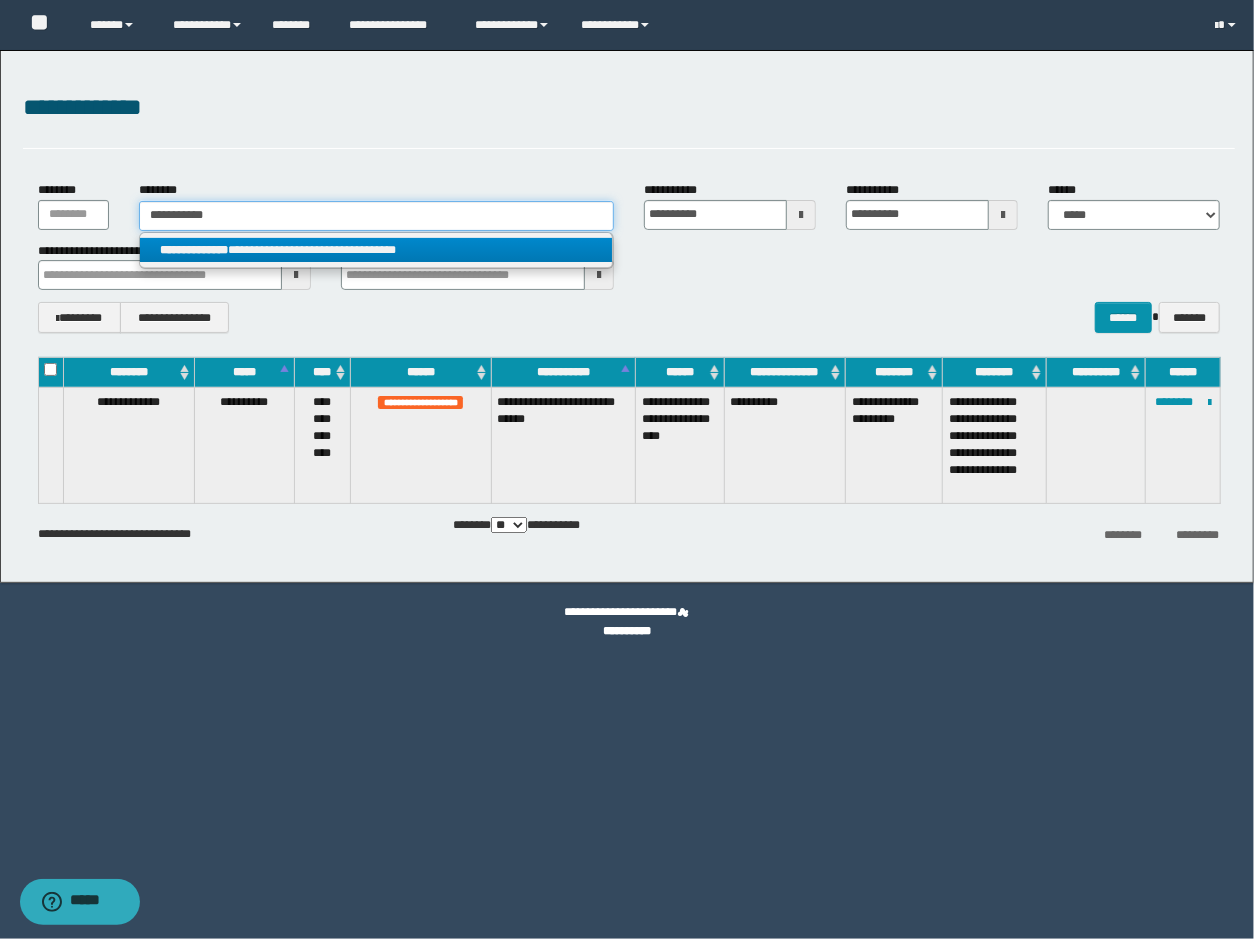 type on "**********" 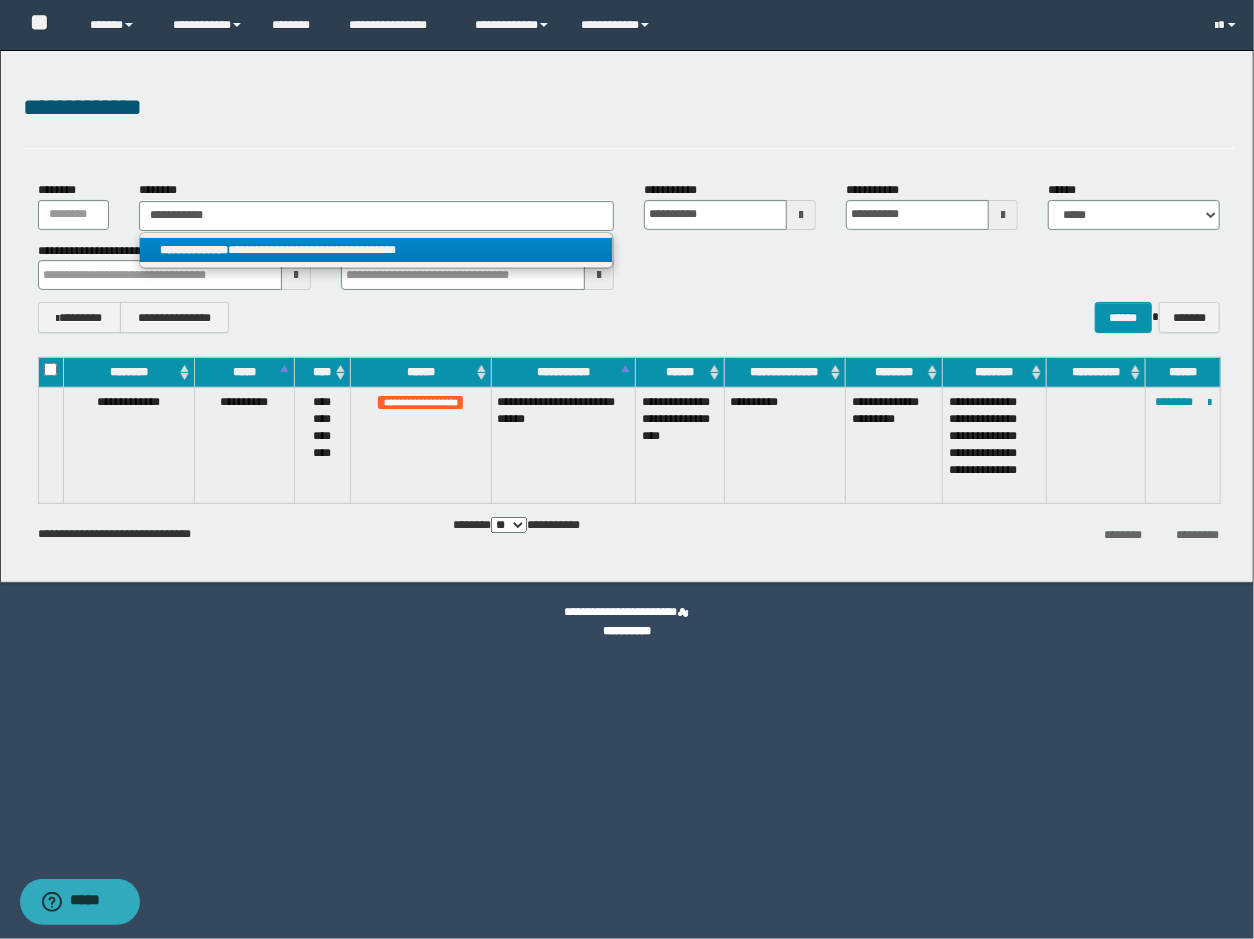 click on "**********" at bounding box center [376, 250] 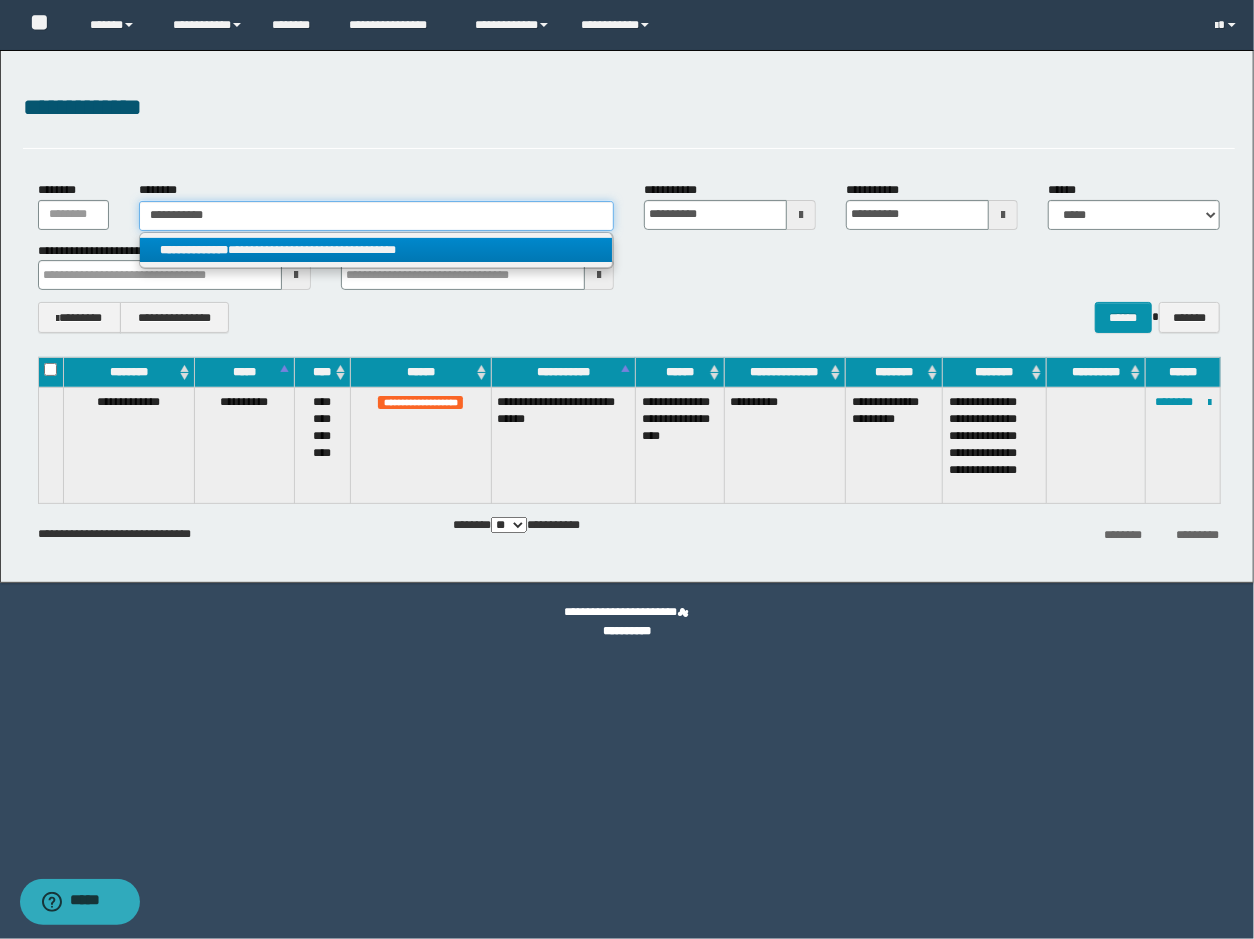 type 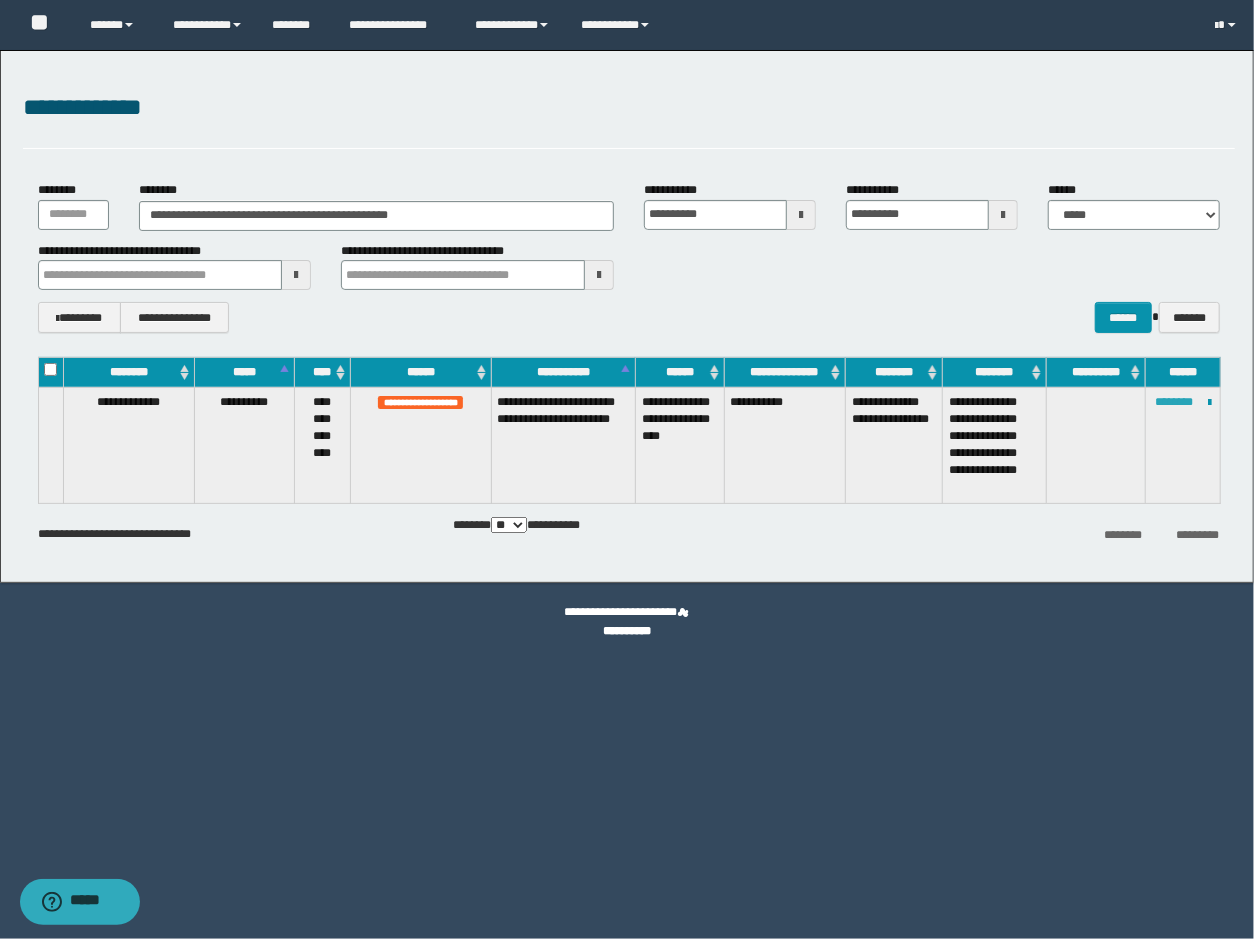 click on "********" at bounding box center (1174, 402) 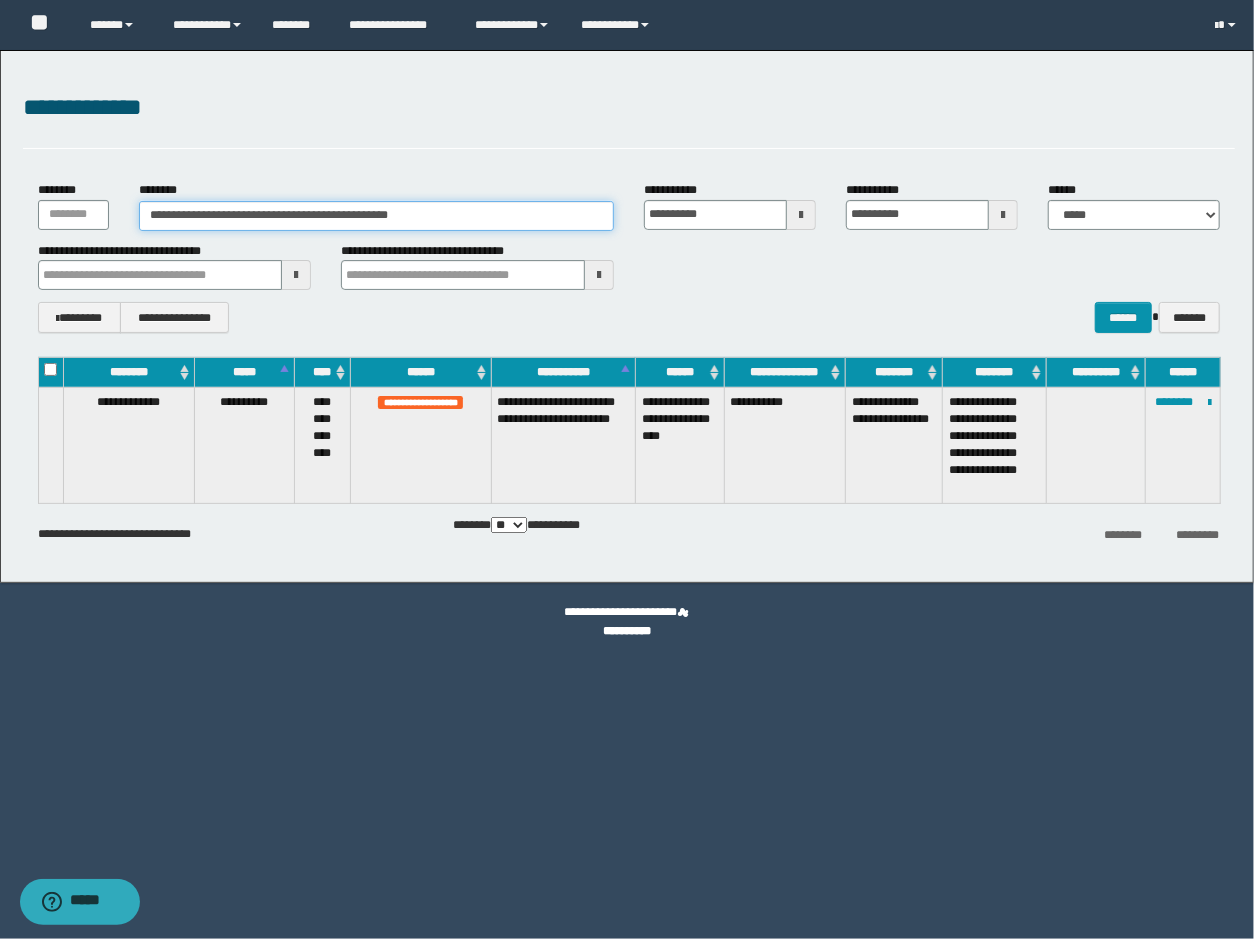 drag, startPoint x: 496, startPoint y: 210, endPoint x: -2, endPoint y: 210, distance: 498 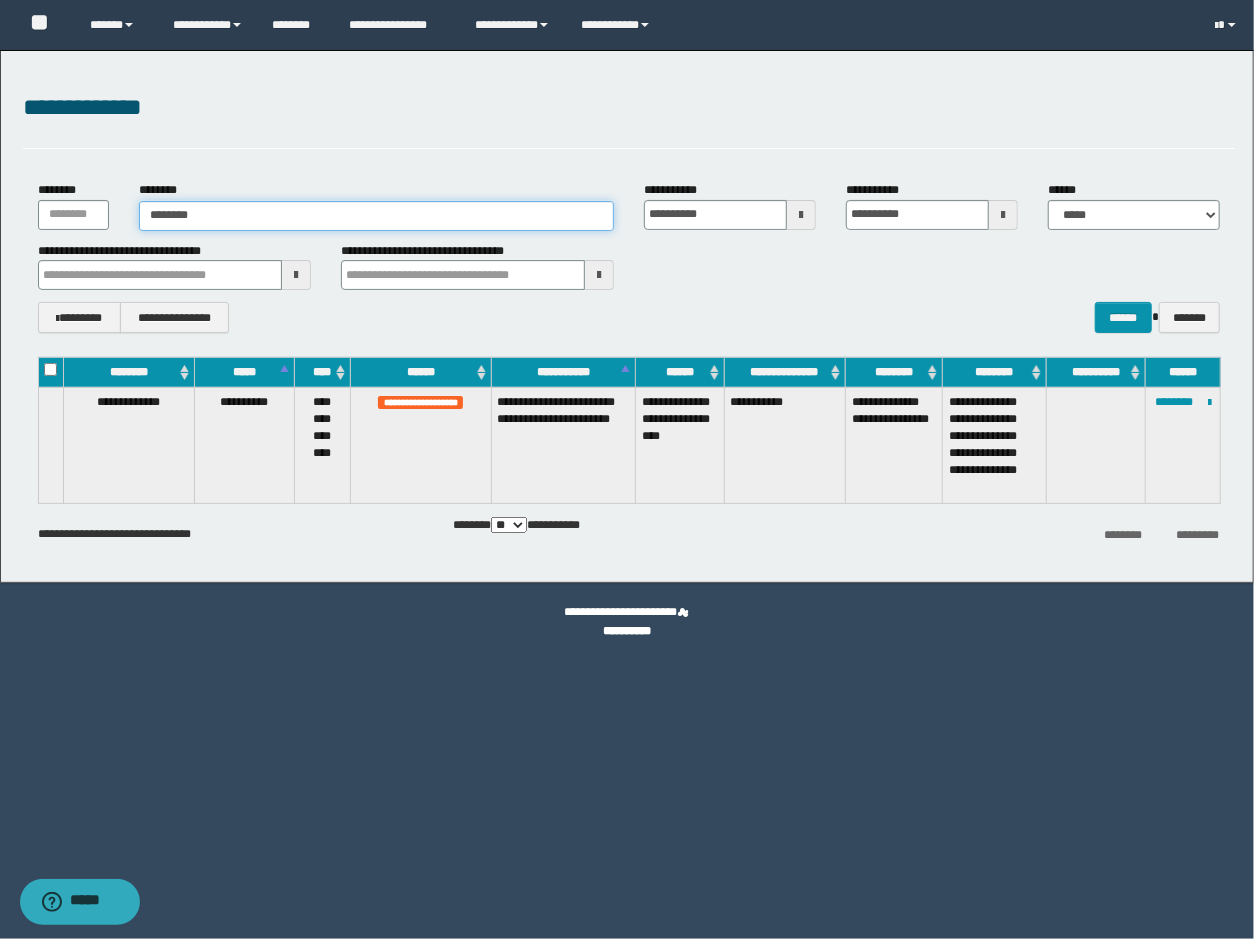 type on "********" 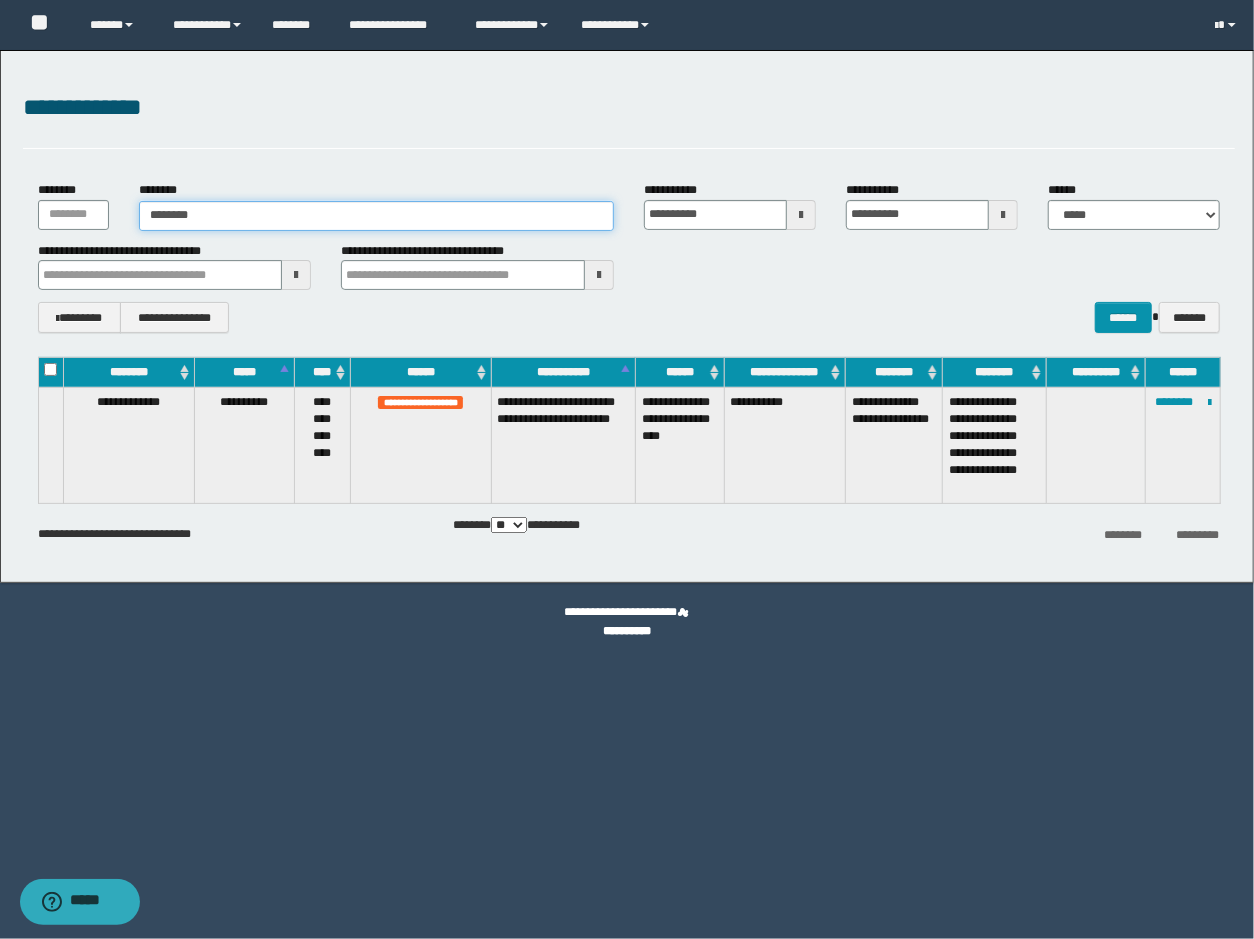 type on "********" 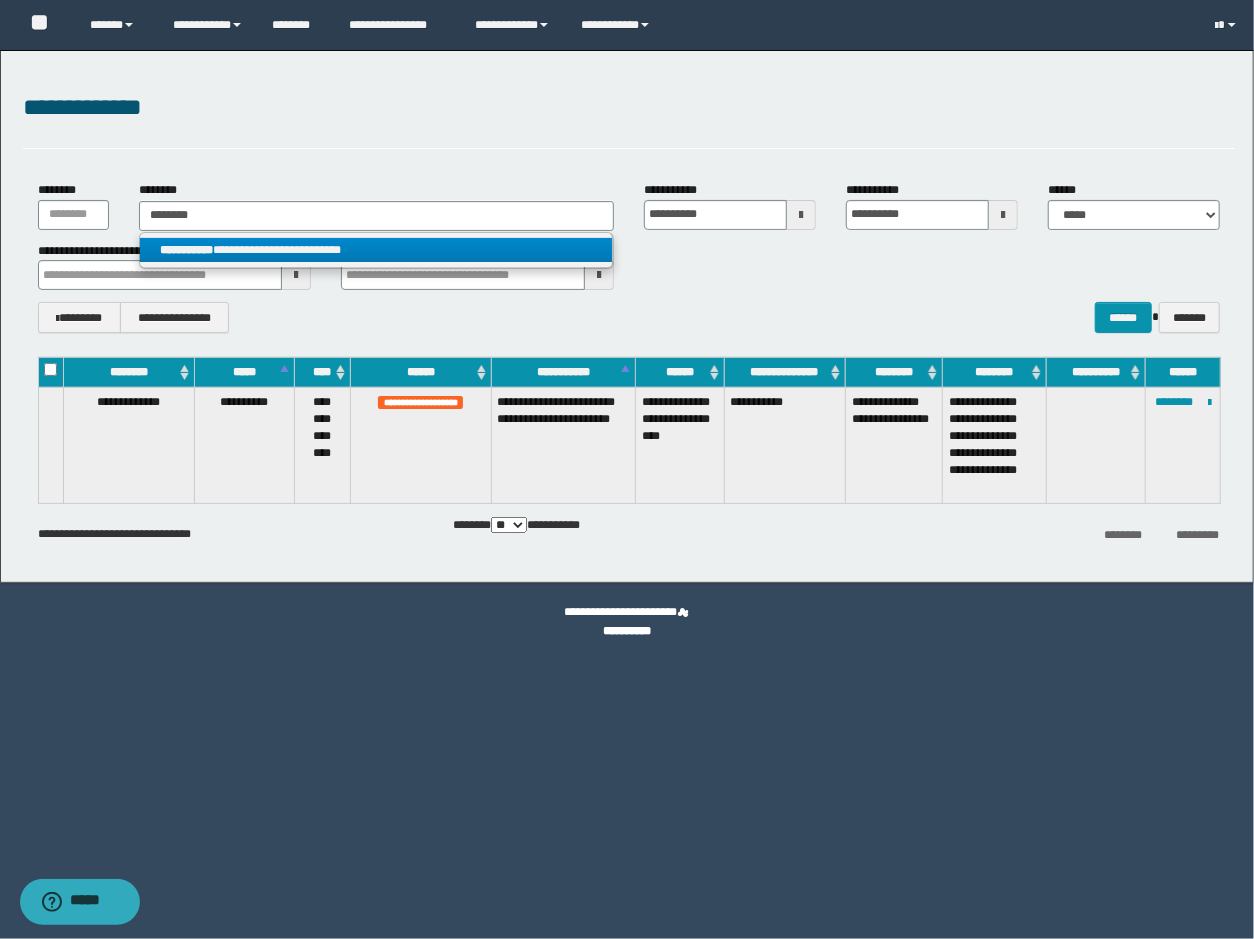 click on "**********" at bounding box center [376, 250] 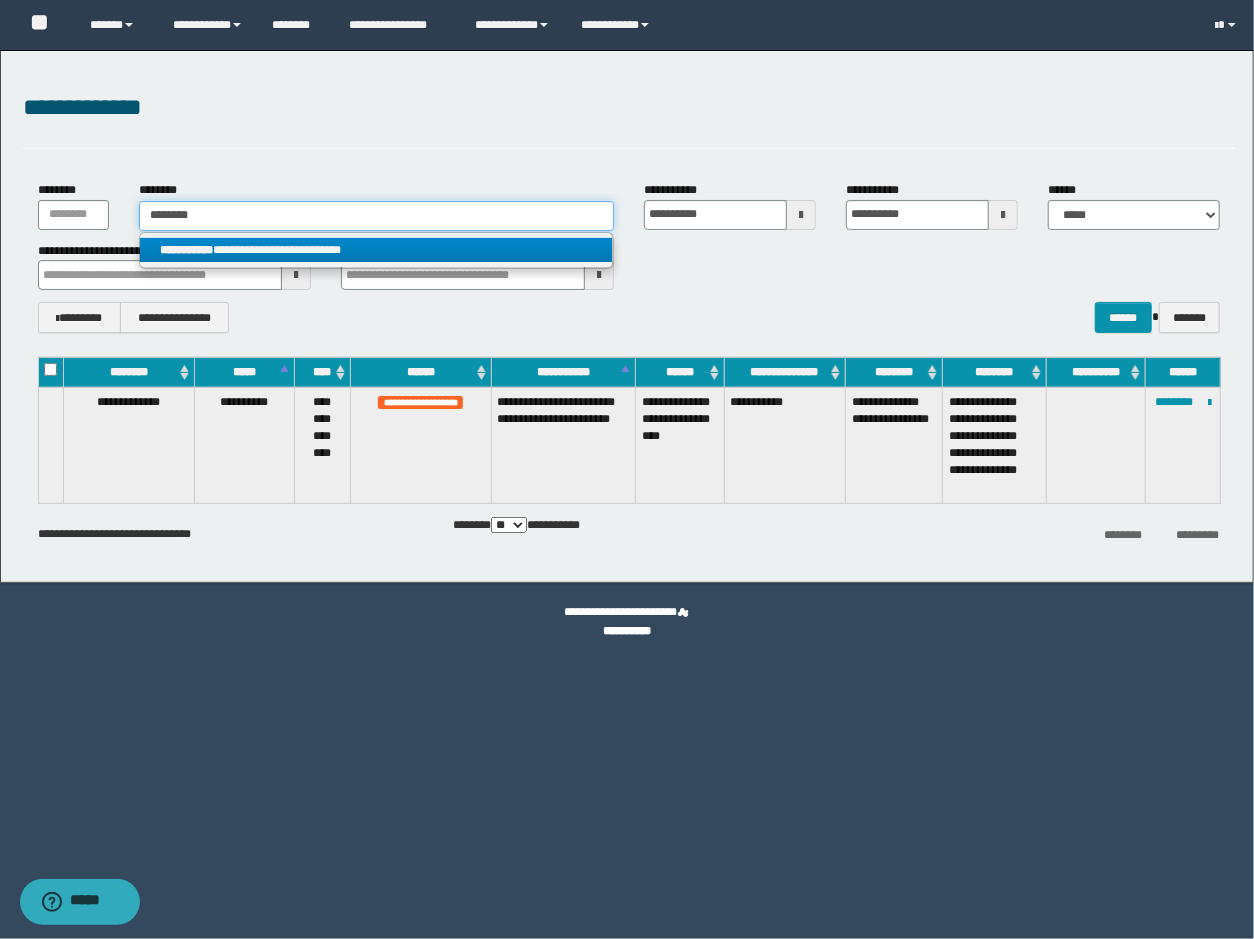 type 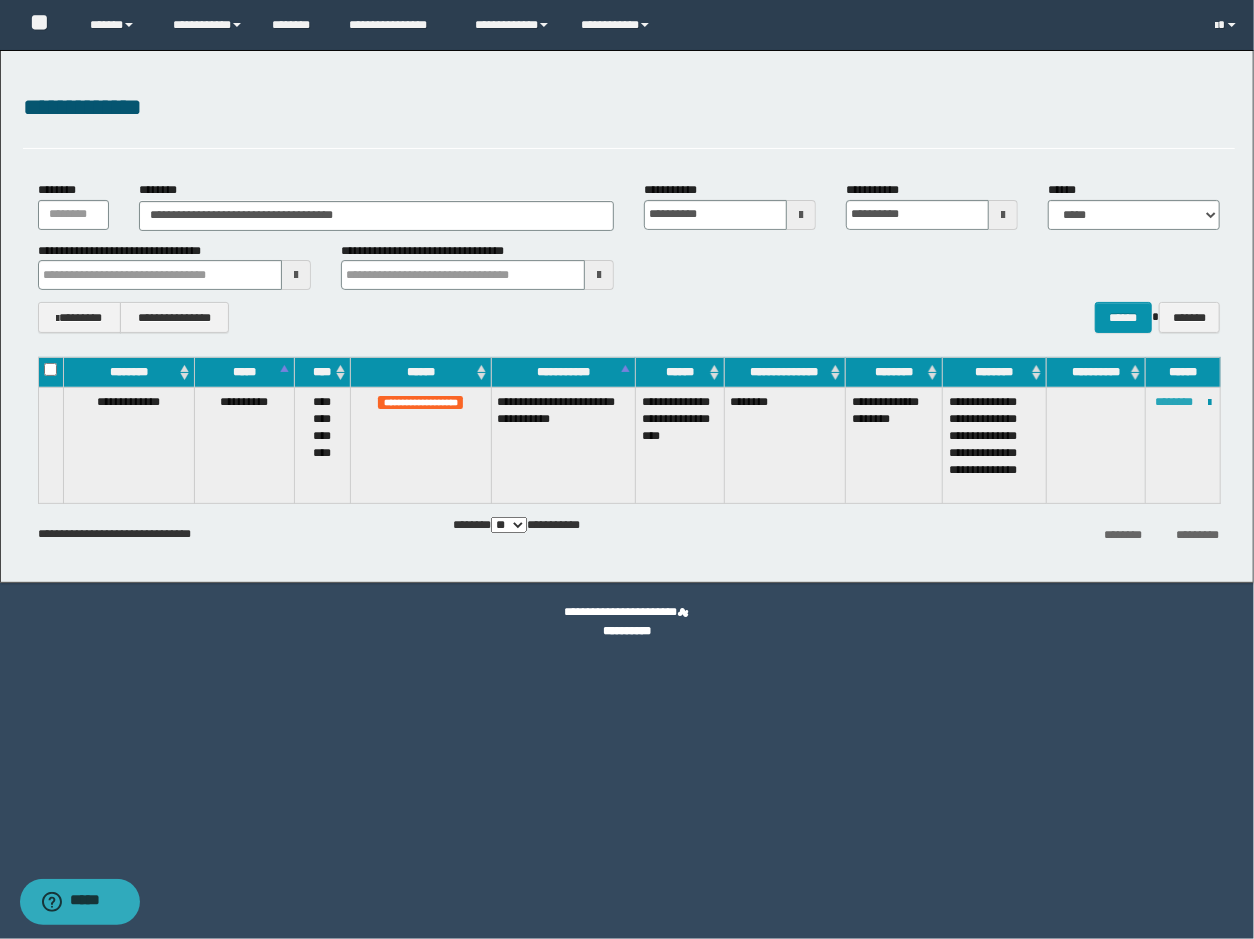 click on "********" at bounding box center (1174, 402) 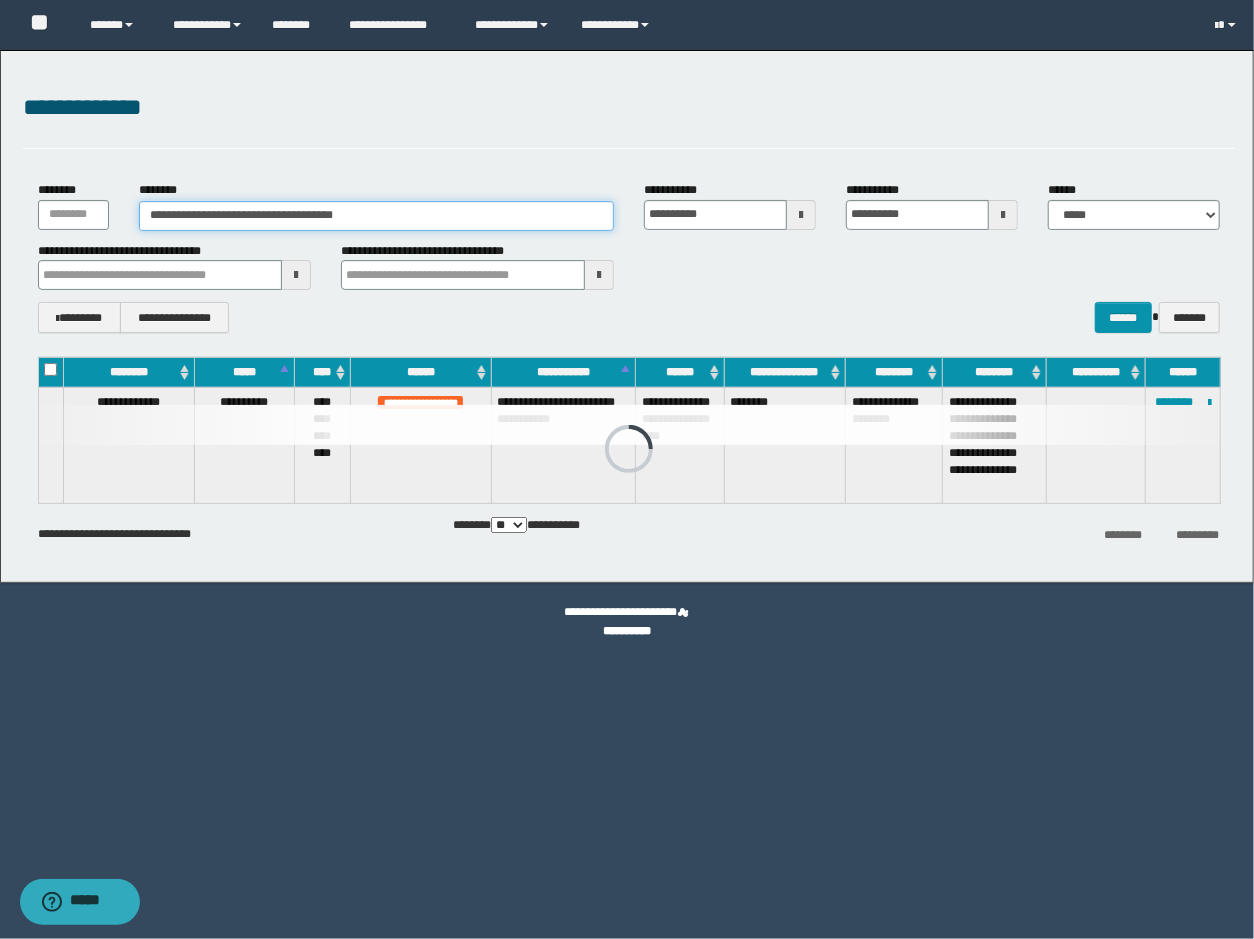 drag, startPoint x: 458, startPoint y: 216, endPoint x: -2, endPoint y: 216, distance: 460 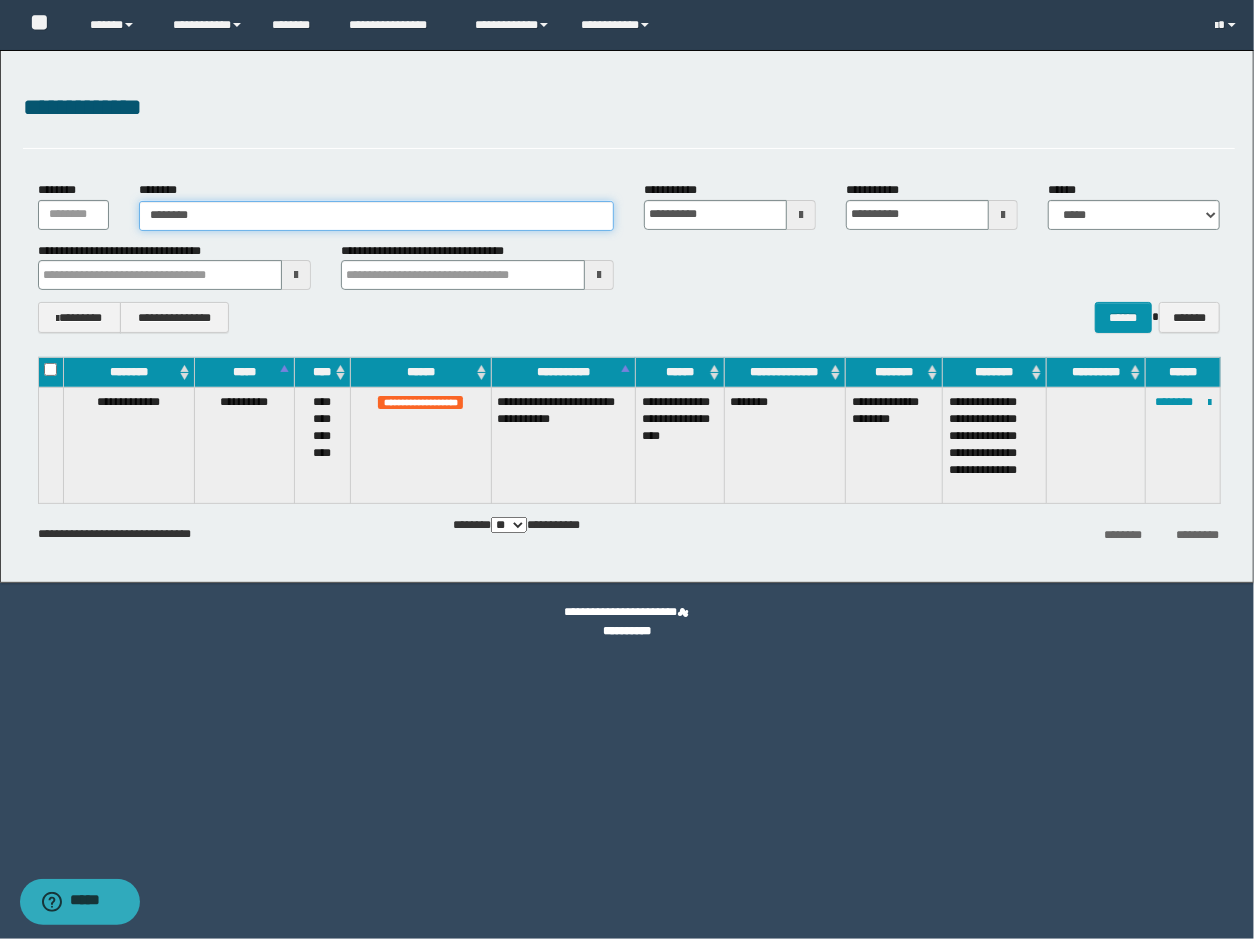 type on "********" 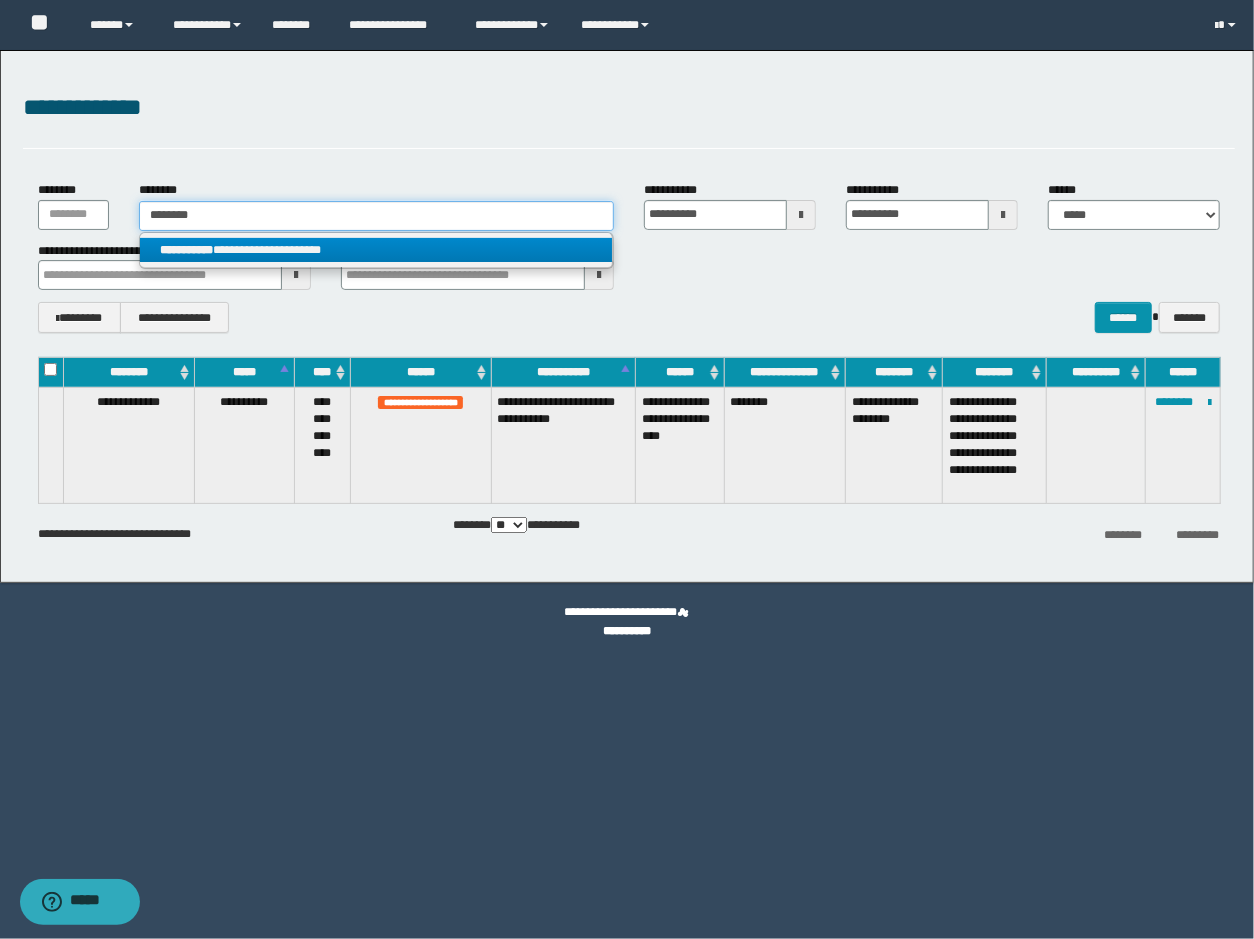 type on "********" 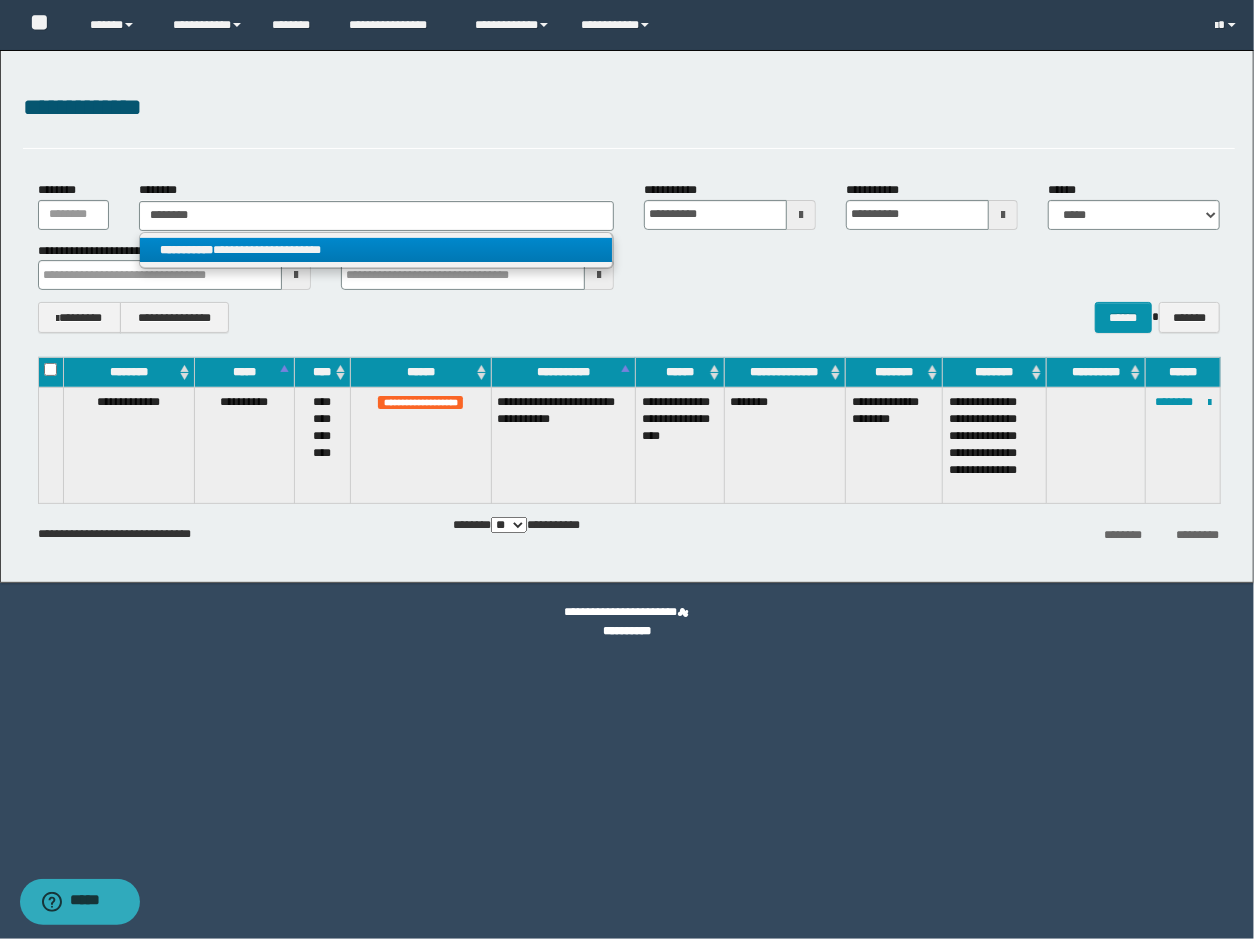 click on "**********" at bounding box center [376, 250] 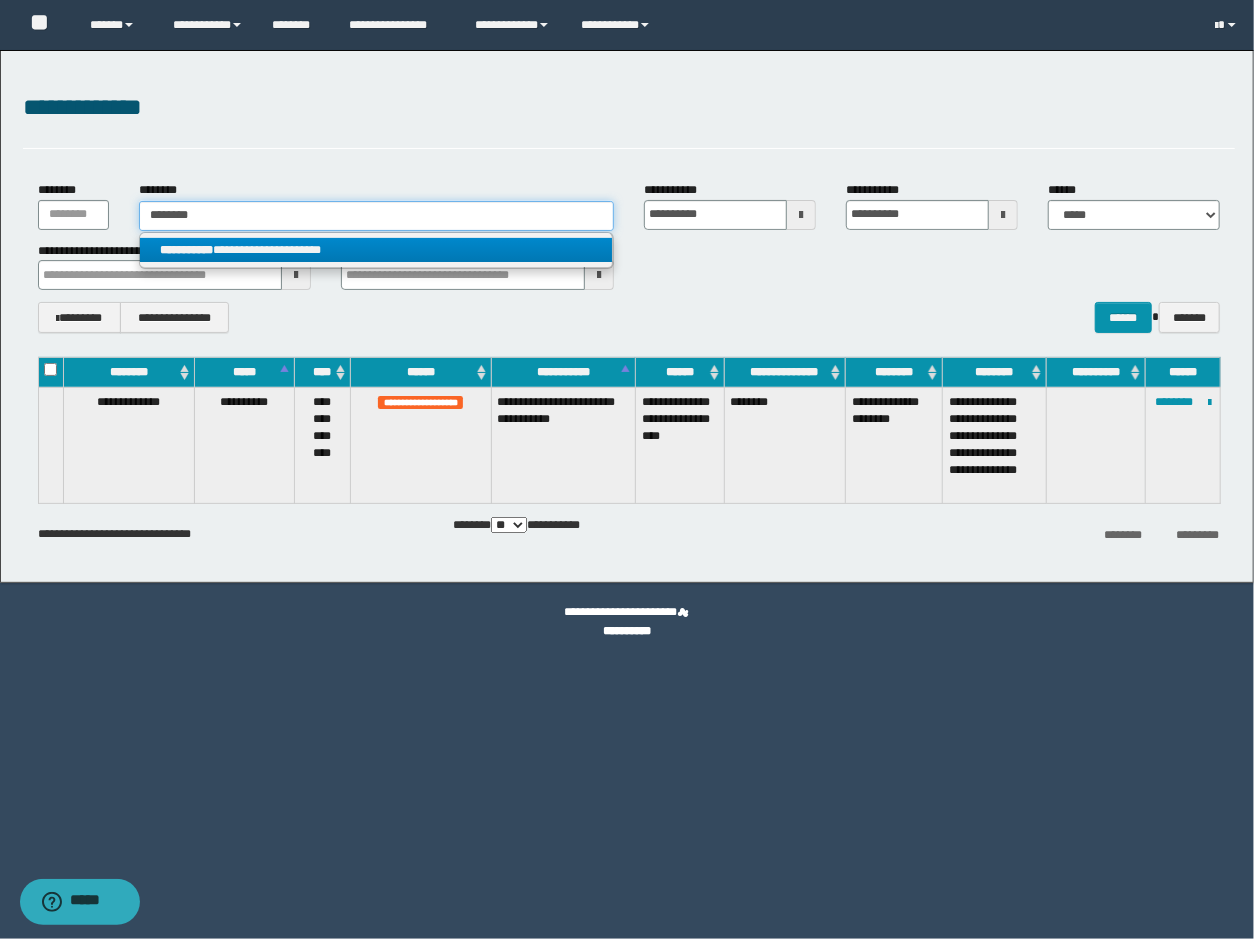 type 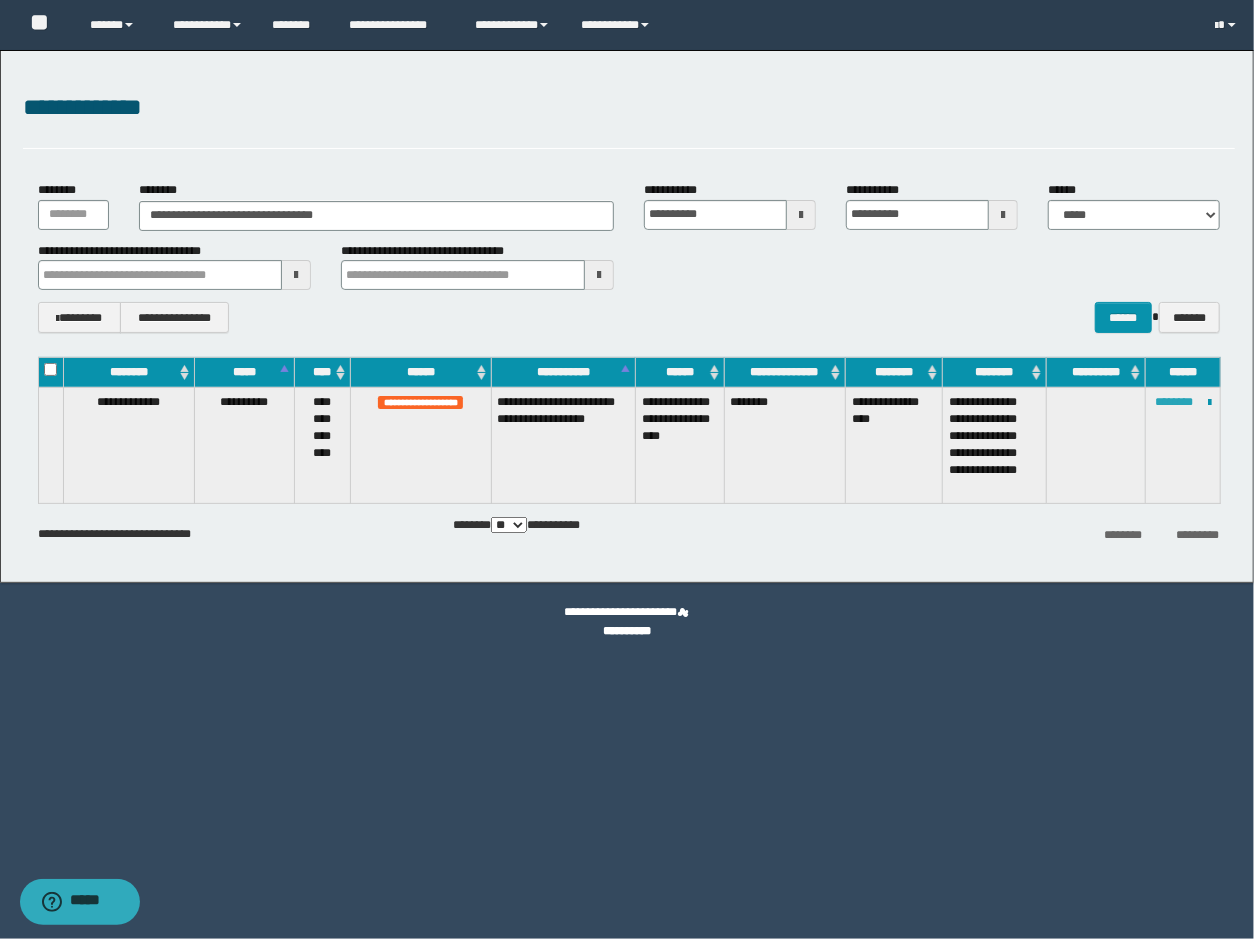 click on "********" at bounding box center [1174, 402] 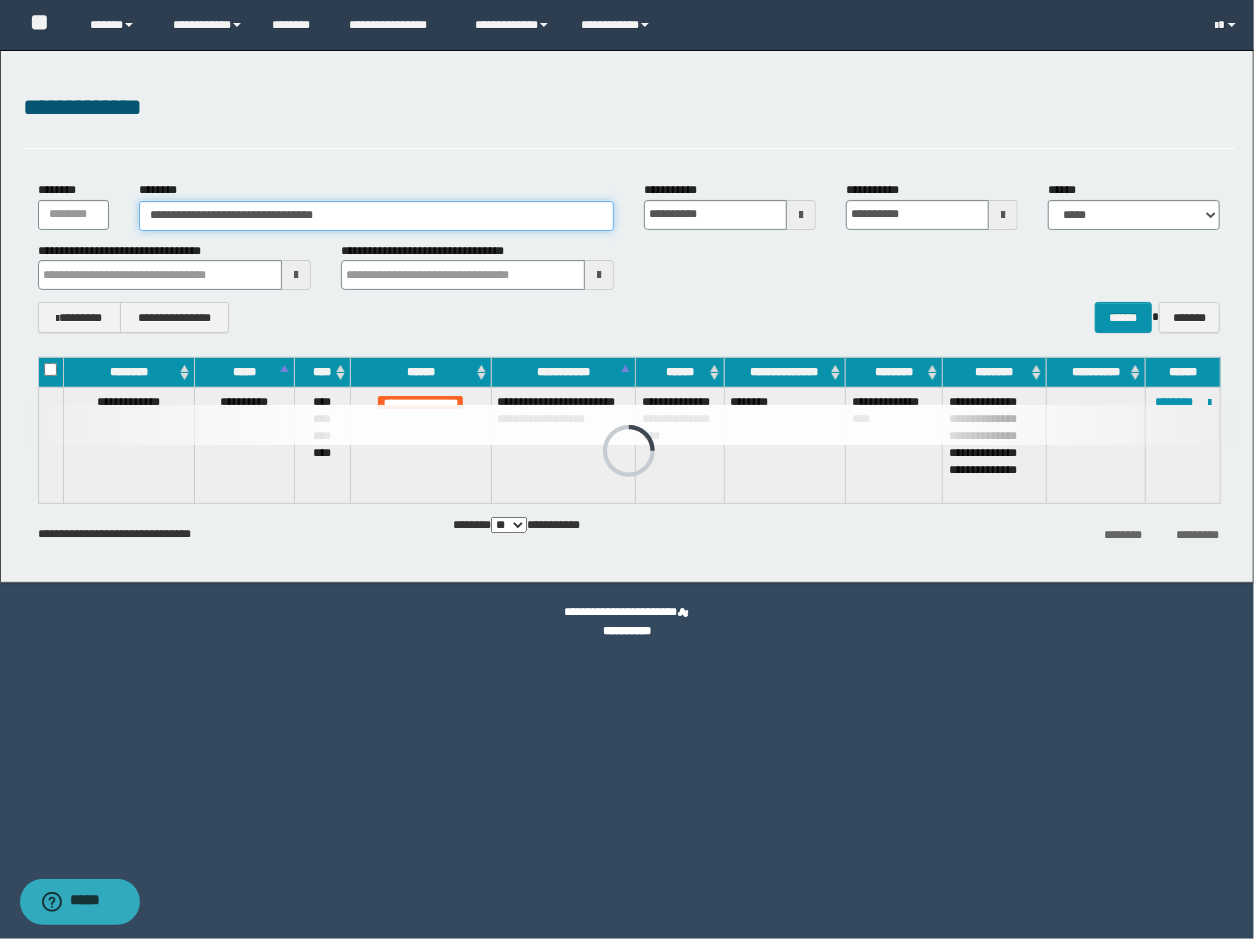 drag, startPoint x: 458, startPoint y: 206, endPoint x: 127, endPoint y: 180, distance: 332.0196 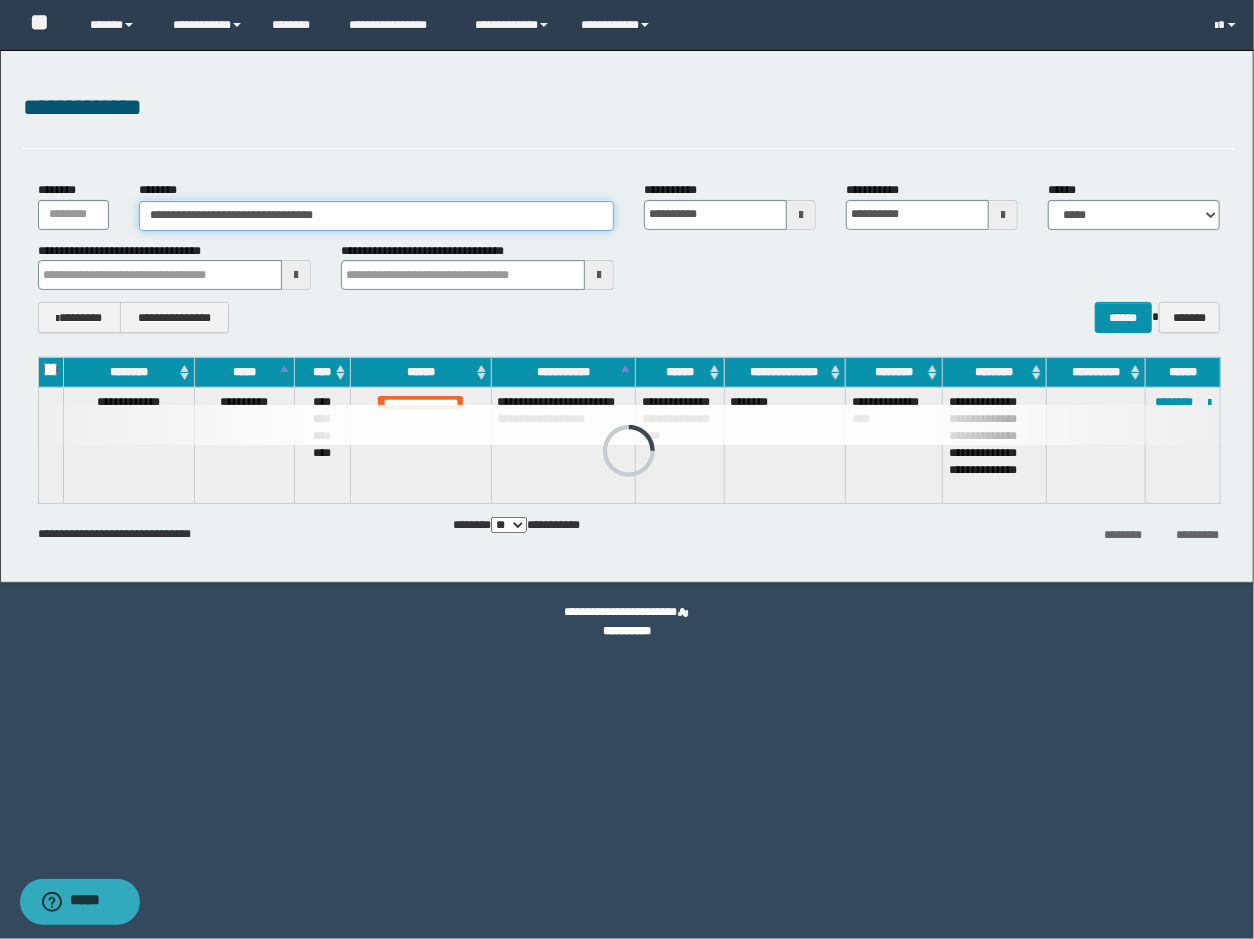 click on "**********" at bounding box center [376, 205] 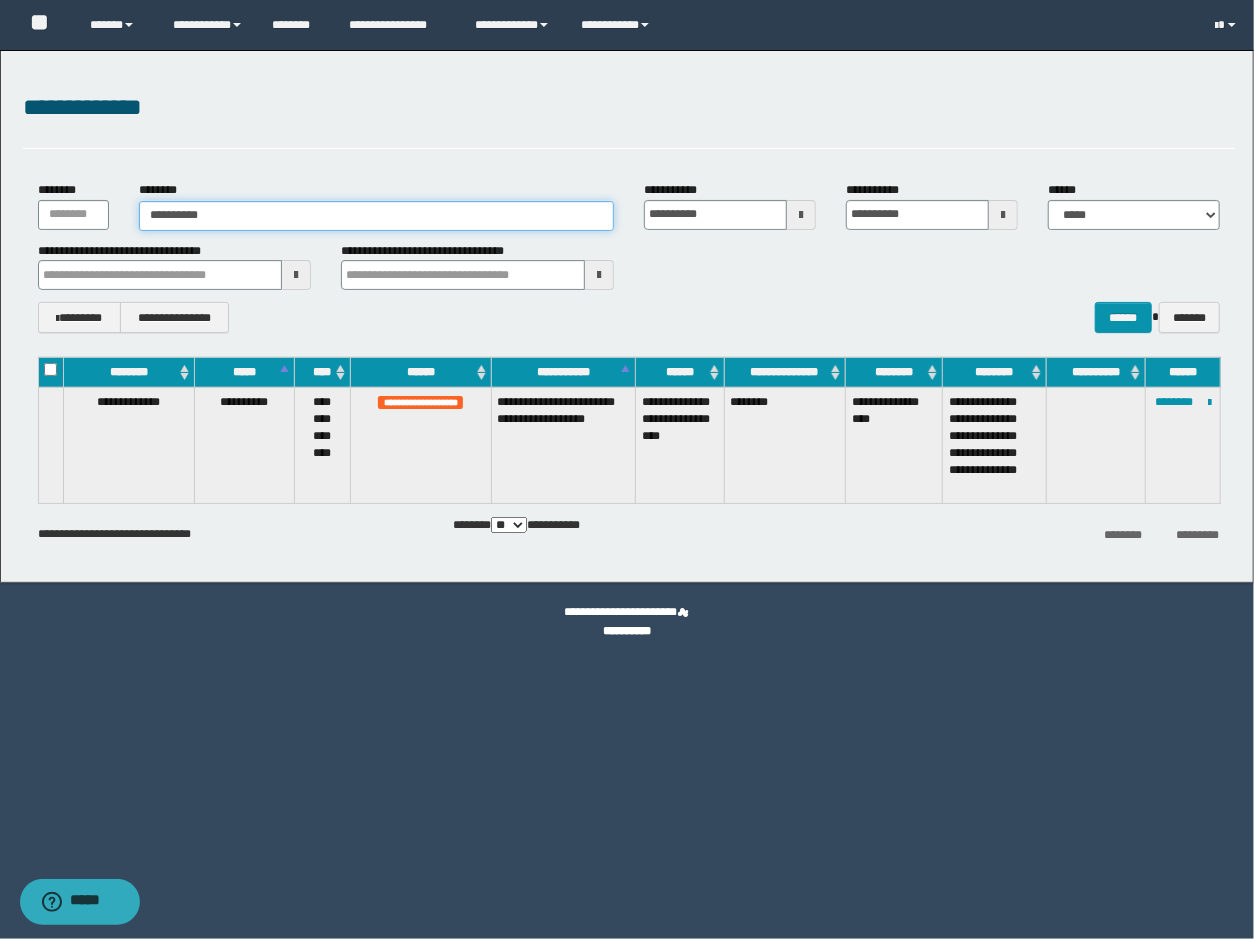 type on "**********" 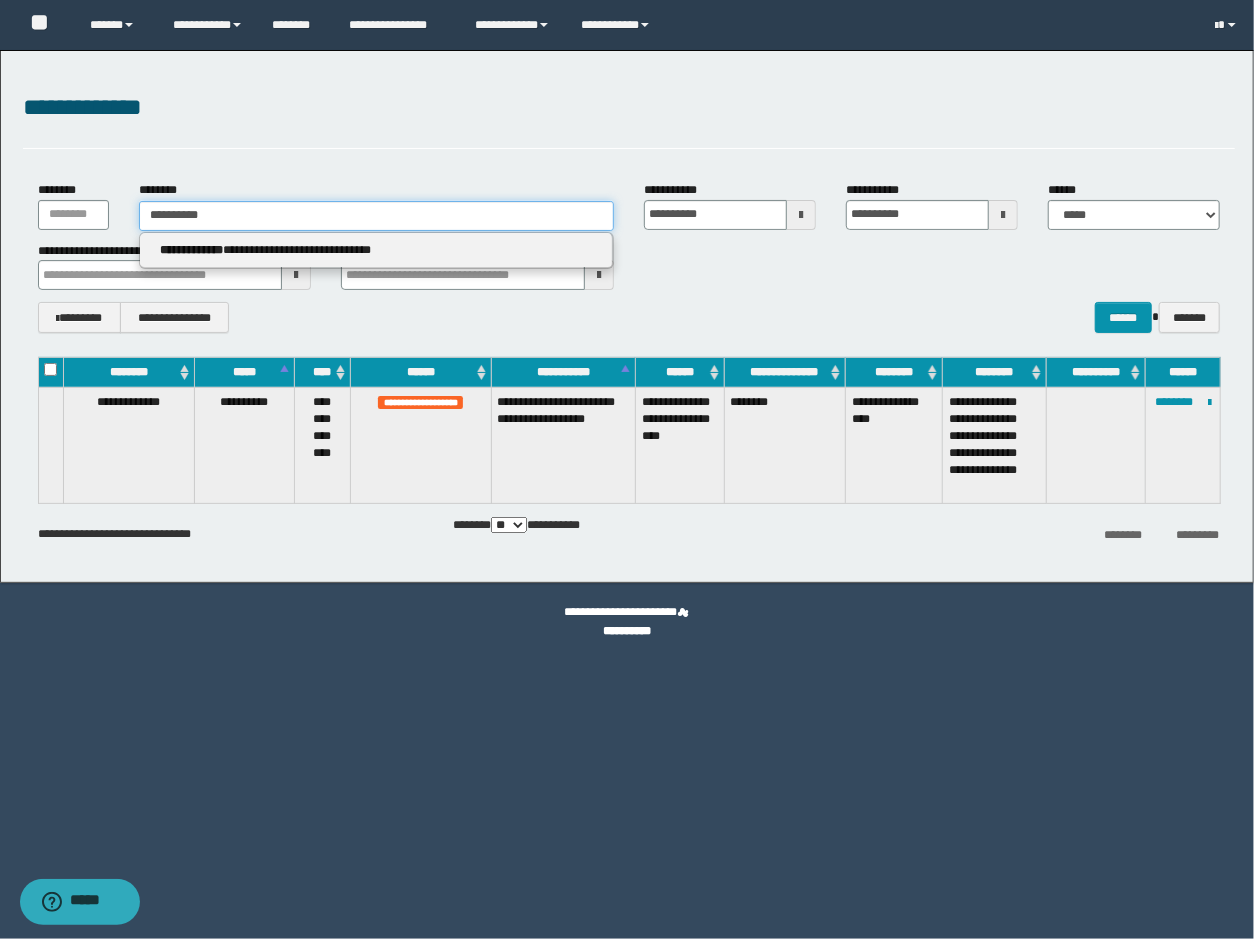 type on "**********" 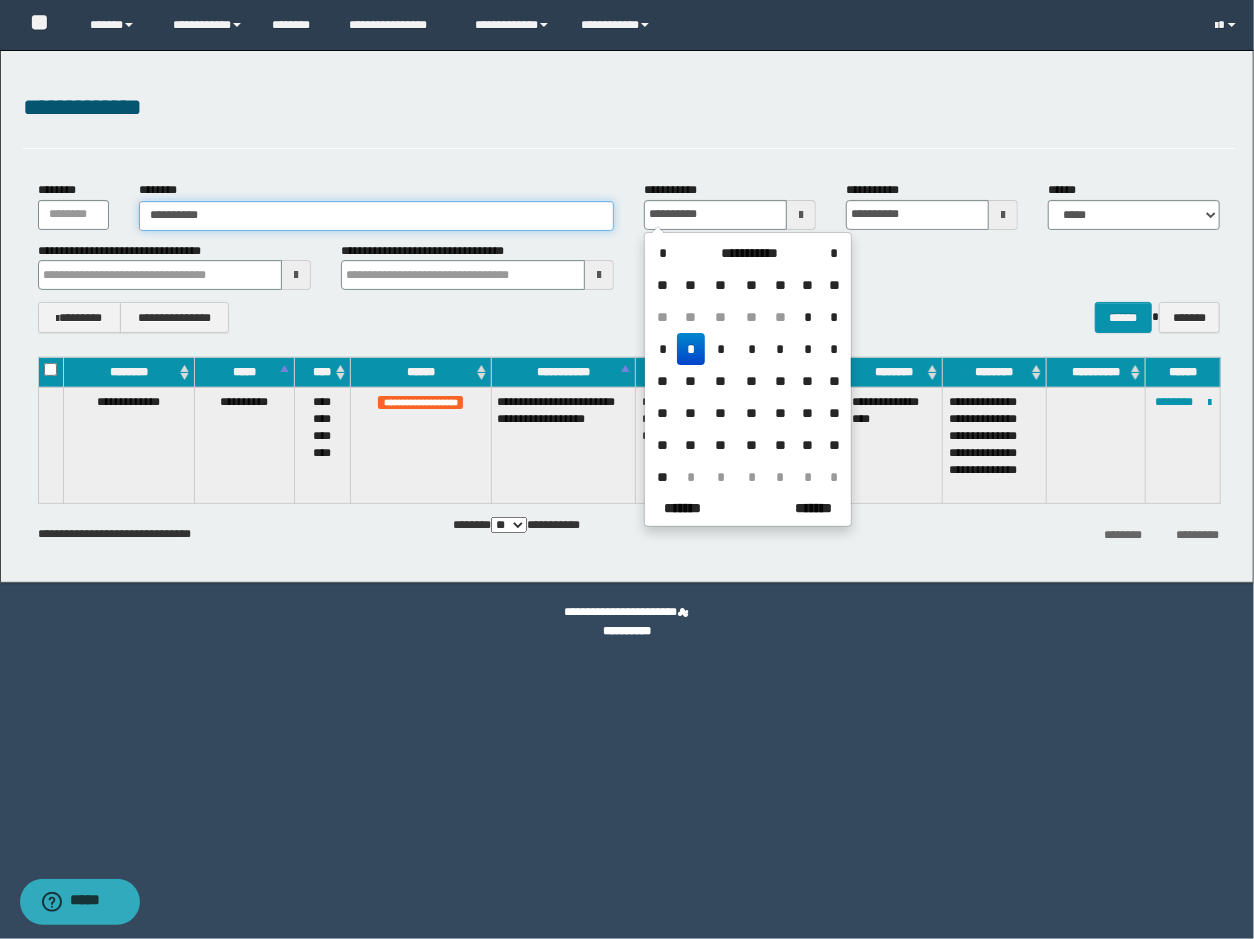 type on "**********" 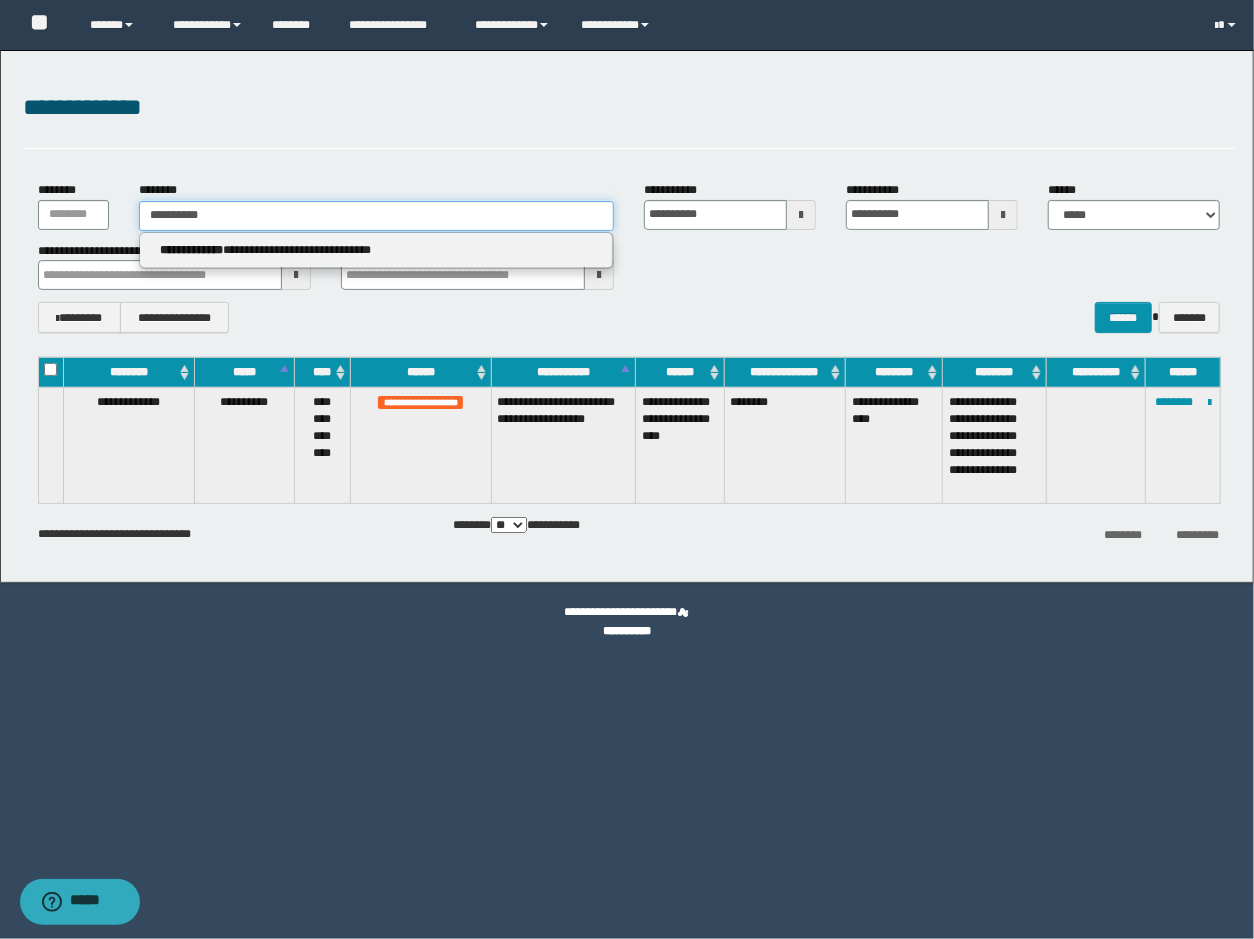 drag, startPoint x: 239, startPoint y: 215, endPoint x: 261, endPoint y: 232, distance: 27.802877 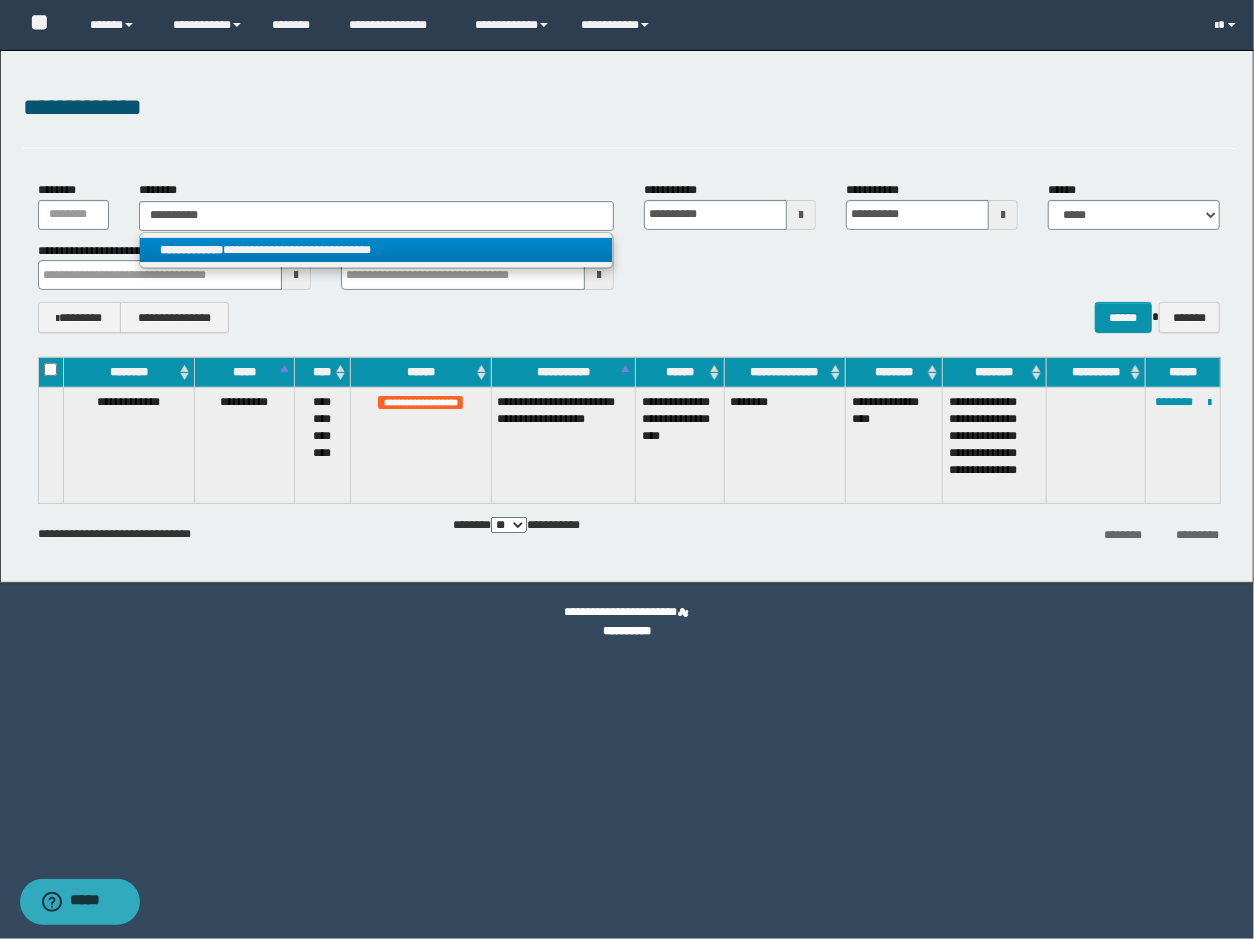 click on "**********" at bounding box center [376, 250] 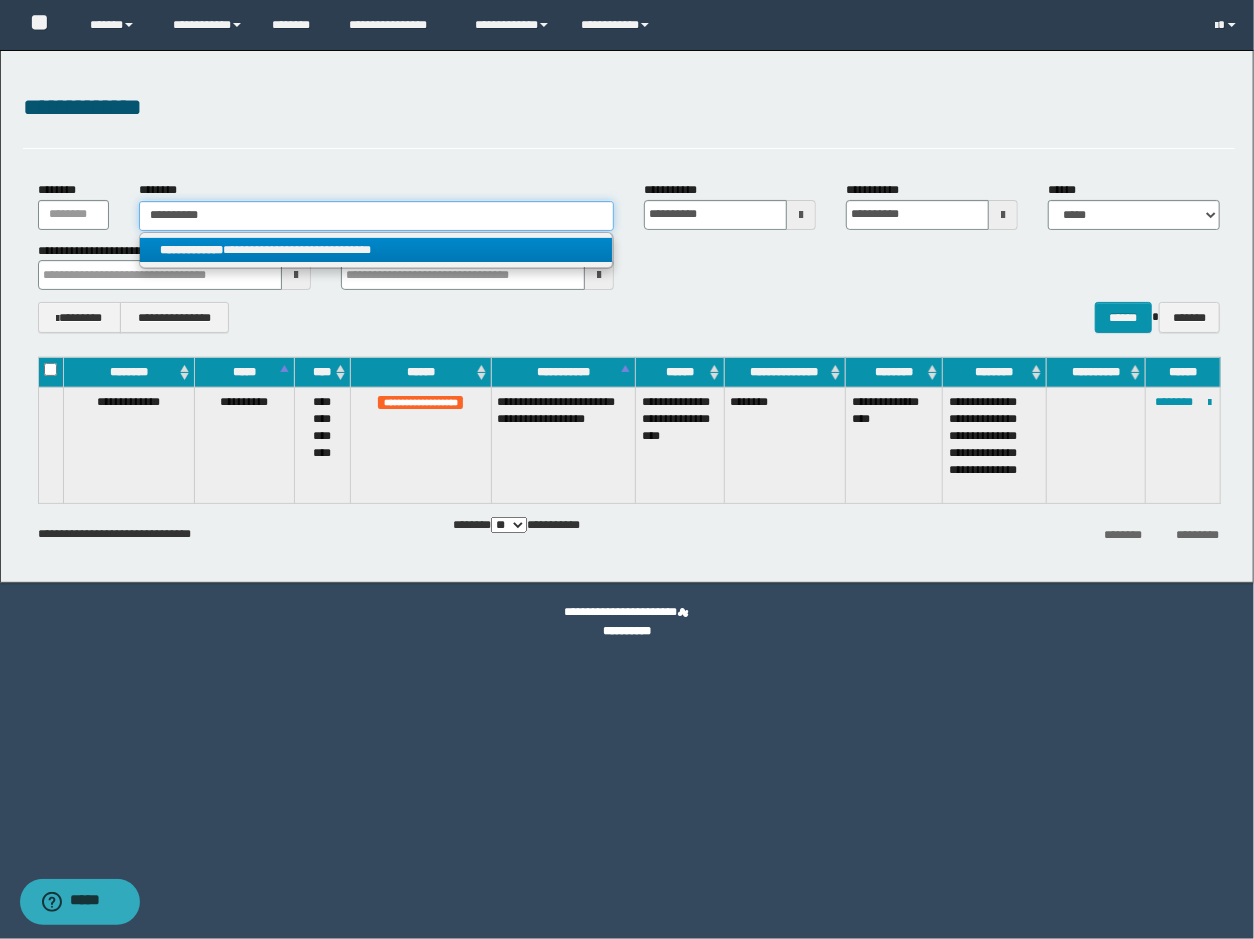 type 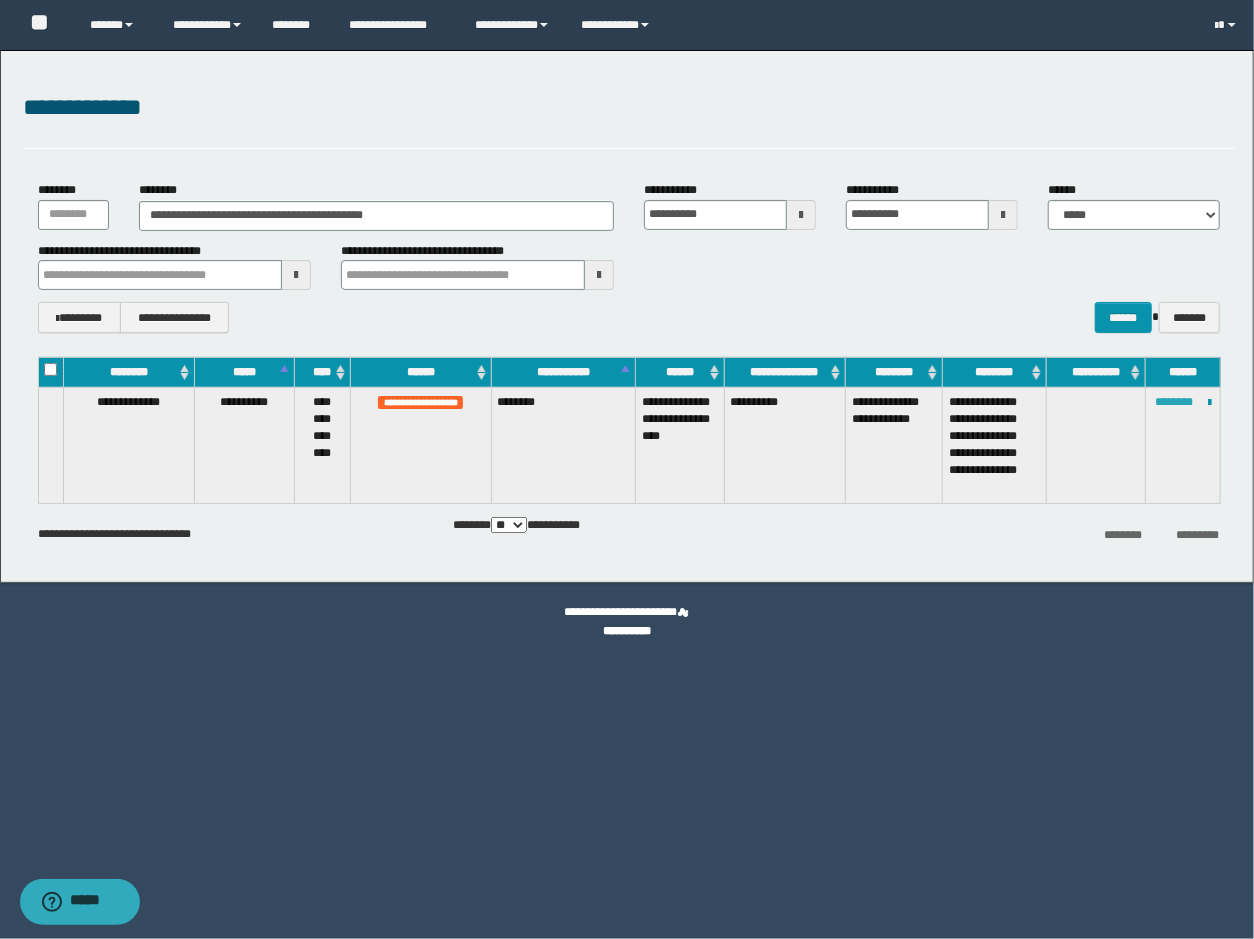 click on "********" at bounding box center [1174, 402] 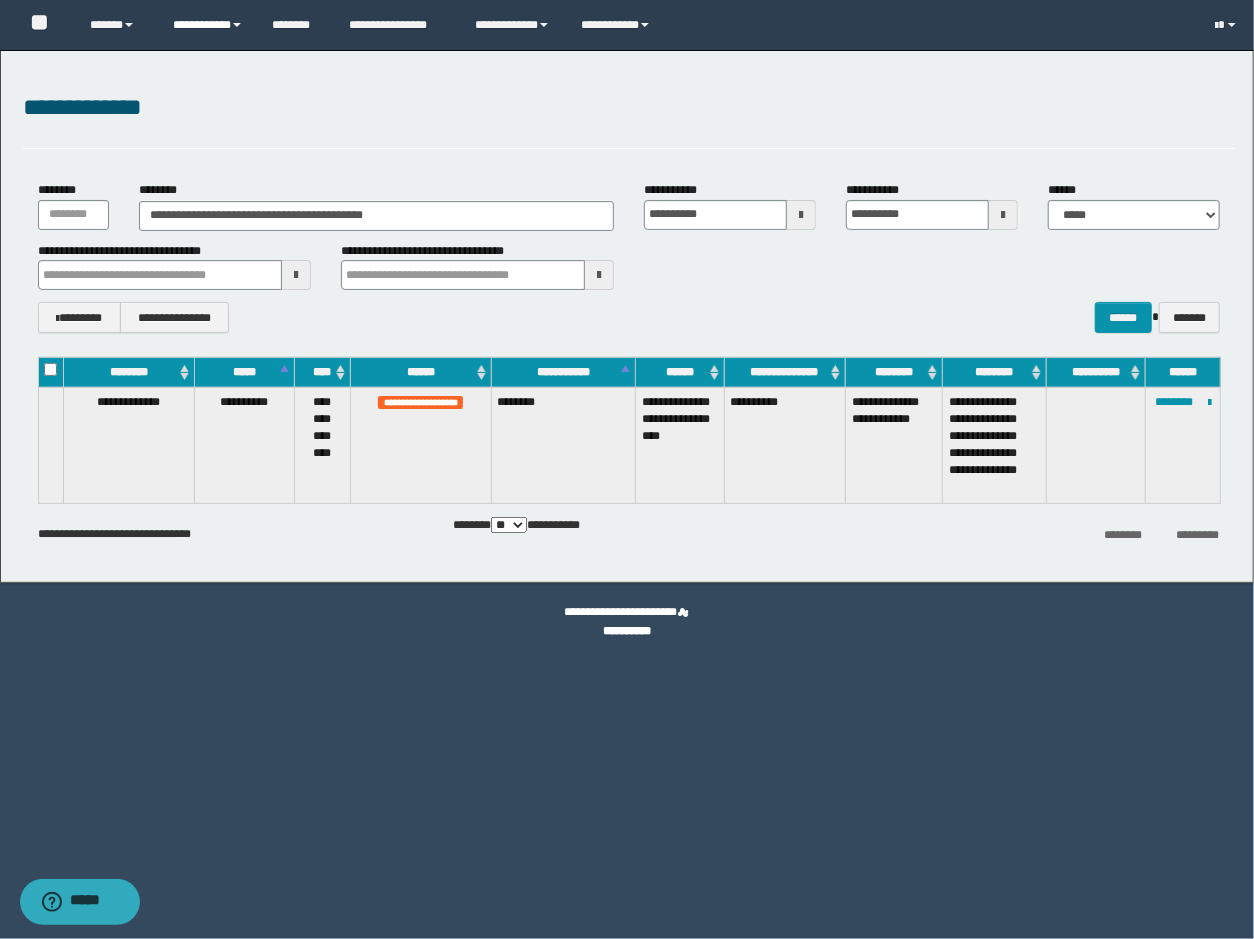 click on "**********" at bounding box center [207, 25] 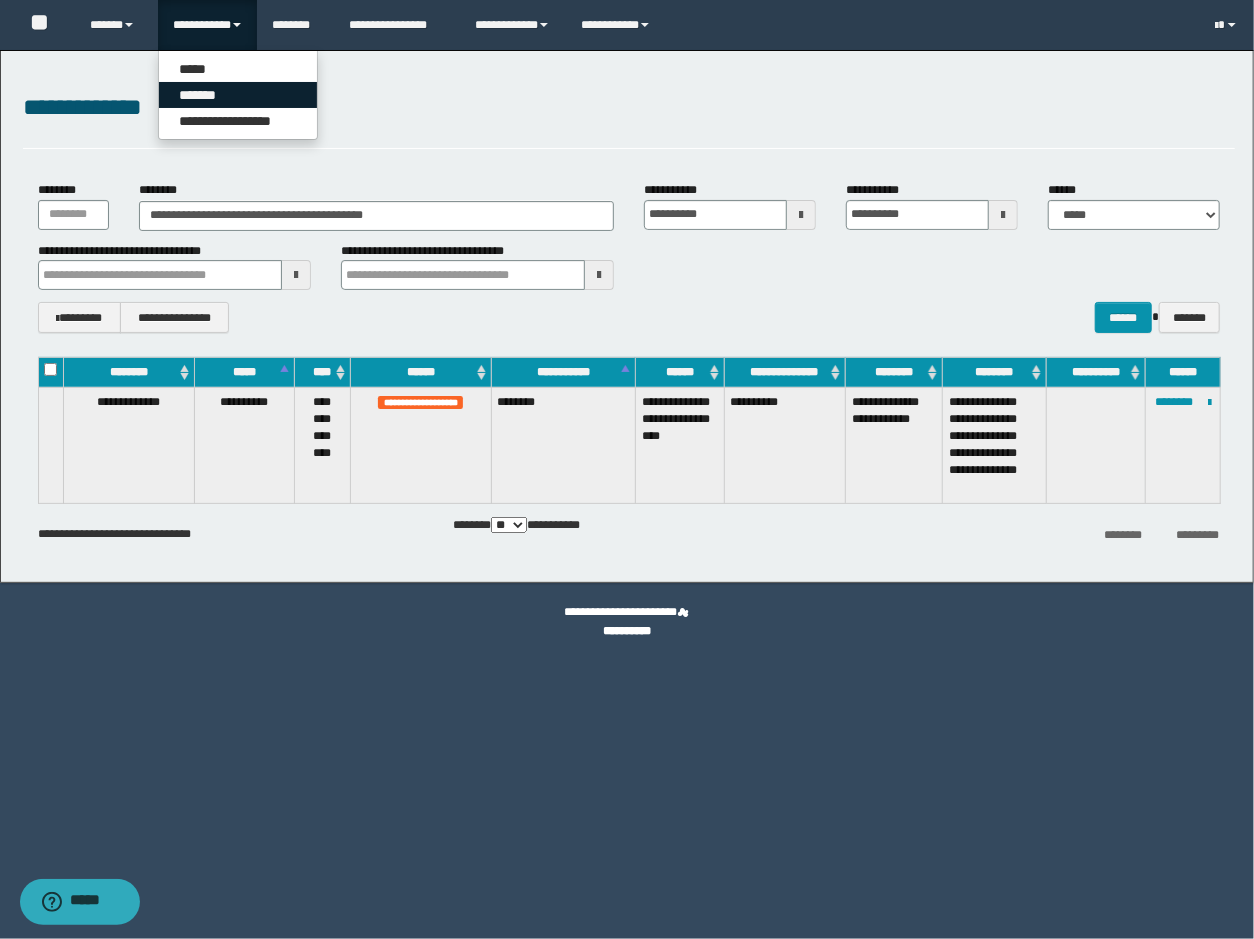 click on "*******" at bounding box center [238, 95] 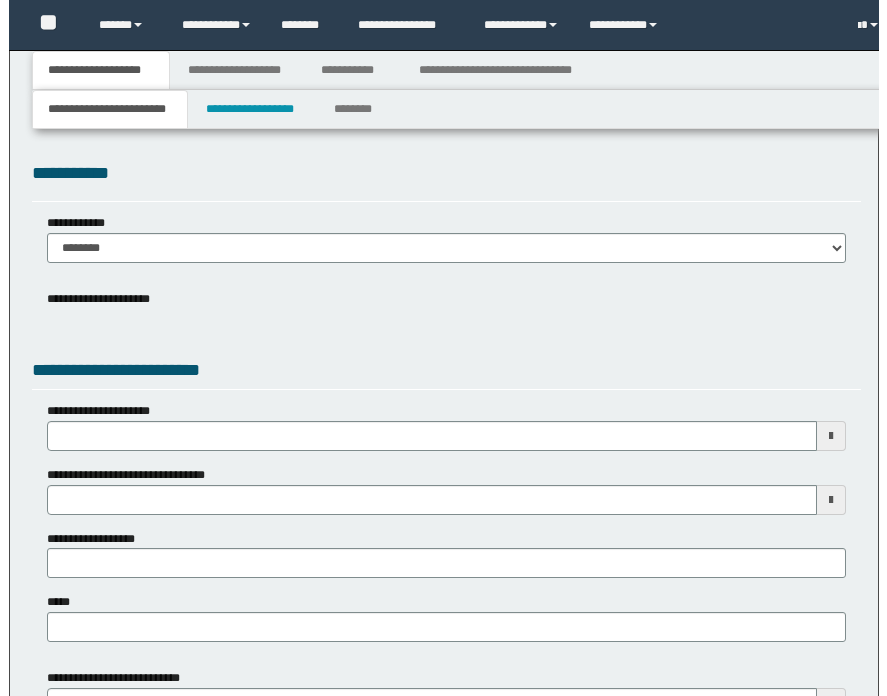 scroll, scrollTop: 0, scrollLeft: 0, axis: both 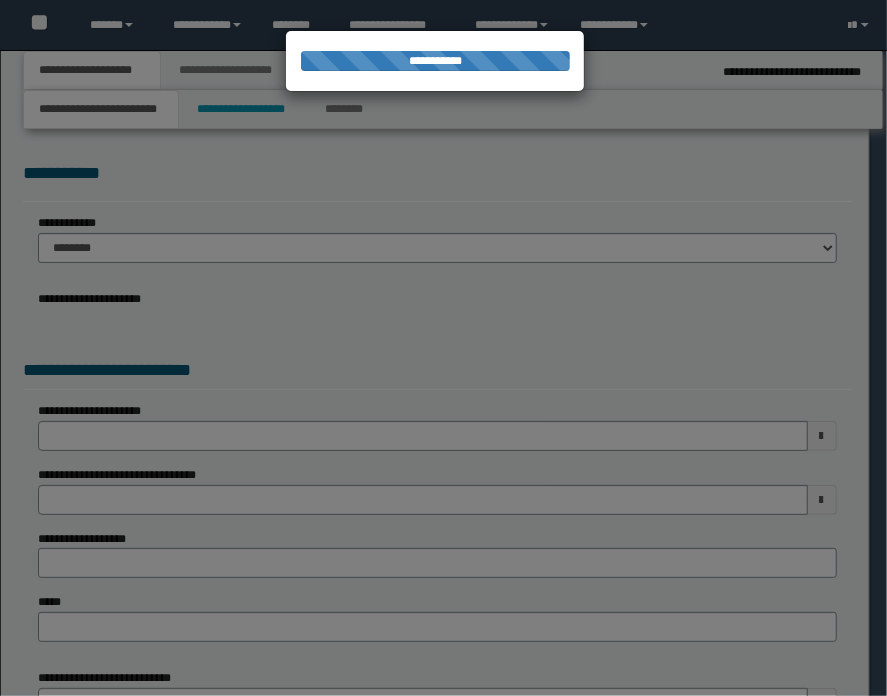 select on "**" 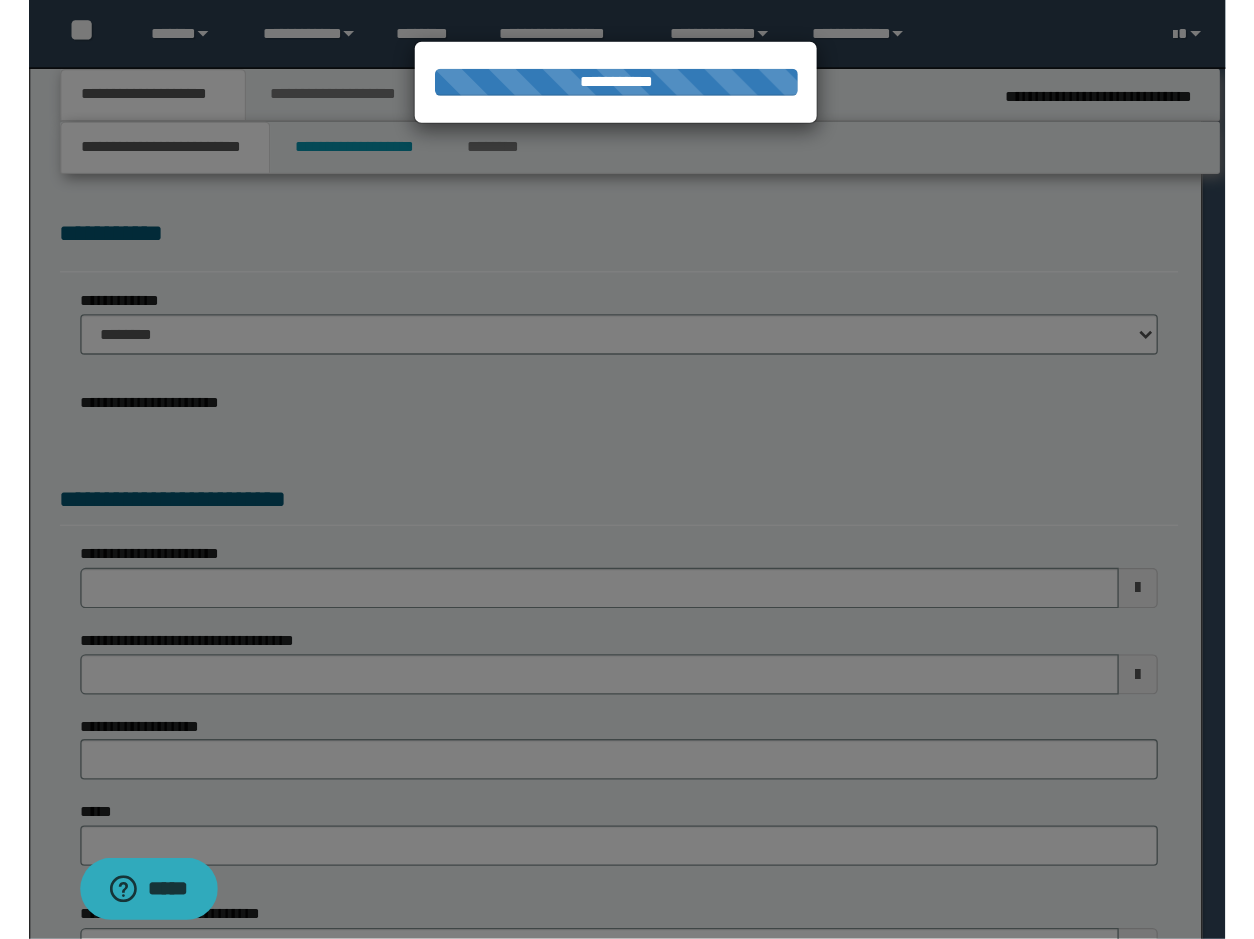 scroll, scrollTop: 0, scrollLeft: 0, axis: both 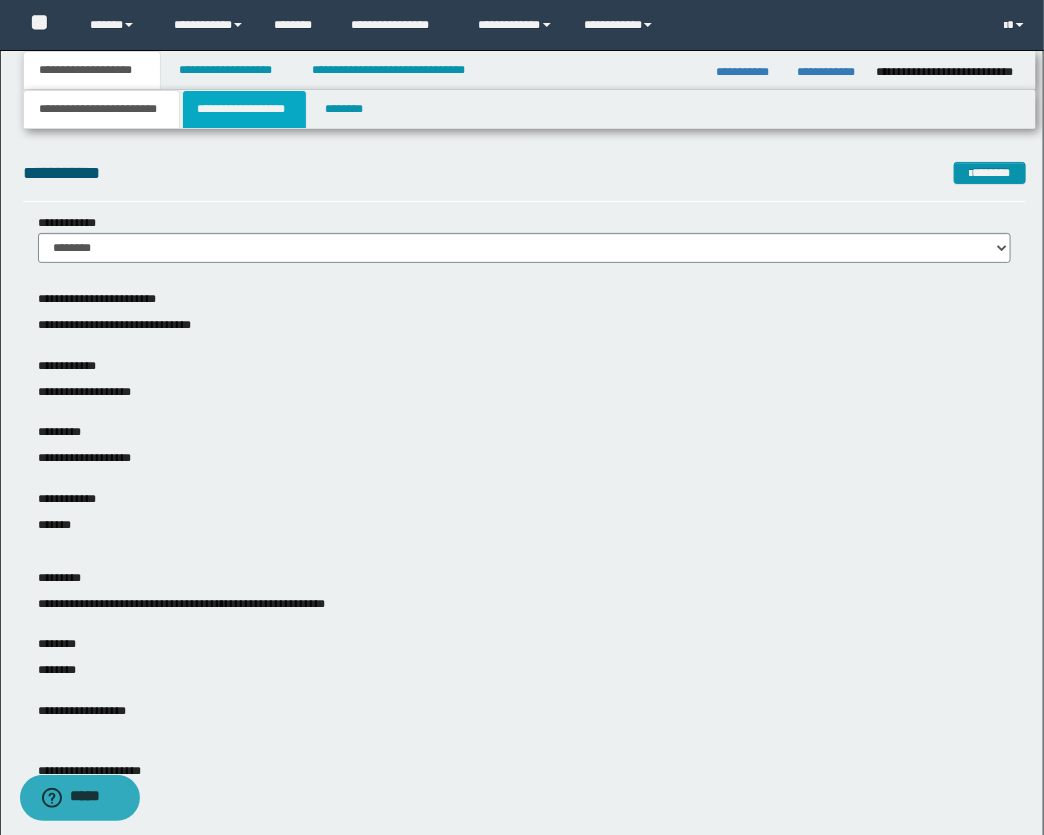 click on "**********" at bounding box center [245, 109] 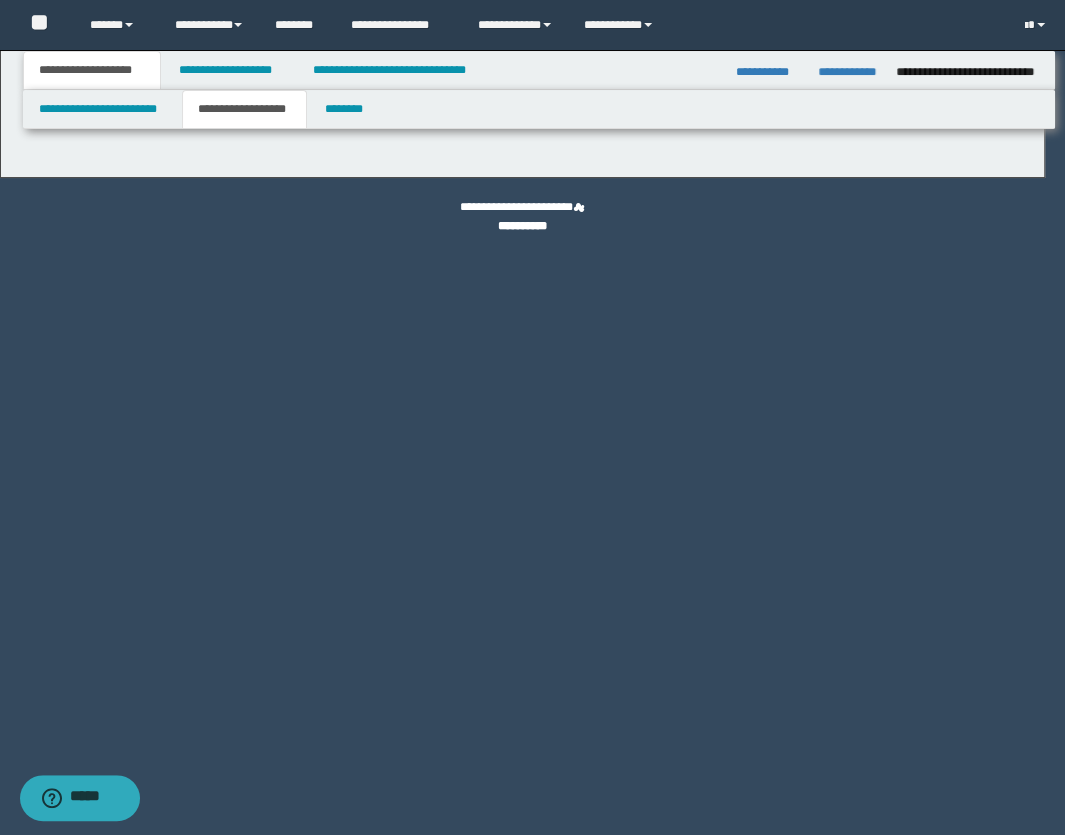 type on "**********" 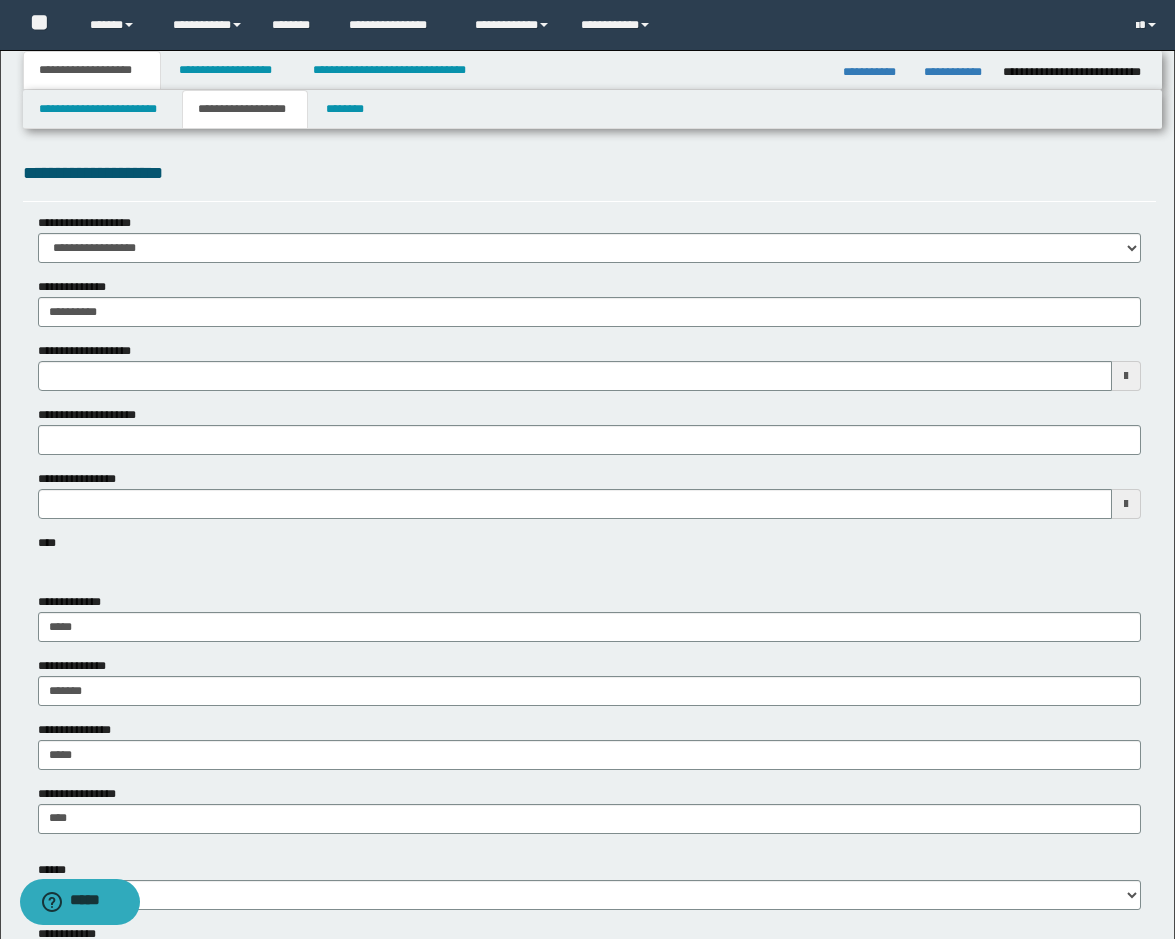 type 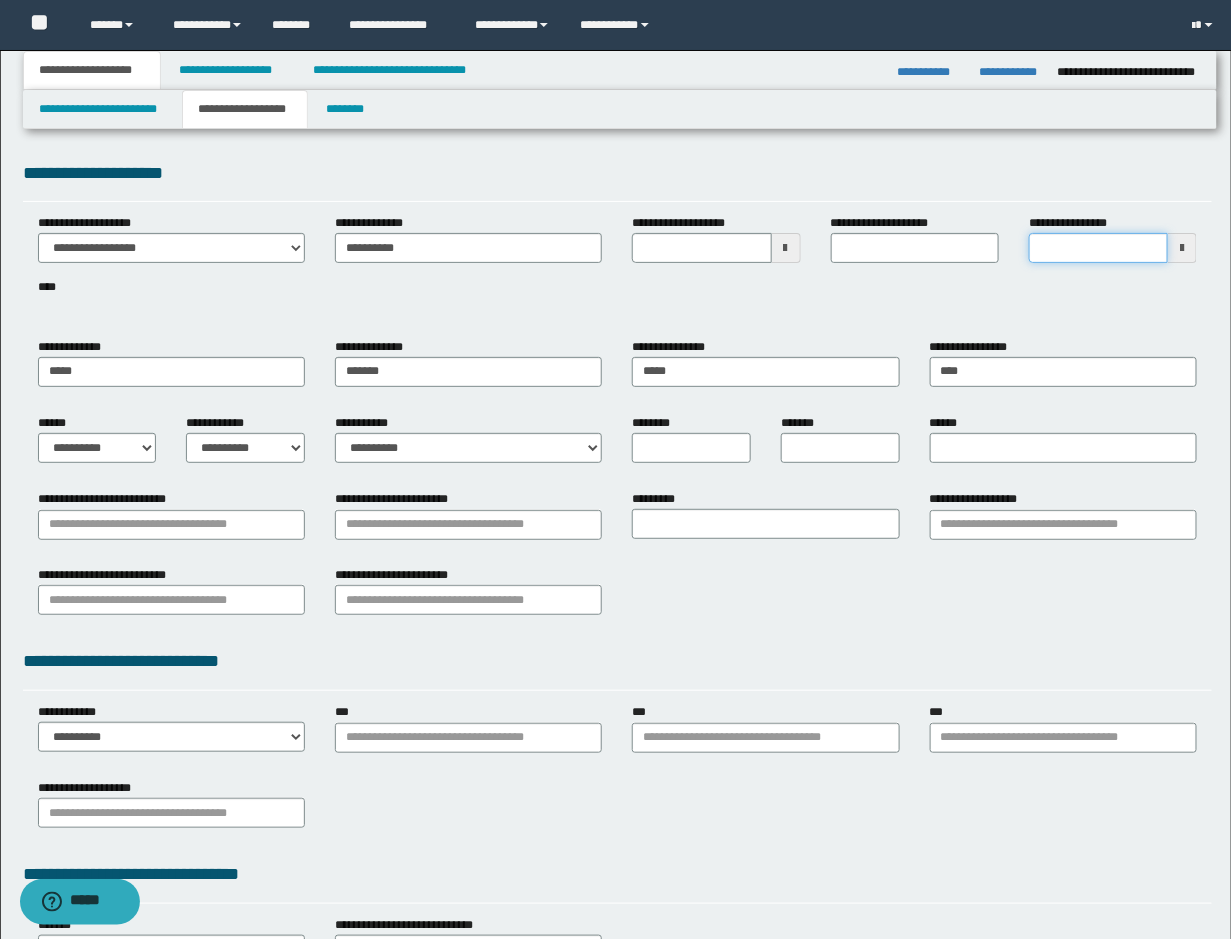 click on "**********" at bounding box center (1098, 248) 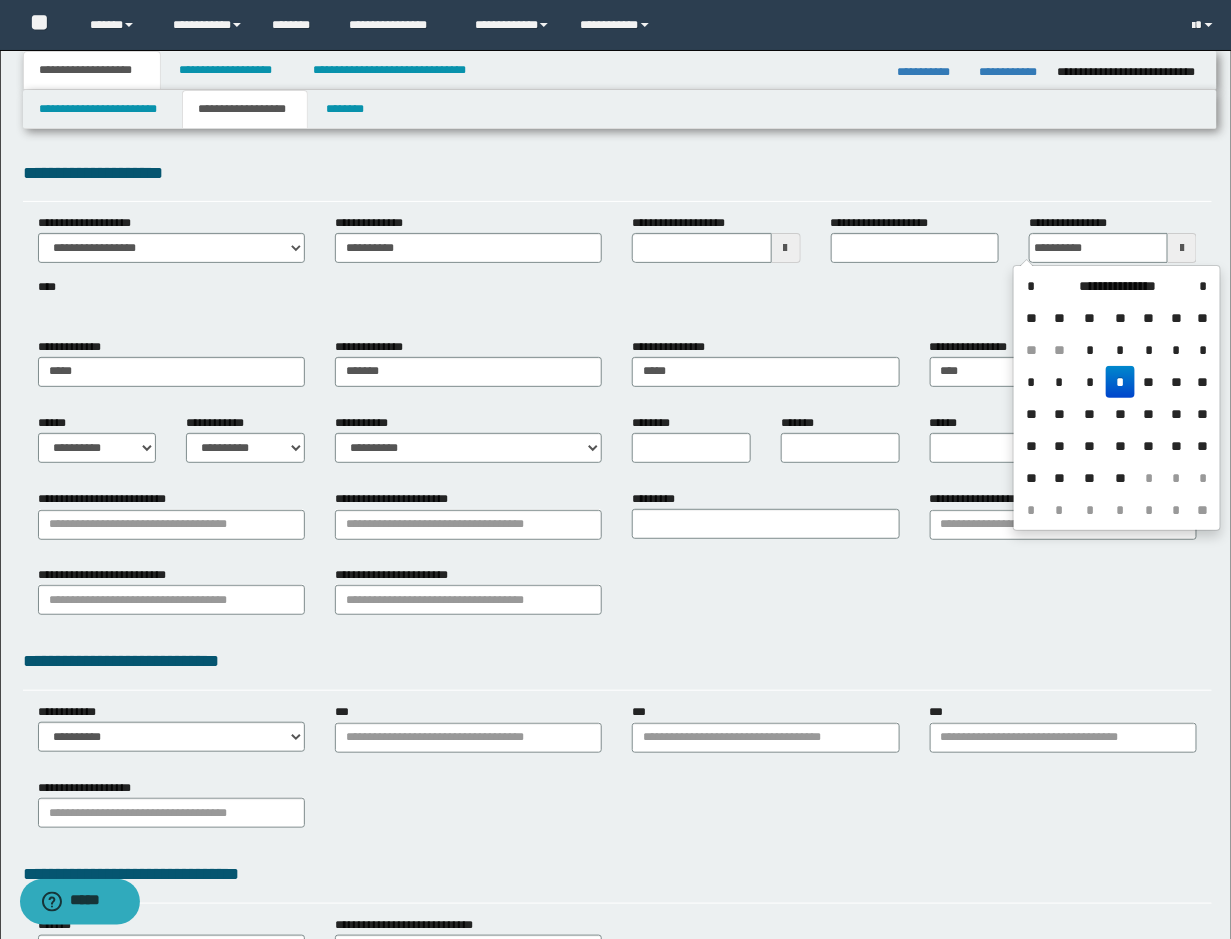 click on "*" at bounding box center (1120, 382) 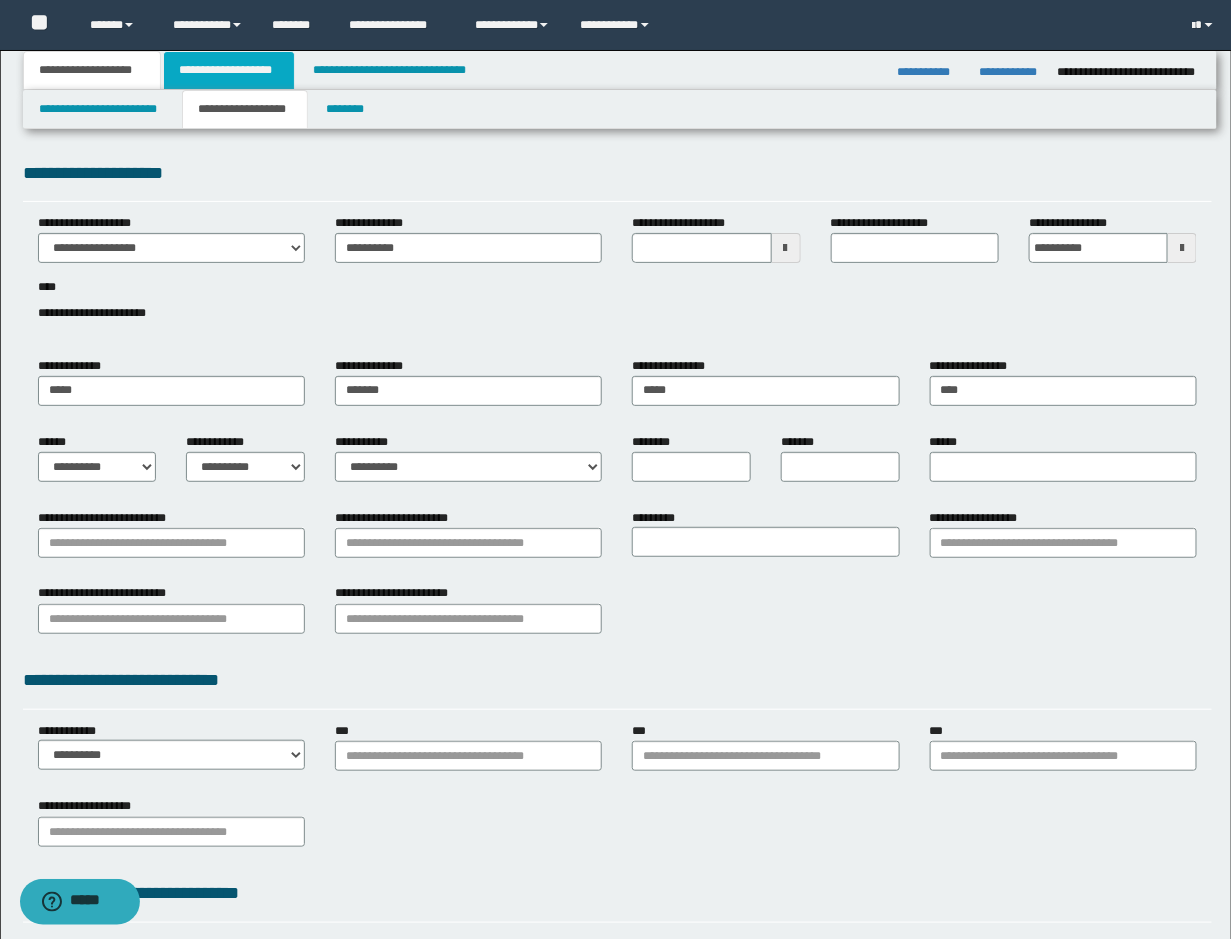 click on "**********" at bounding box center [229, 70] 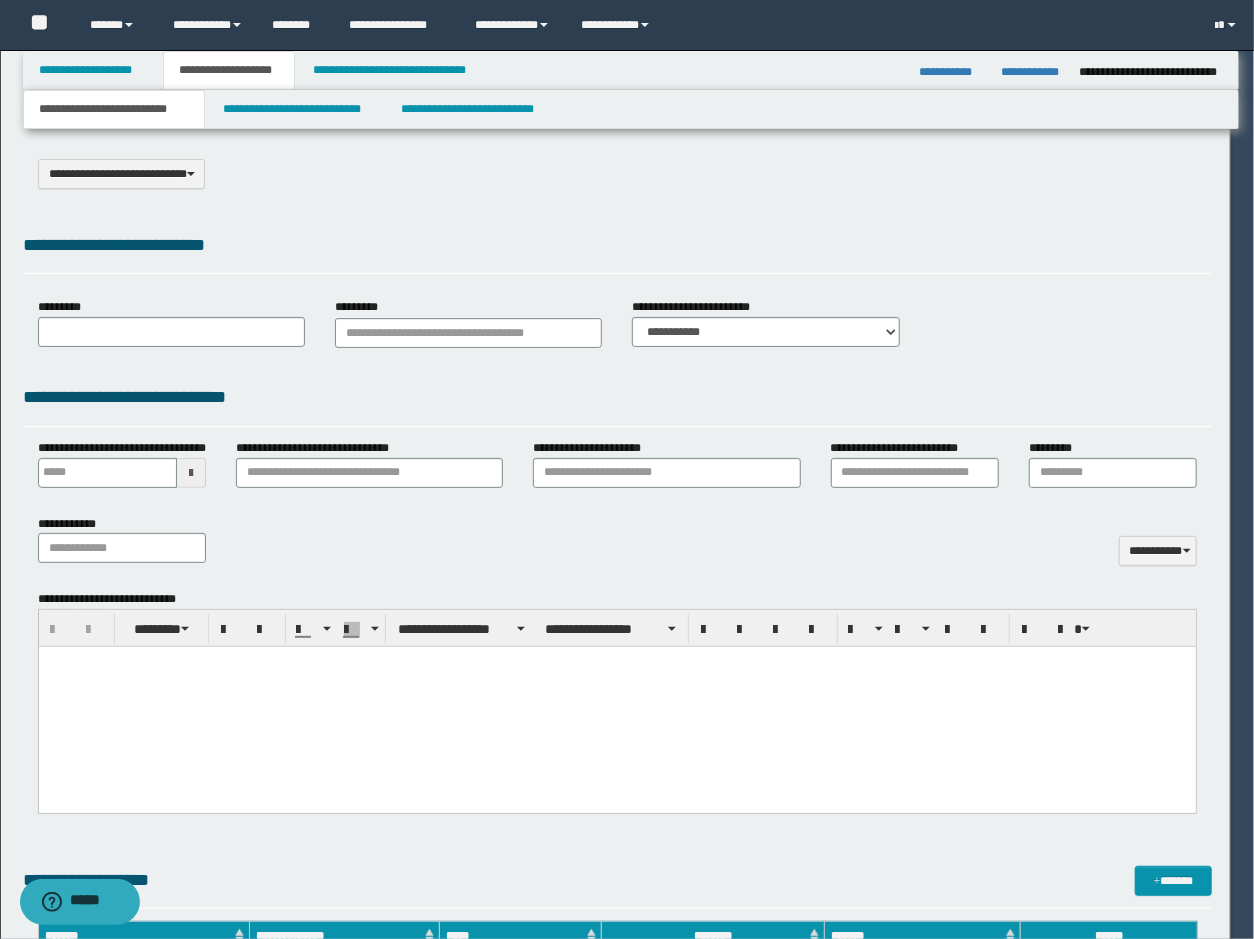 select on "*" 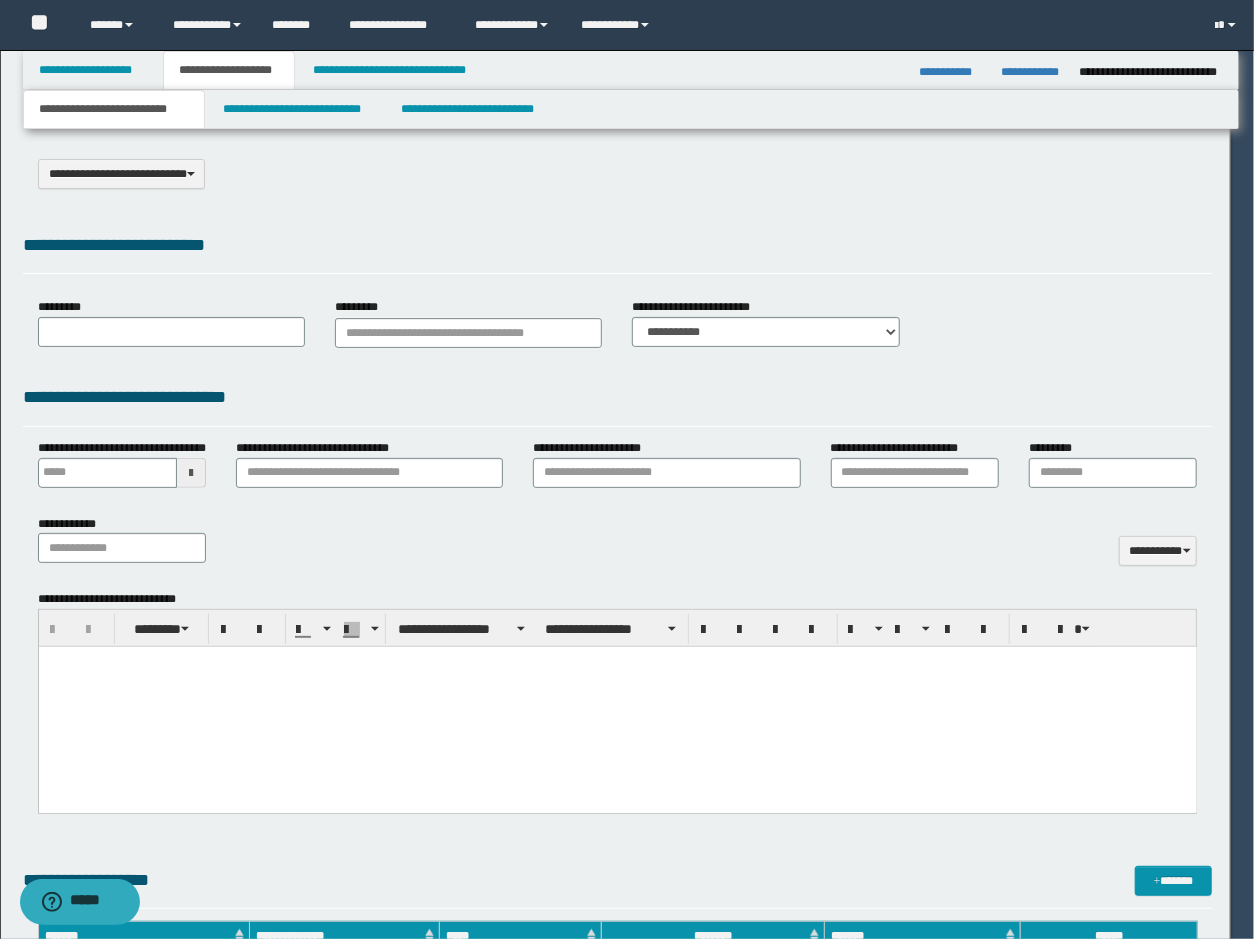 scroll, scrollTop: 0, scrollLeft: 0, axis: both 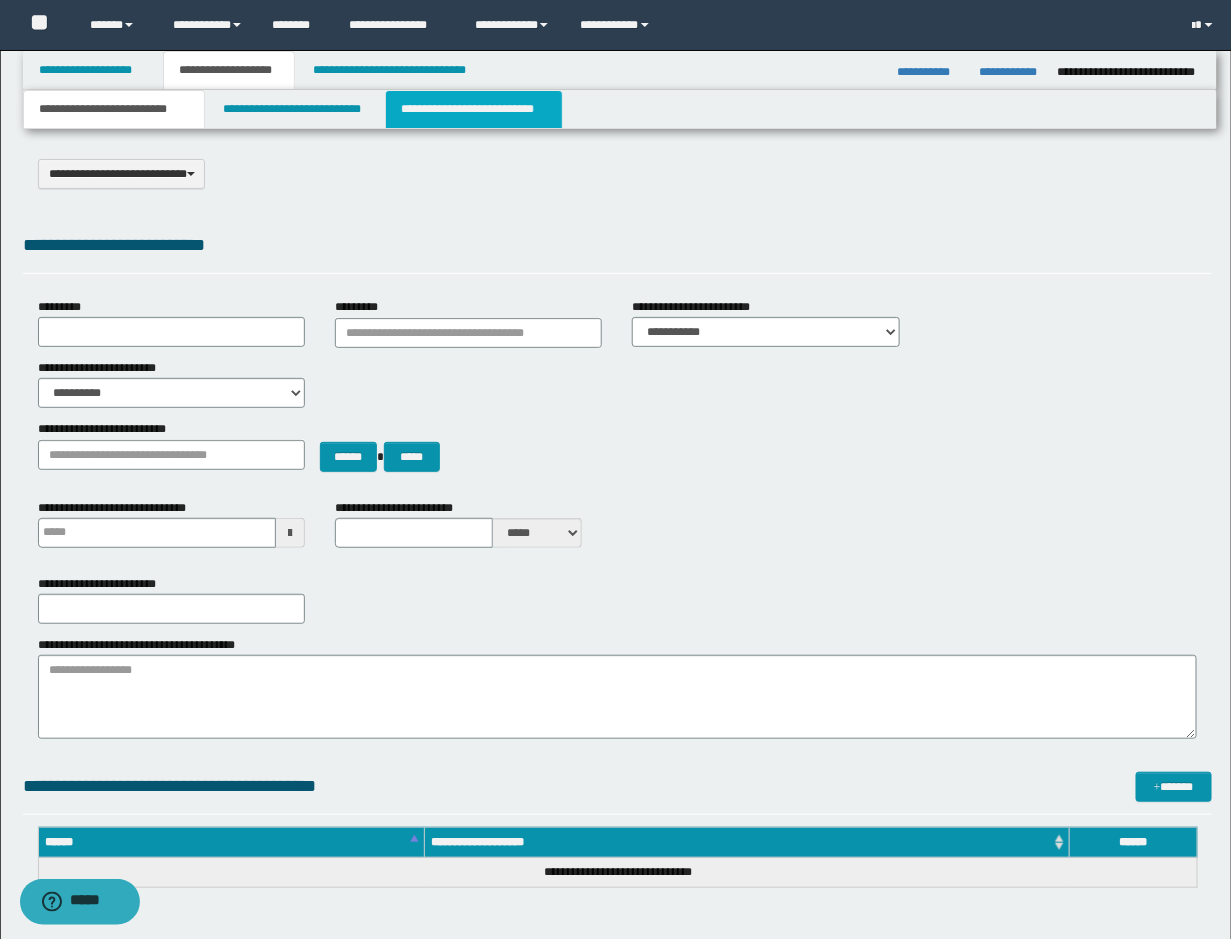 click on "**********" at bounding box center [474, 109] 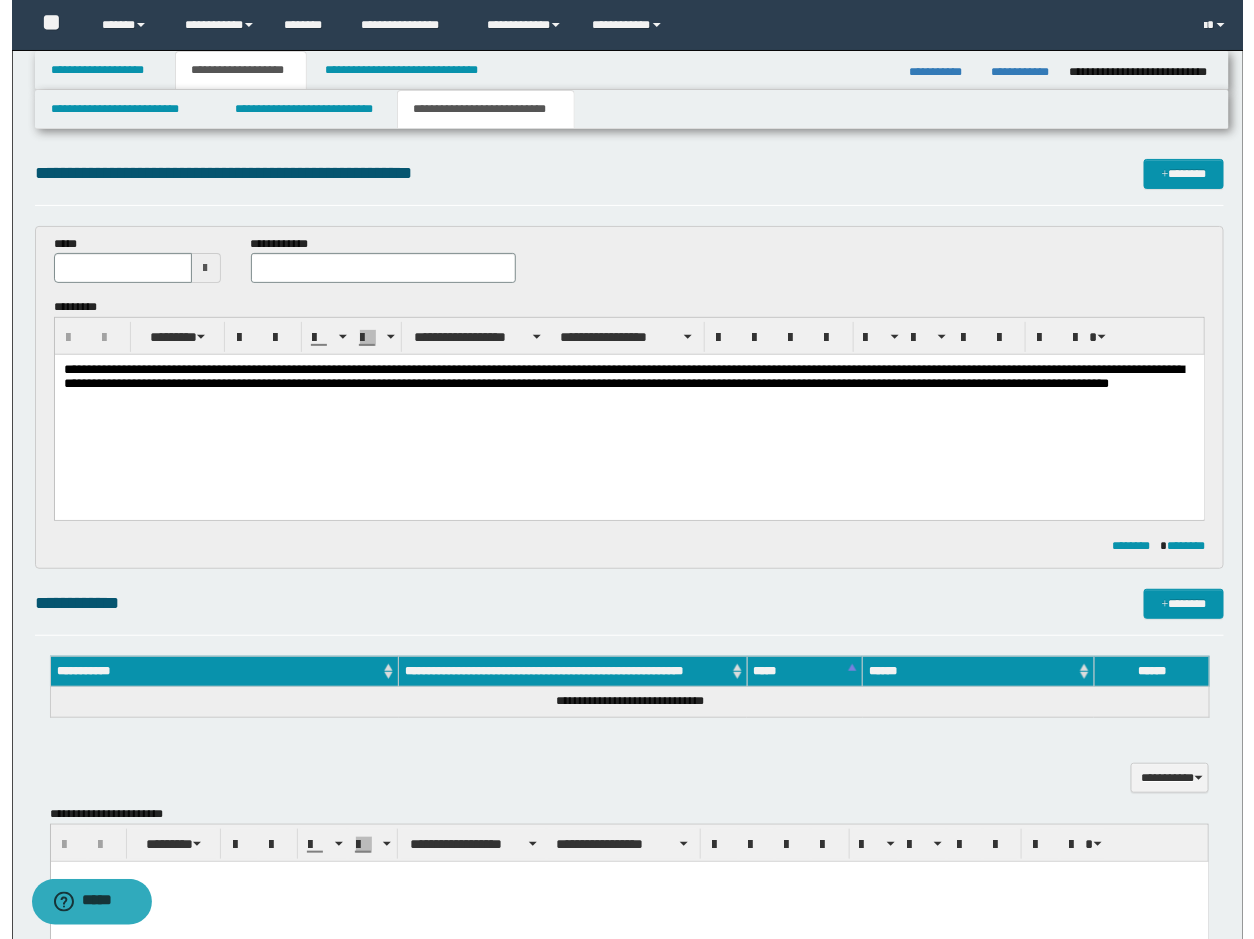 scroll, scrollTop: 0, scrollLeft: 0, axis: both 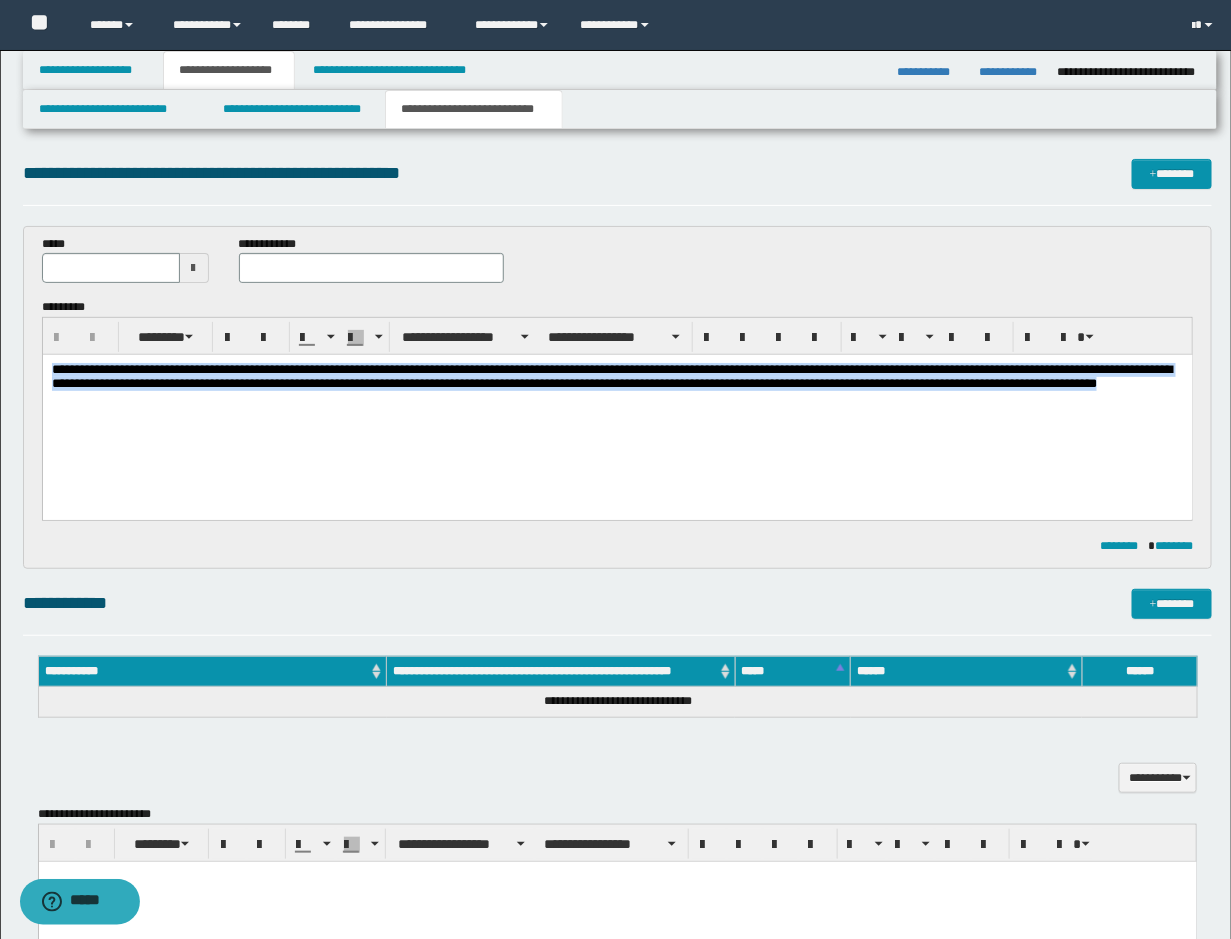 drag, startPoint x: 330, startPoint y: 427, endPoint x: -2, endPoint y: 294, distance: 357.64926 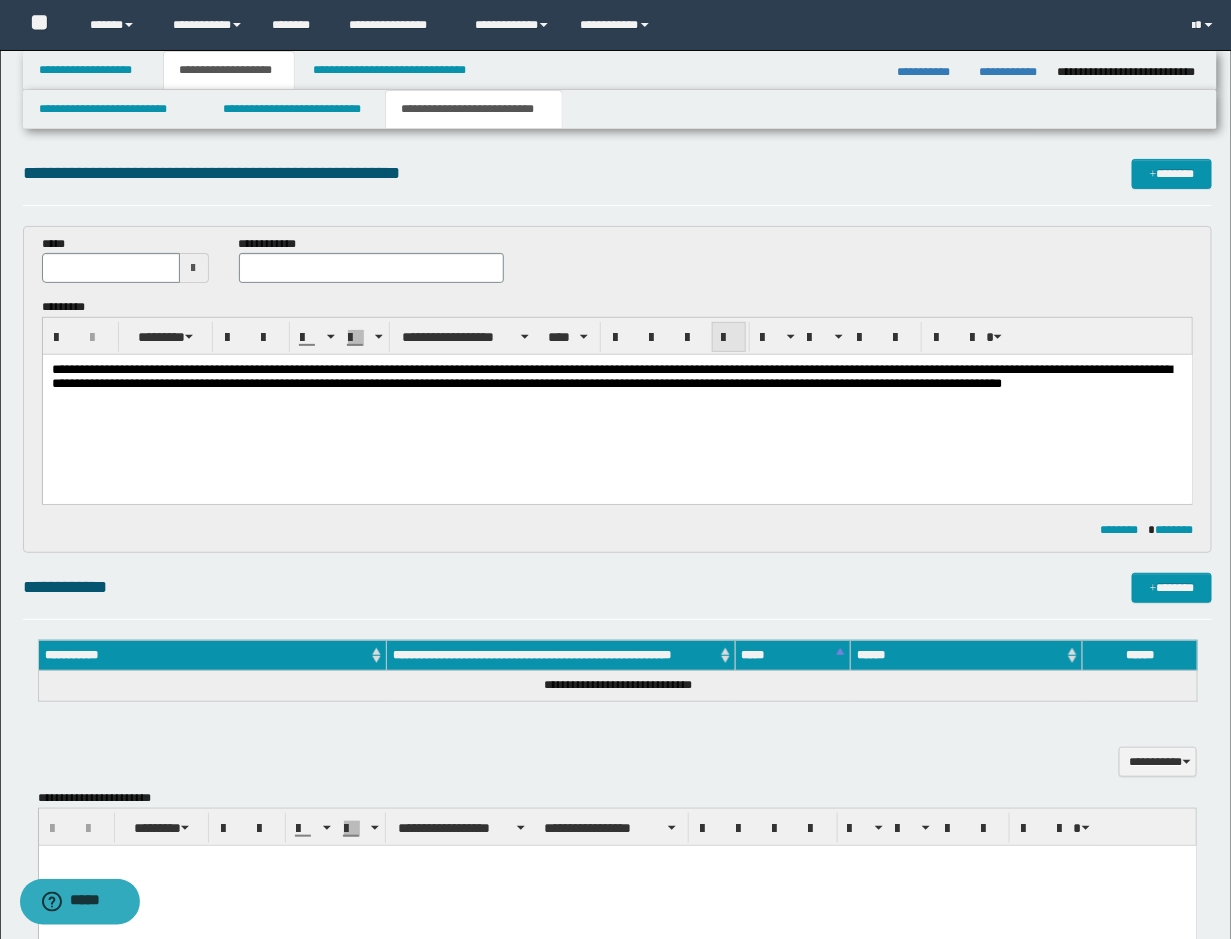 click at bounding box center [729, 338] 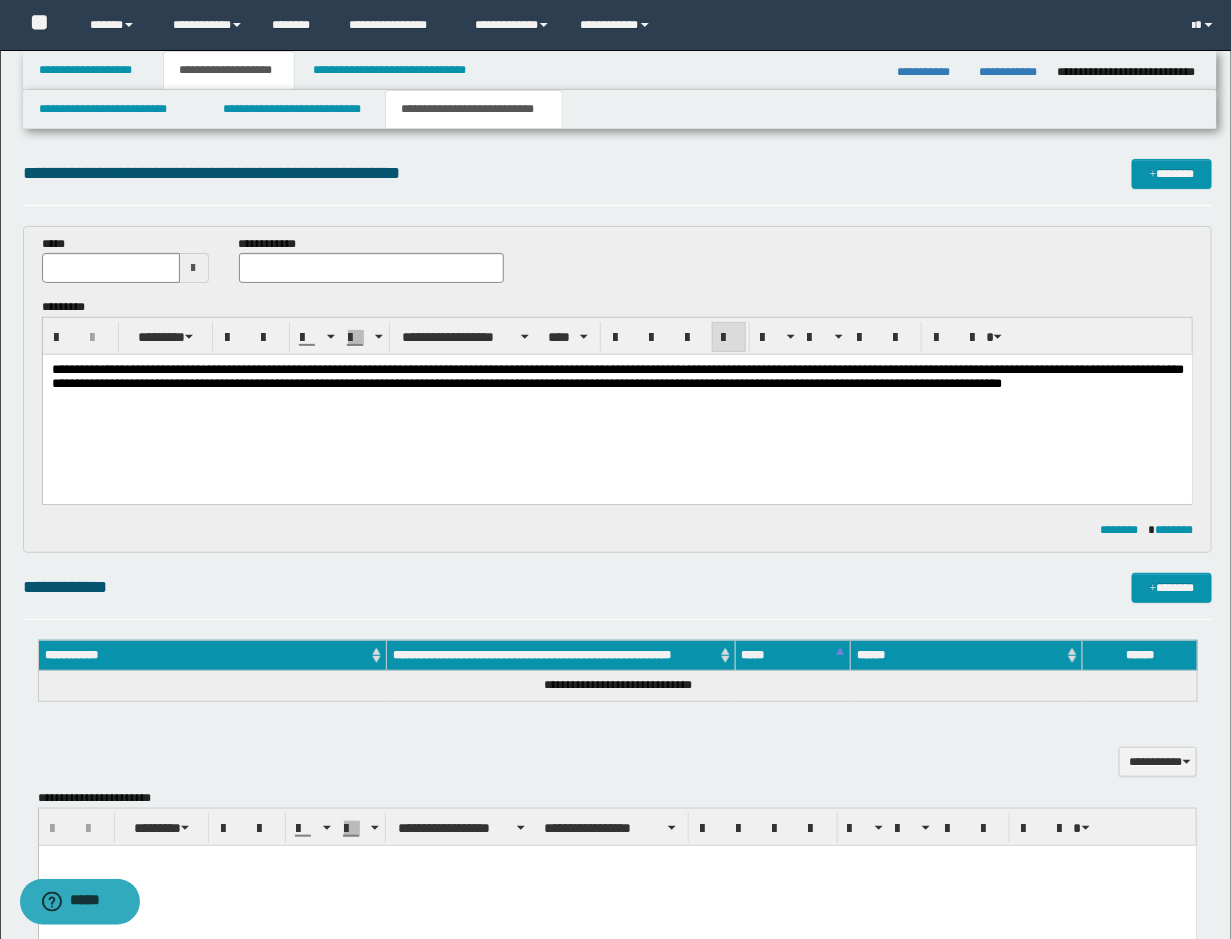 click on "**********" at bounding box center (617, 402) 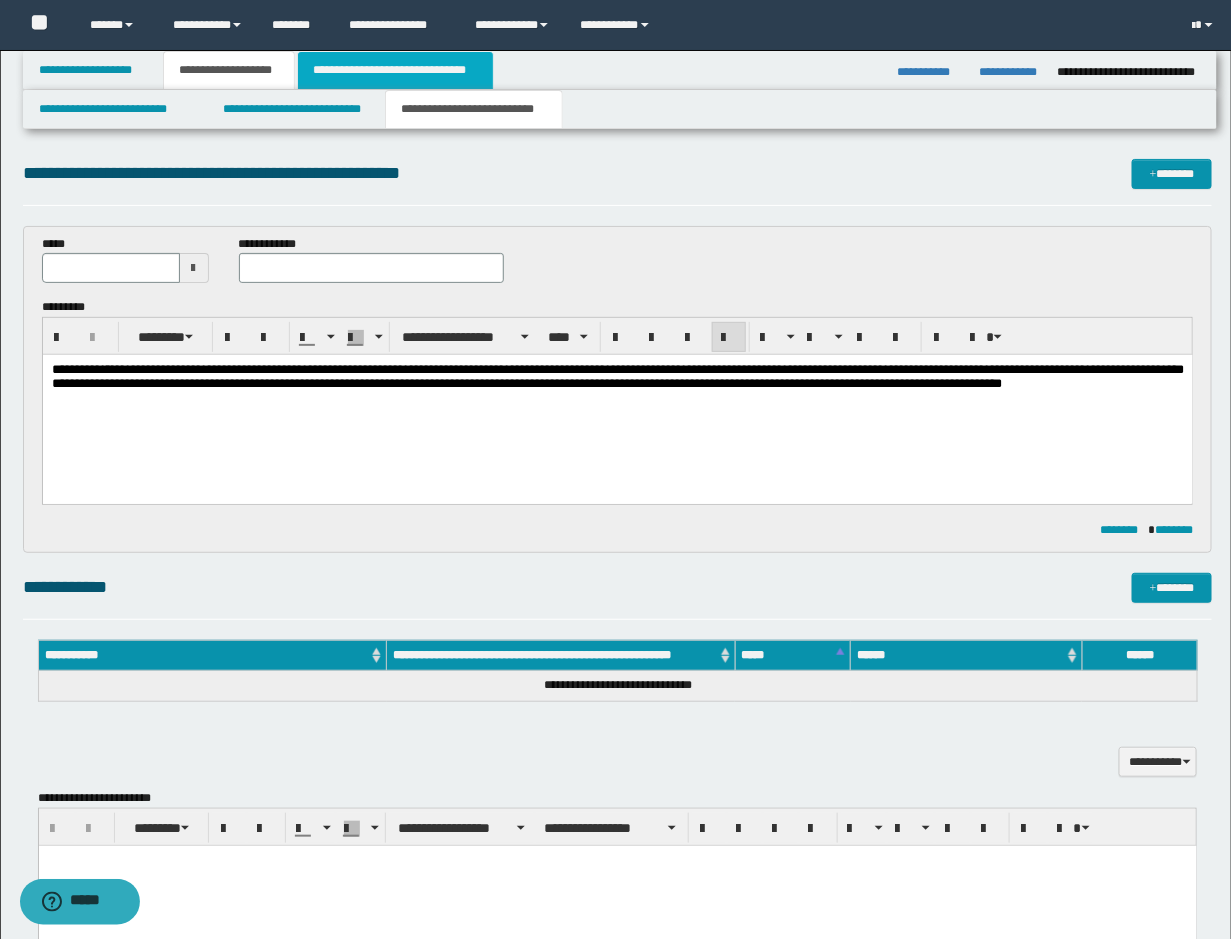click on "**********" at bounding box center (395, 70) 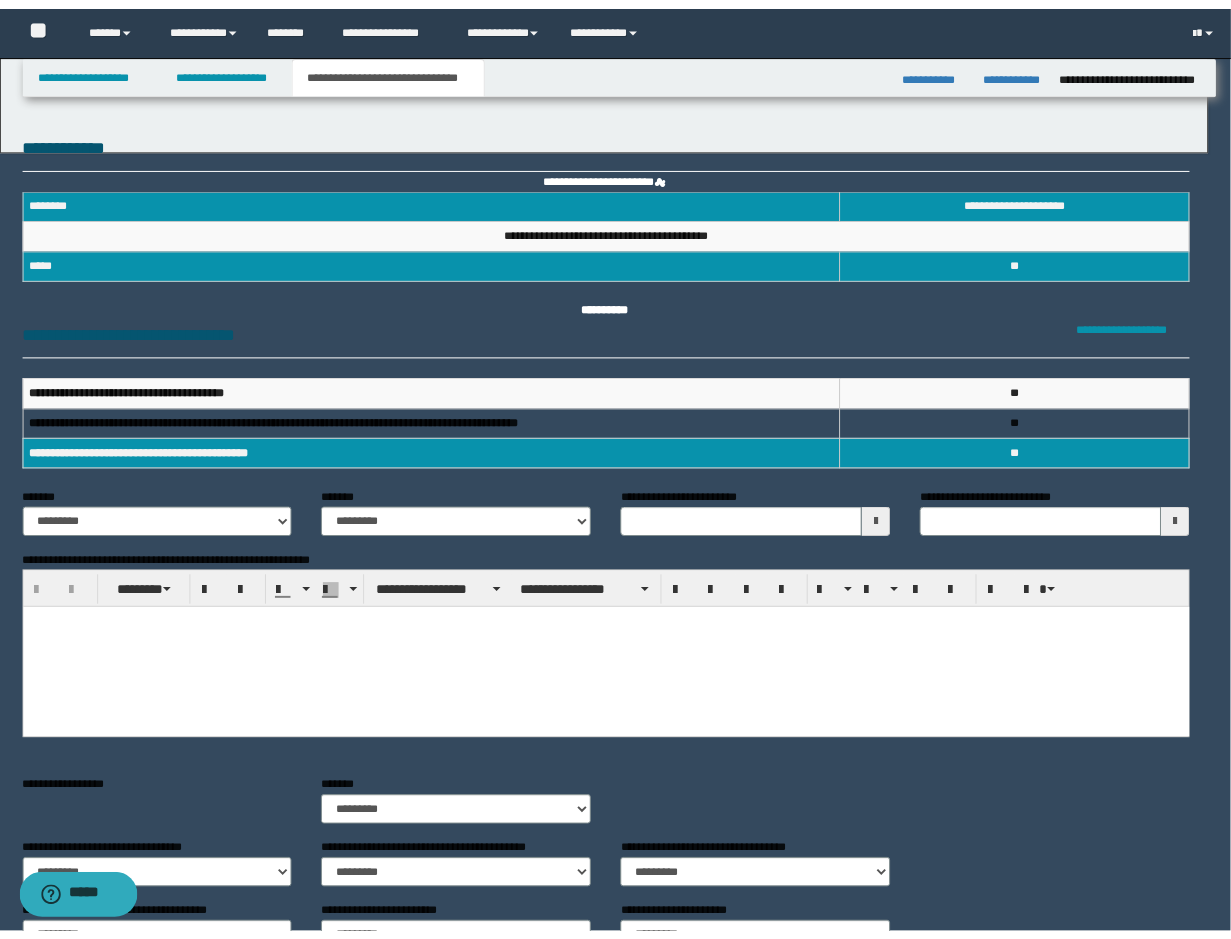 scroll, scrollTop: 0, scrollLeft: 0, axis: both 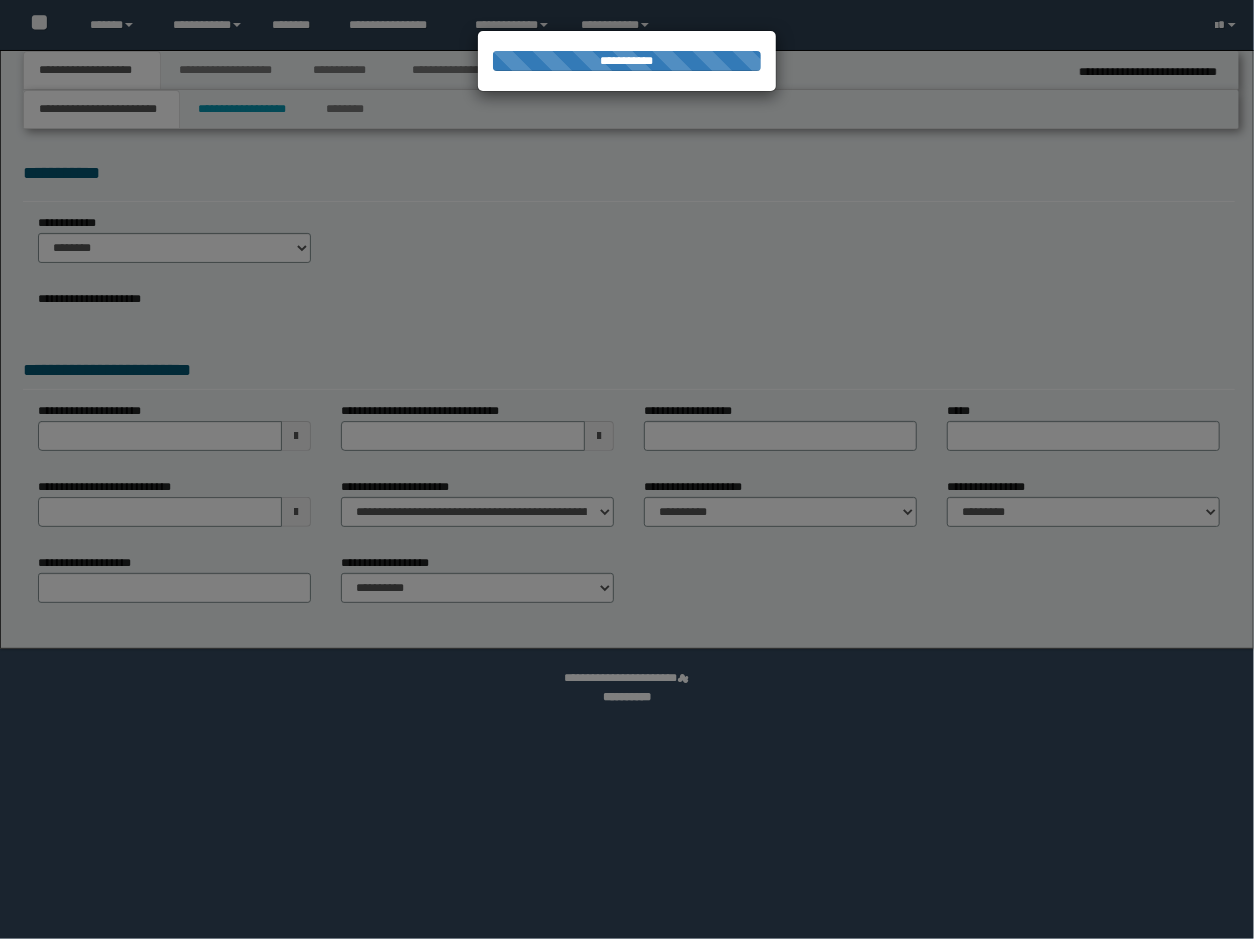 select on "**" 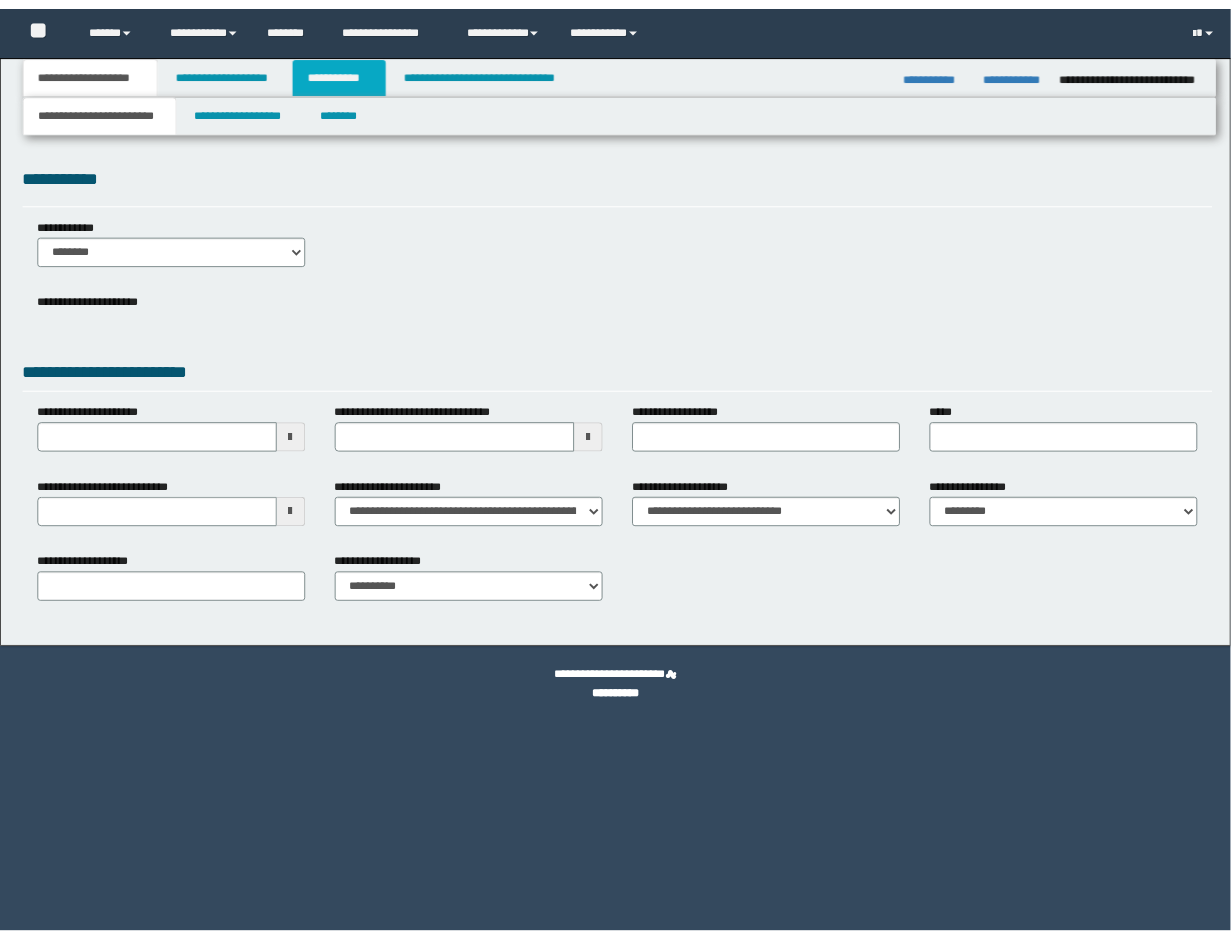 scroll, scrollTop: 0, scrollLeft: 0, axis: both 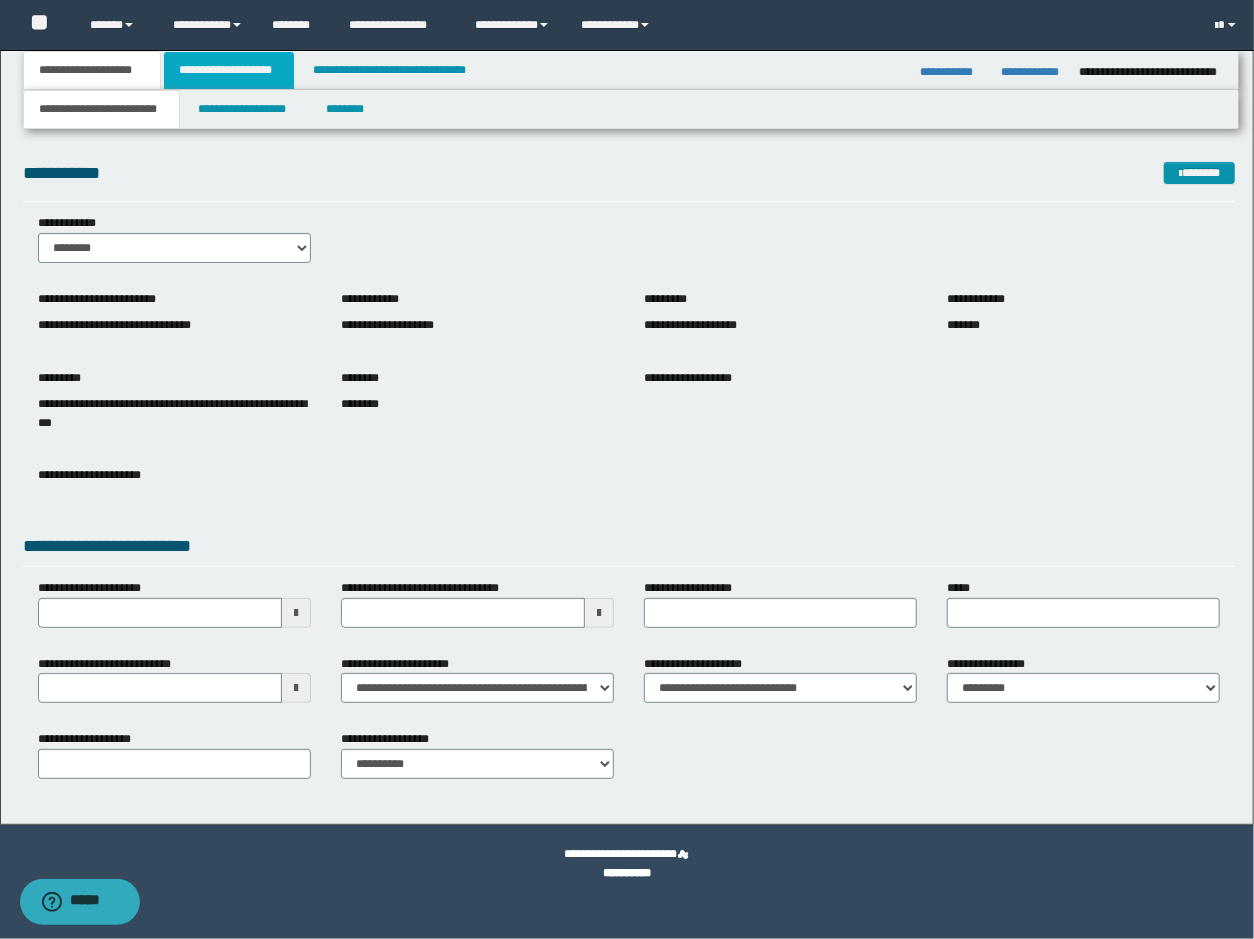 click on "**********" at bounding box center (229, 70) 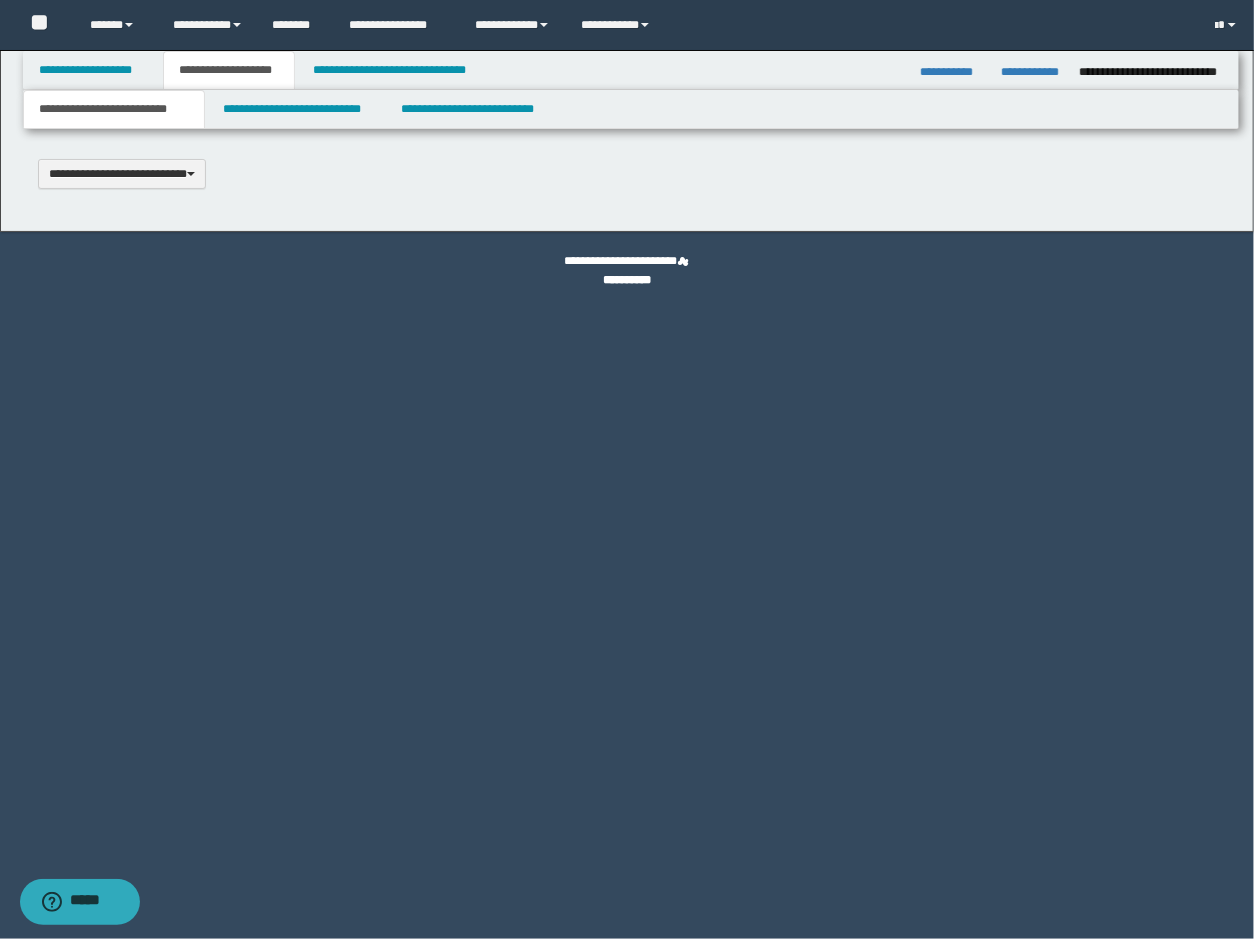 type 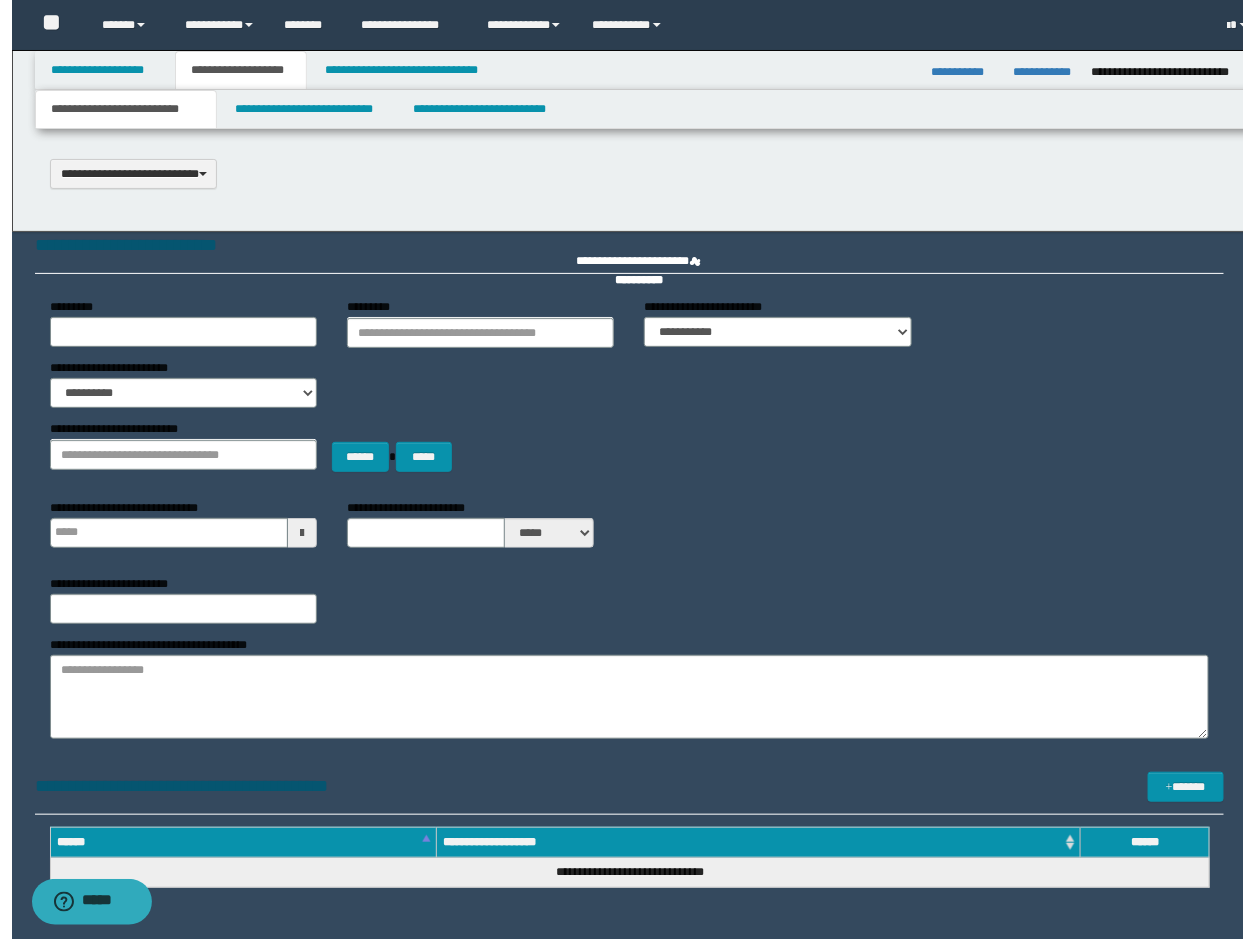 scroll, scrollTop: 0, scrollLeft: 0, axis: both 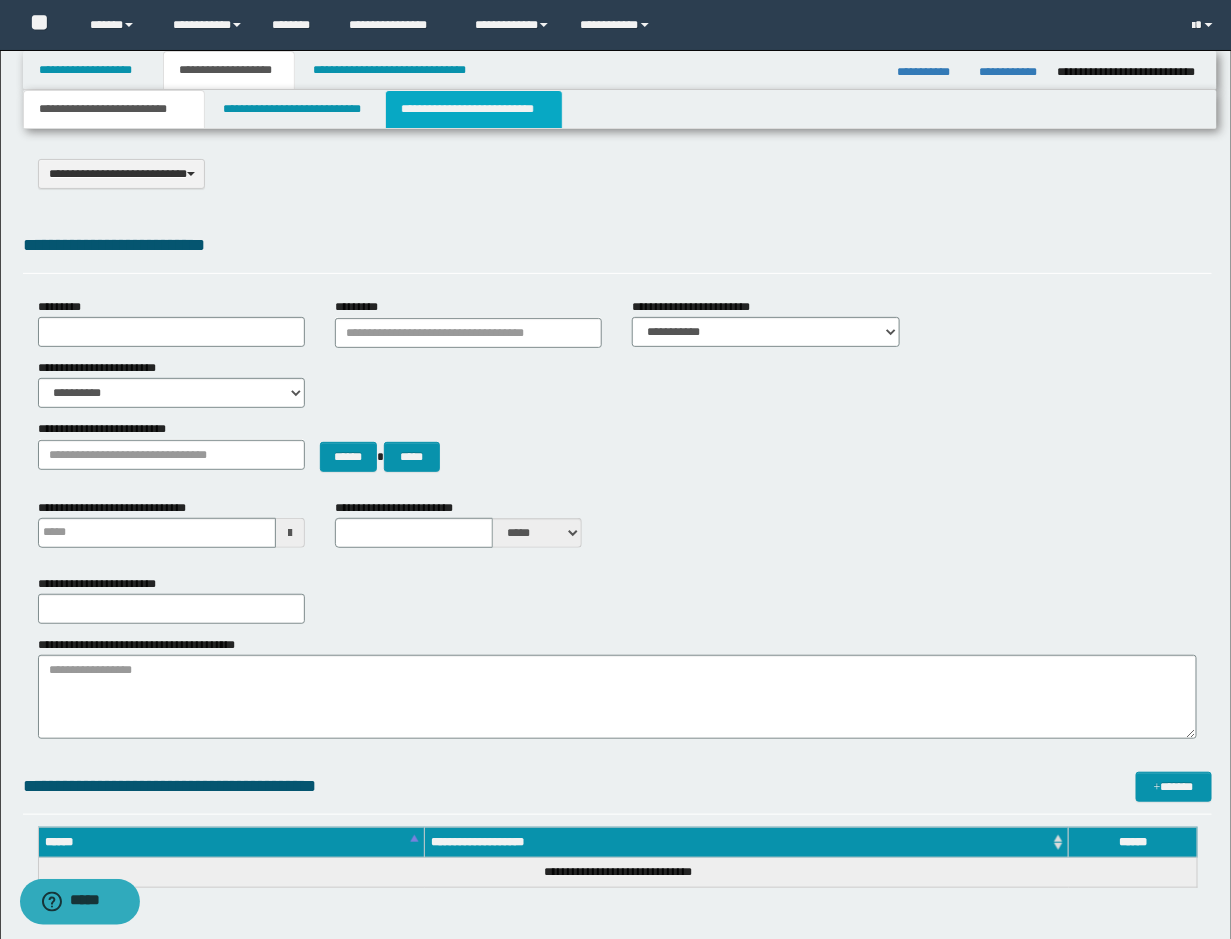 click on "**********" at bounding box center [474, 109] 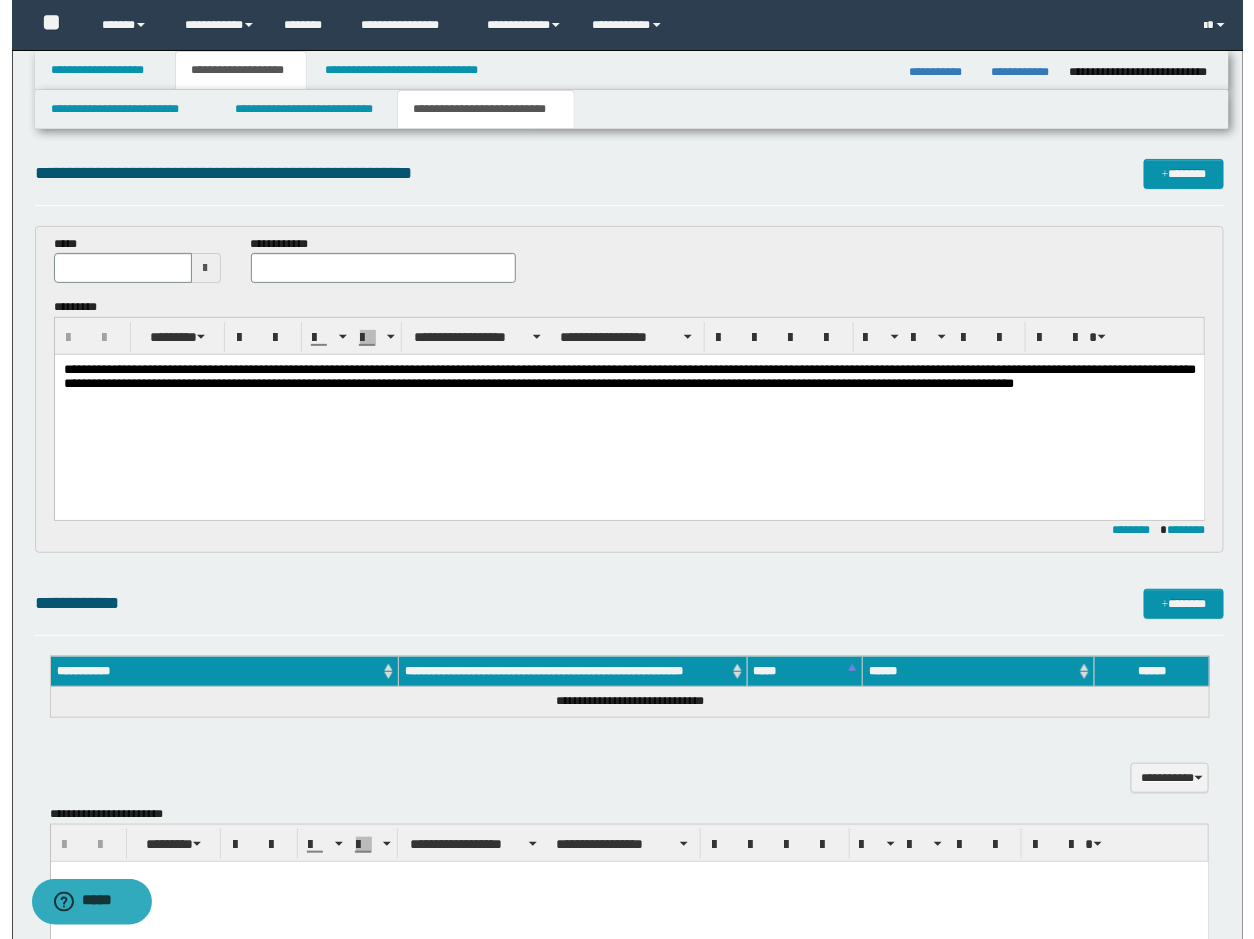 scroll, scrollTop: 0, scrollLeft: 0, axis: both 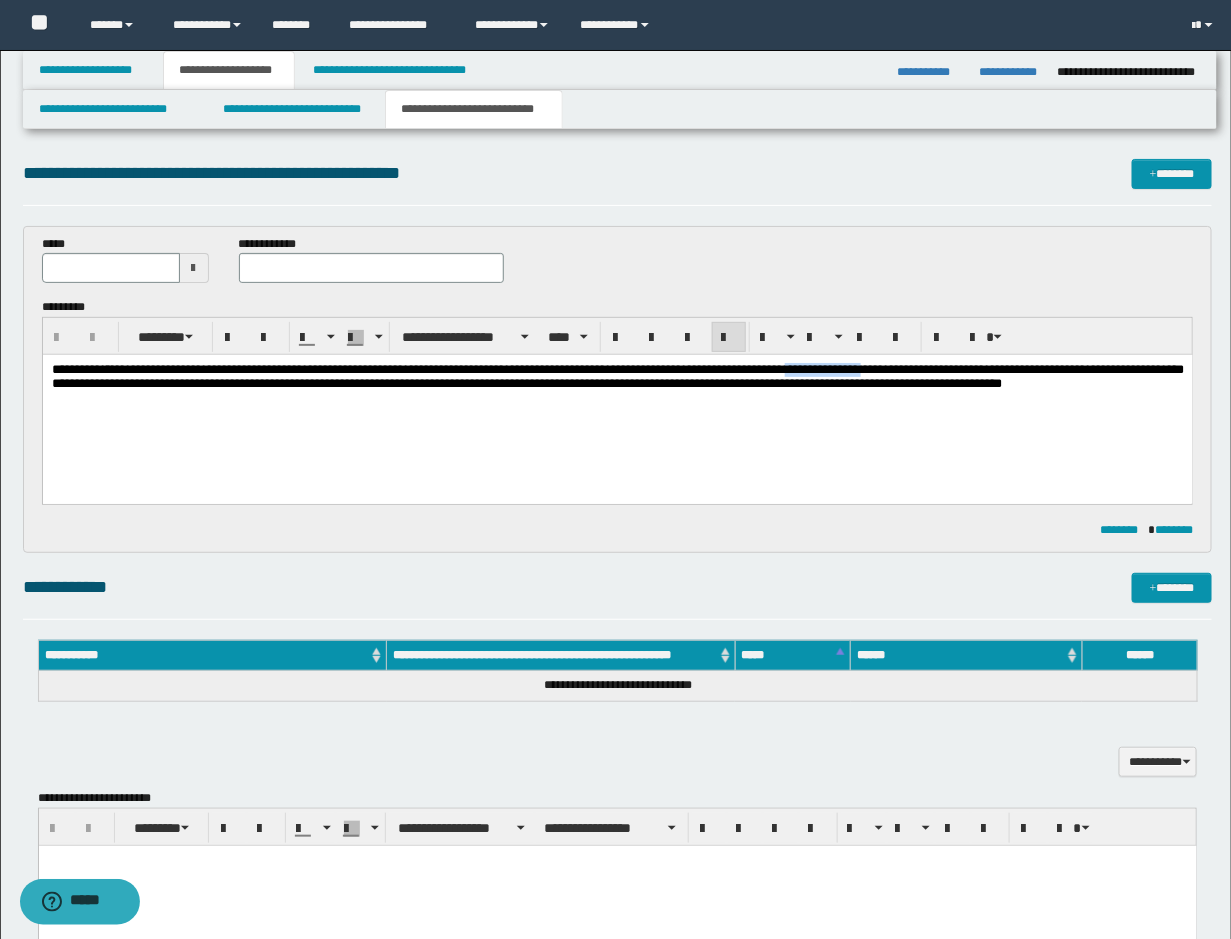 drag, startPoint x: 941, startPoint y: 368, endPoint x: 850, endPoint y: 368, distance: 91 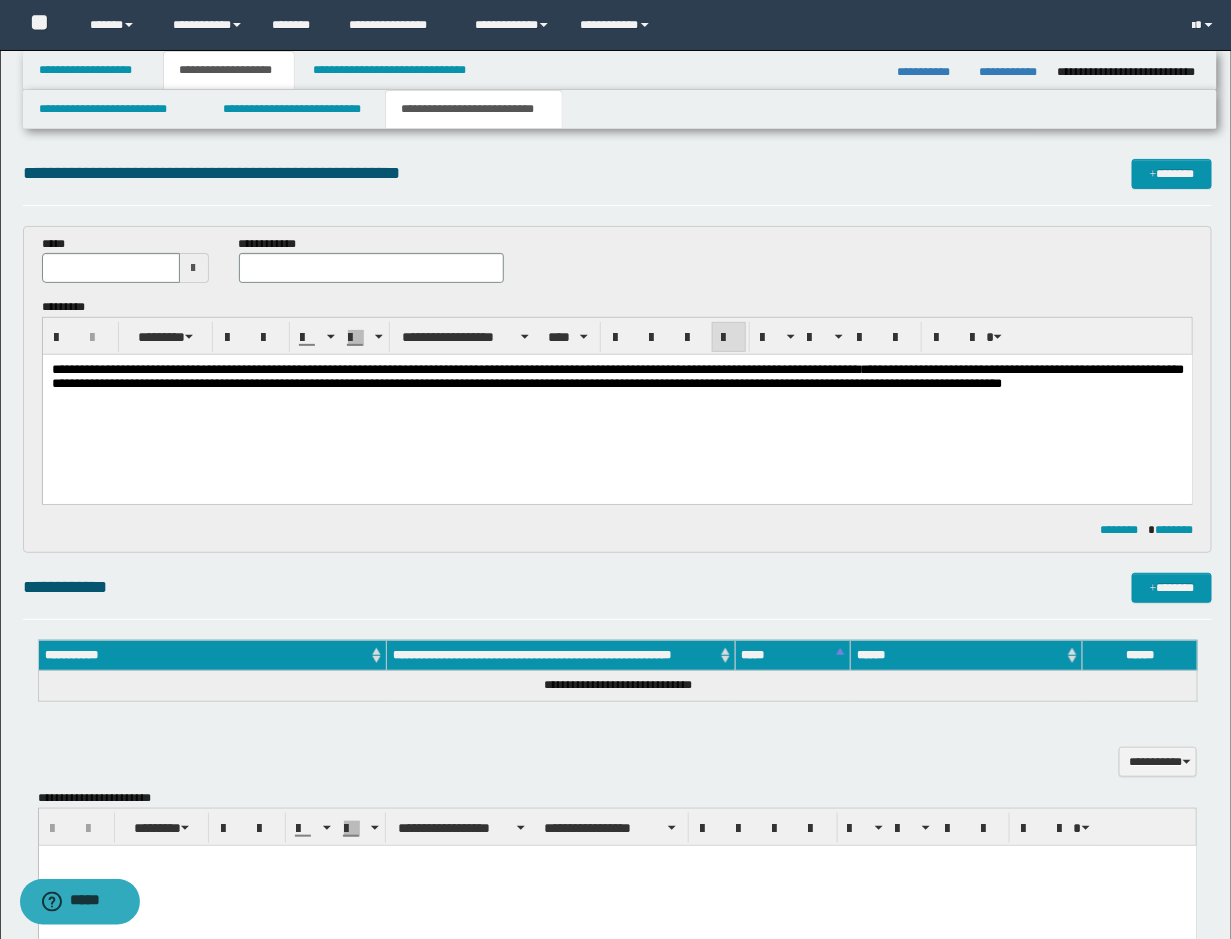 click on "**********" at bounding box center [617, 402] 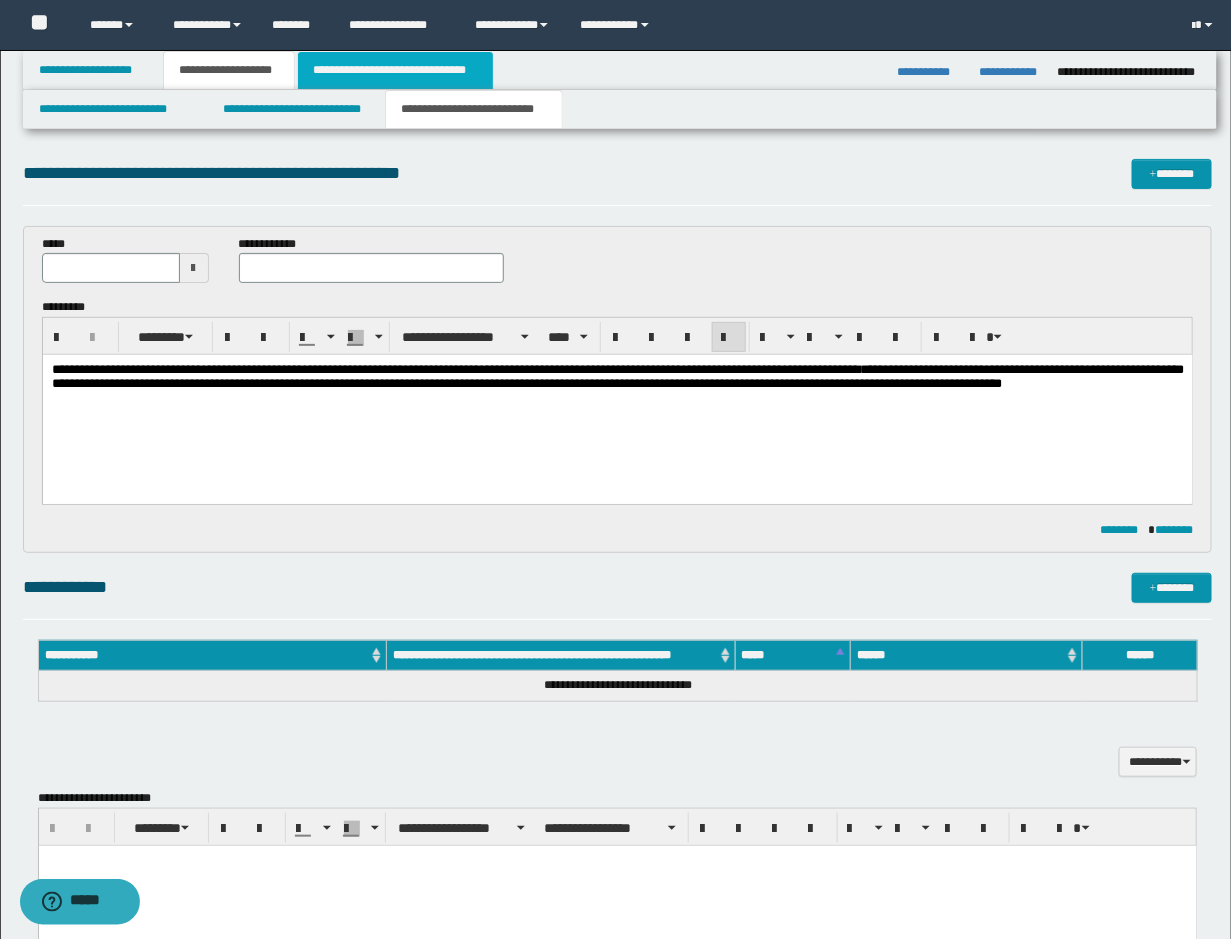 drag, startPoint x: 433, startPoint y: 71, endPoint x: 457, endPoint y: 16, distance: 60.00833 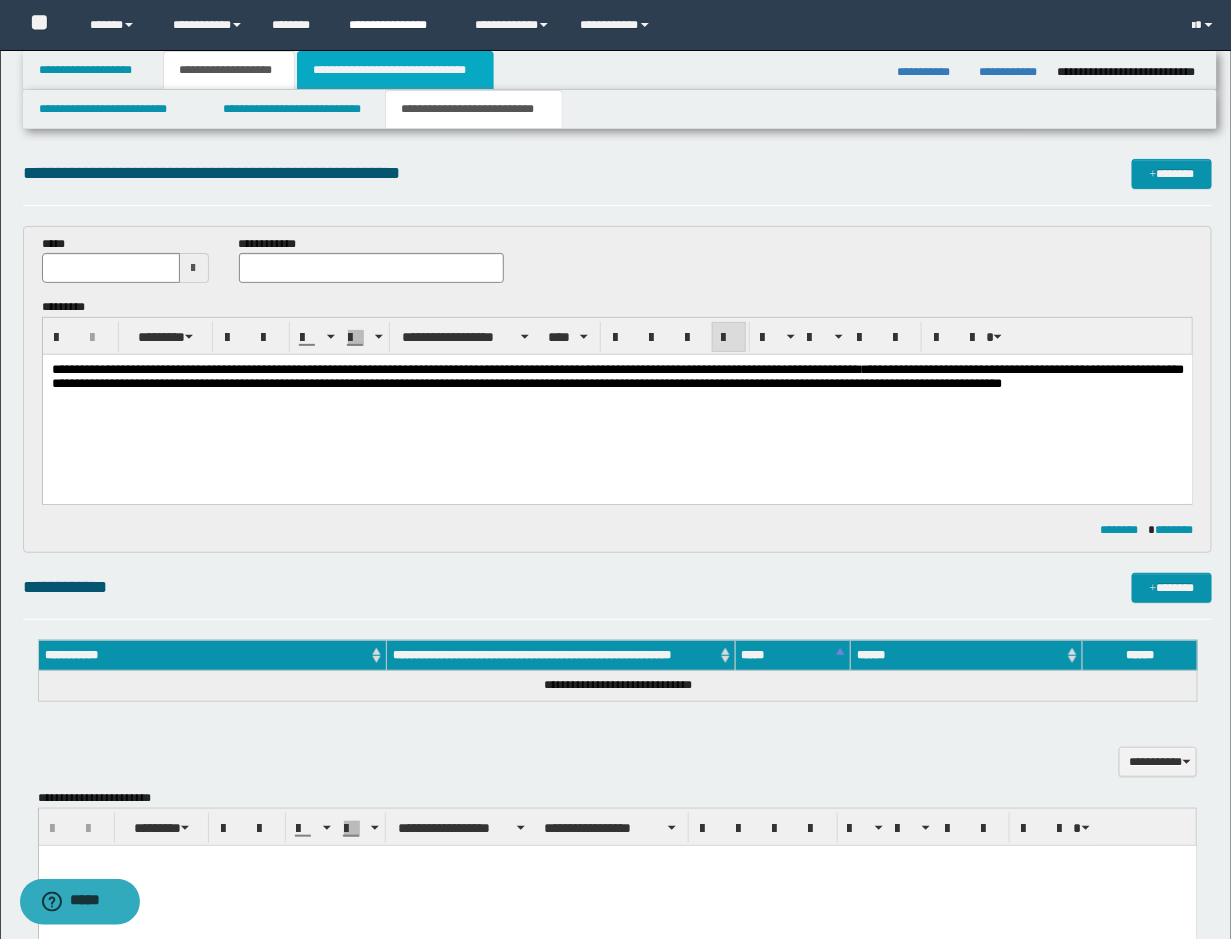 click on "**********" at bounding box center [395, 70] 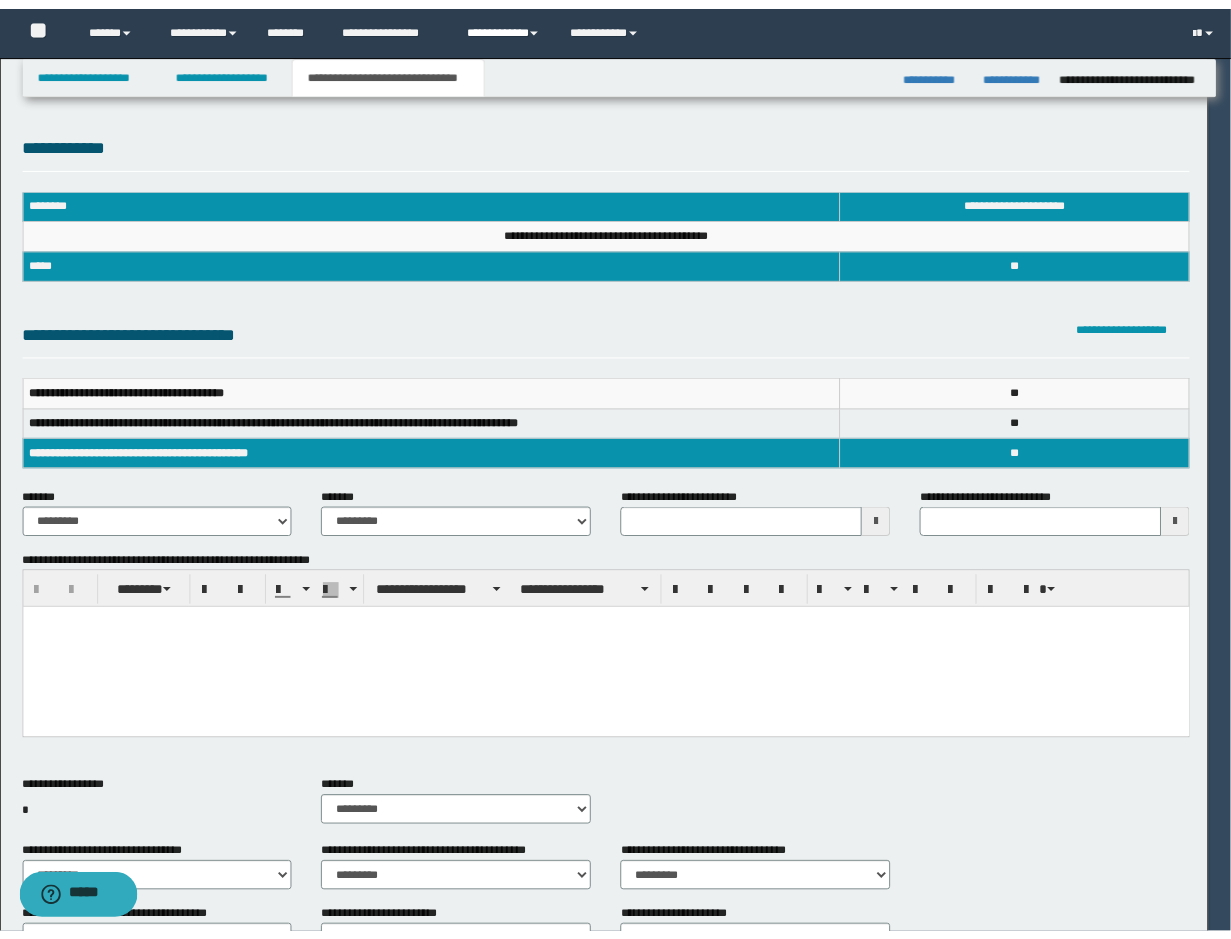 scroll, scrollTop: 0, scrollLeft: 0, axis: both 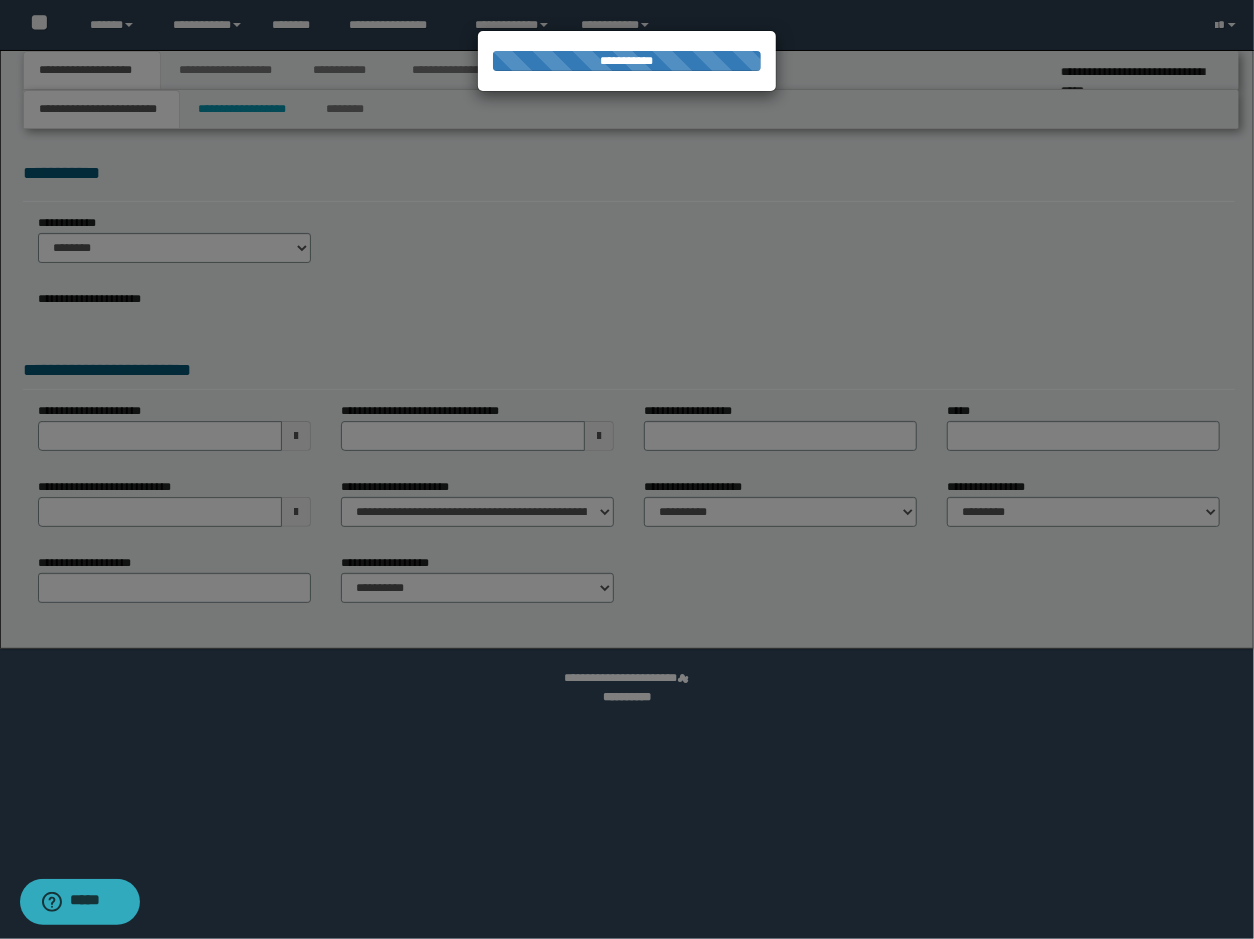 select on "**" 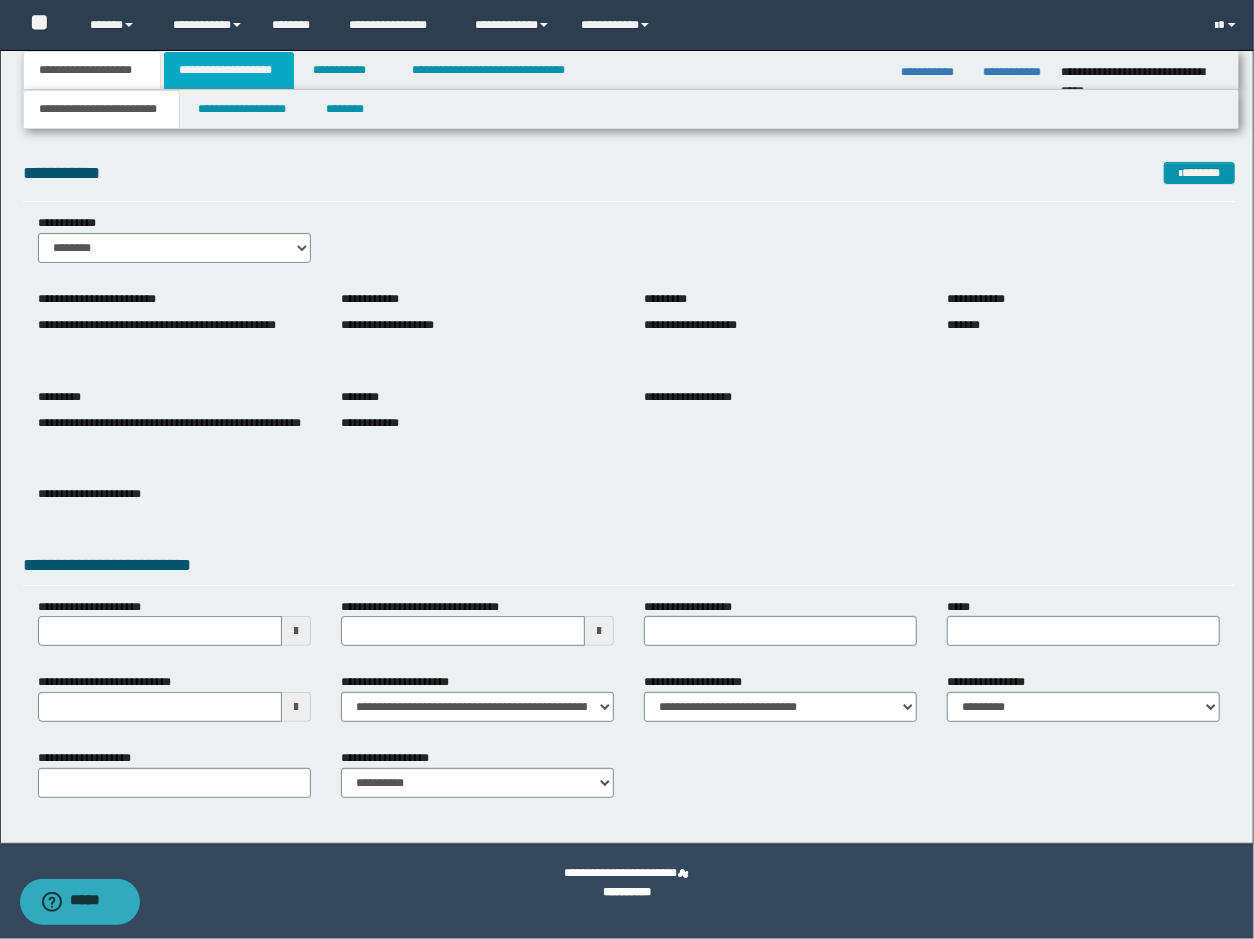 click on "**********" at bounding box center [229, 70] 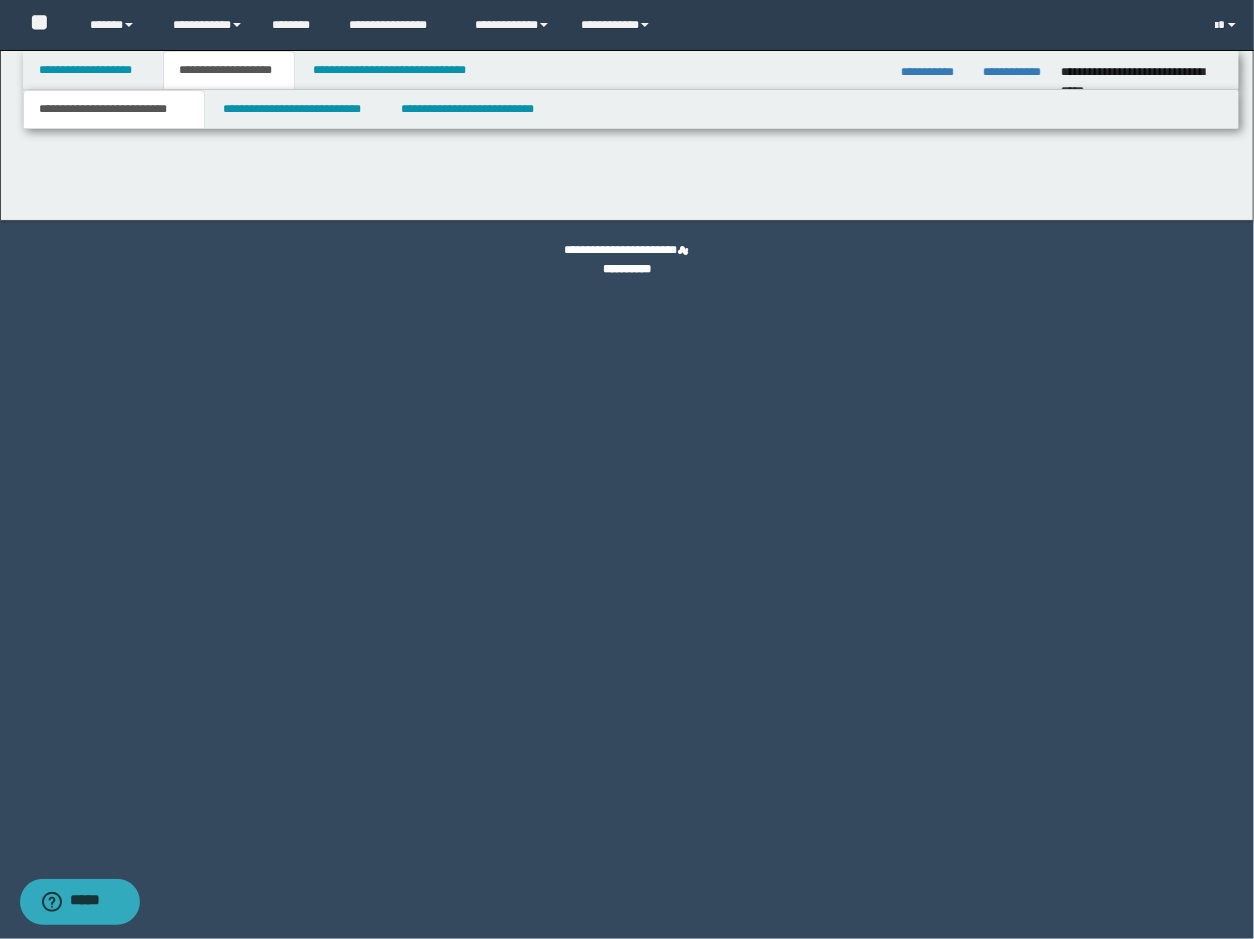 scroll, scrollTop: 0, scrollLeft: 0, axis: both 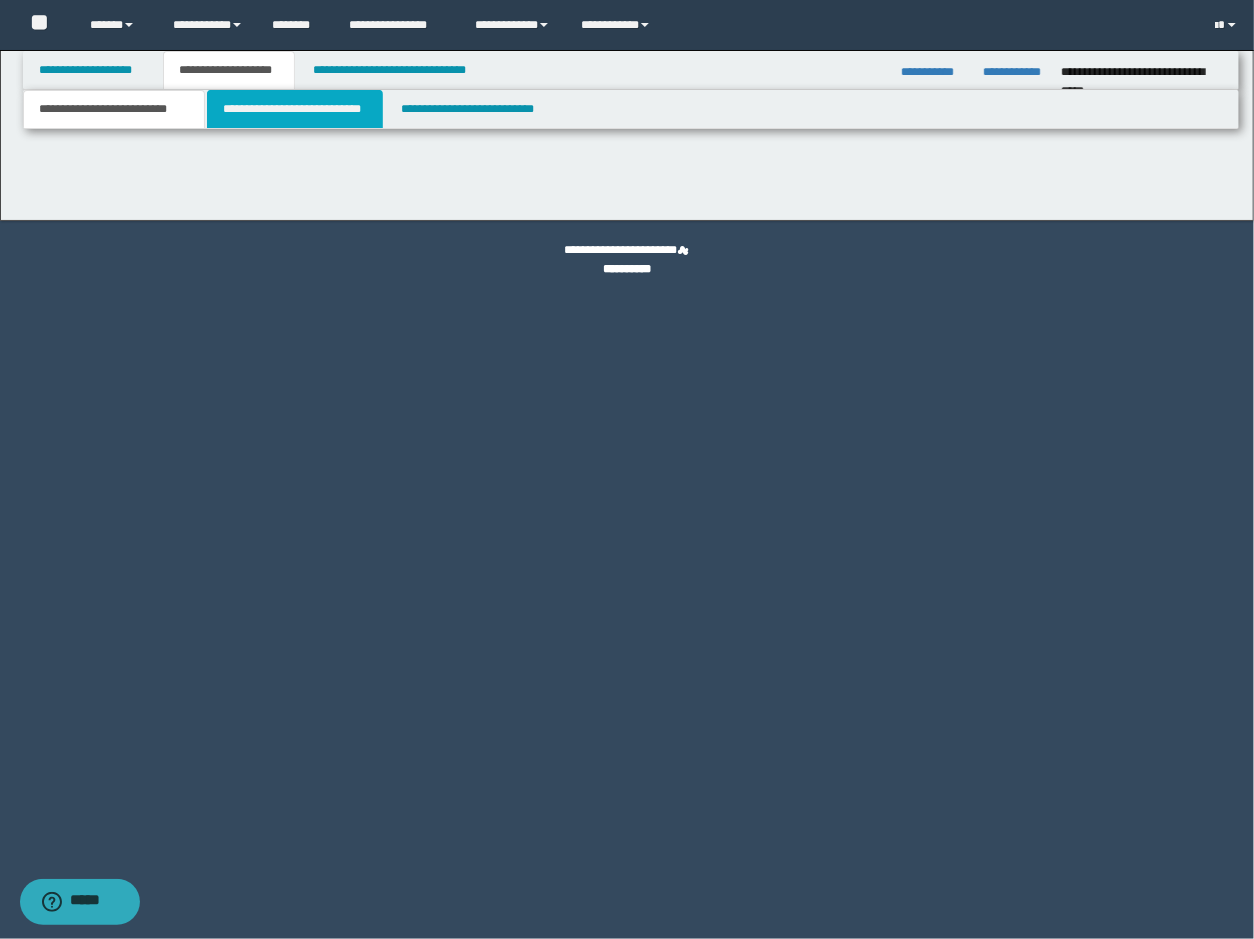 click on "**********" at bounding box center [295, 109] 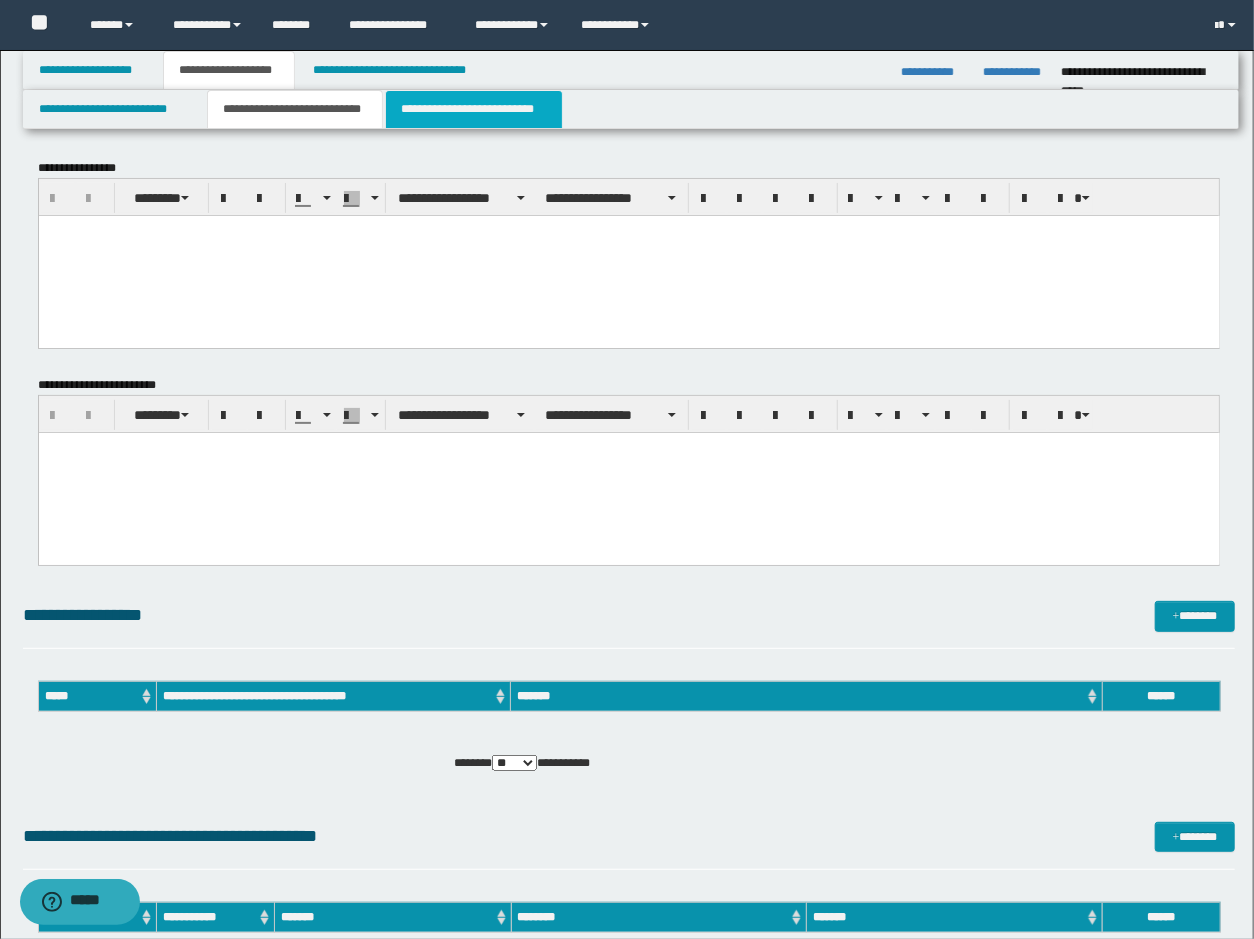 scroll, scrollTop: 0, scrollLeft: 0, axis: both 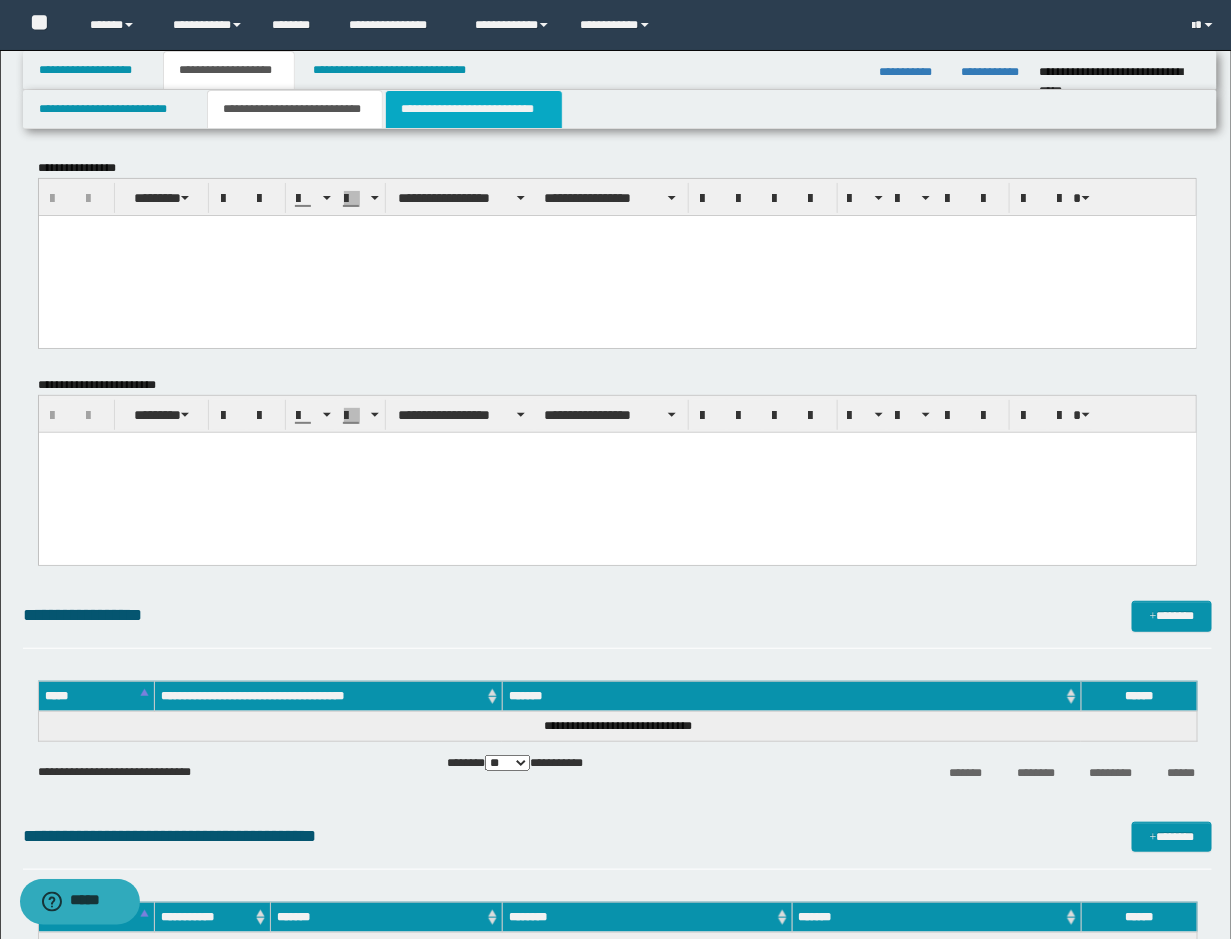 click on "**********" at bounding box center [474, 109] 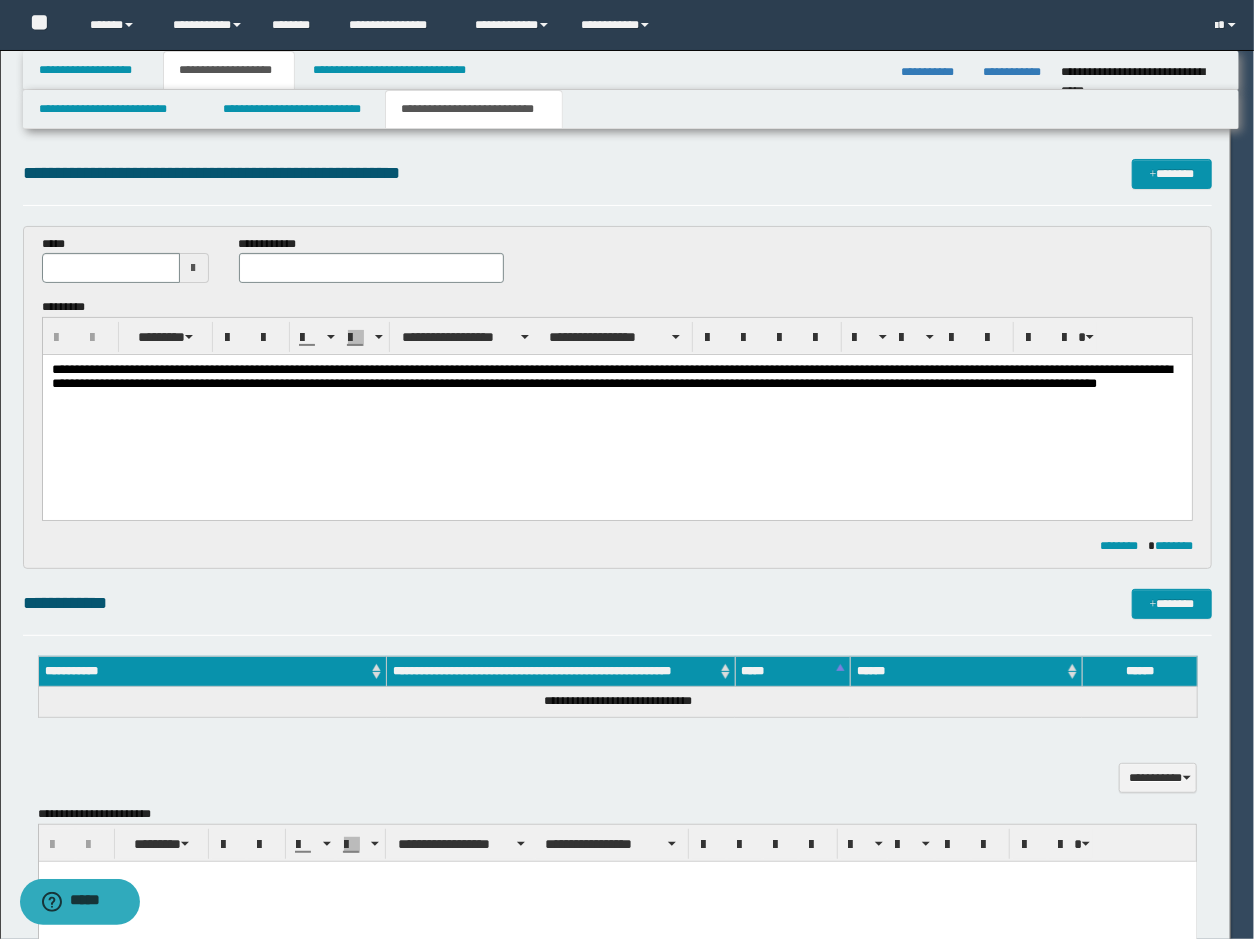 scroll, scrollTop: 0, scrollLeft: 0, axis: both 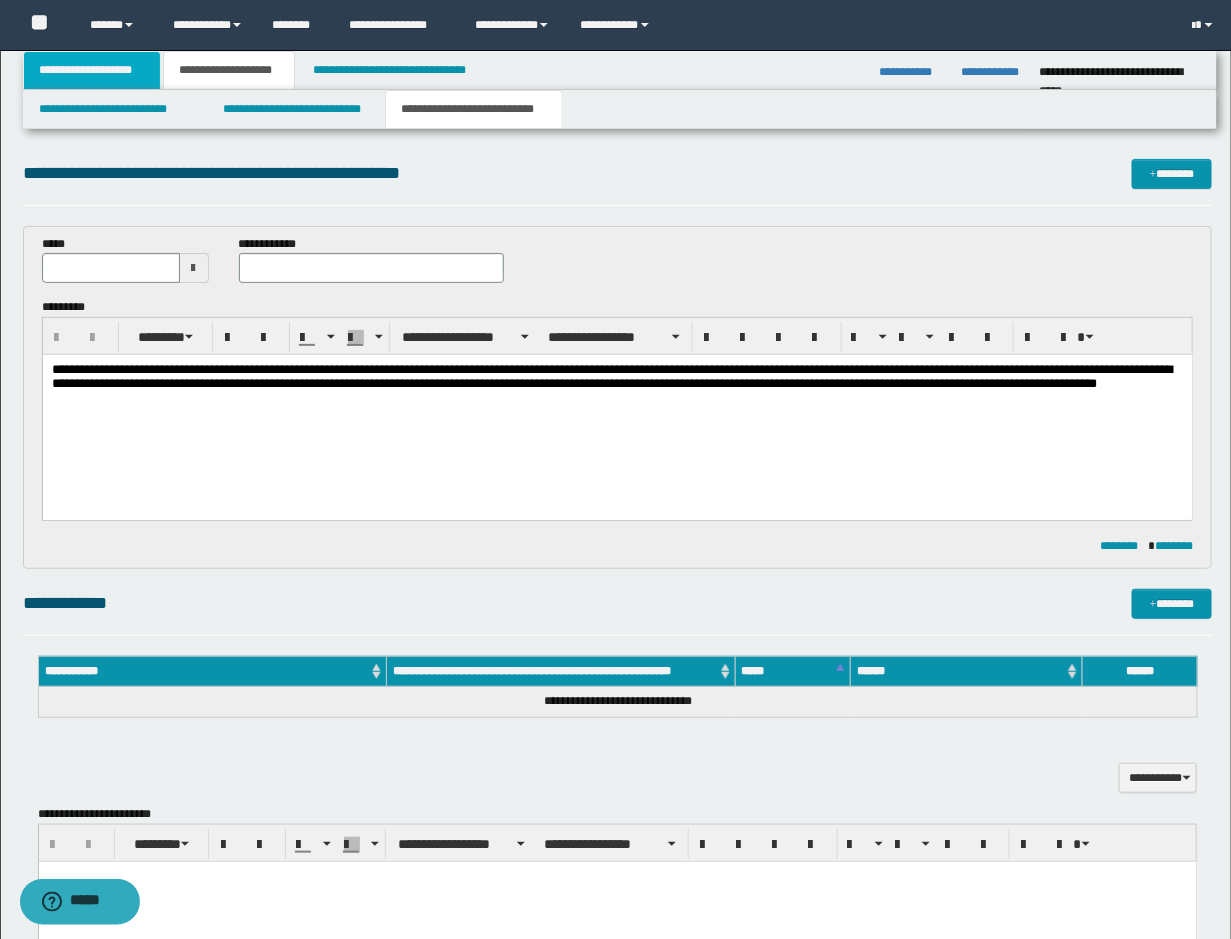 click on "**********" at bounding box center [92, 70] 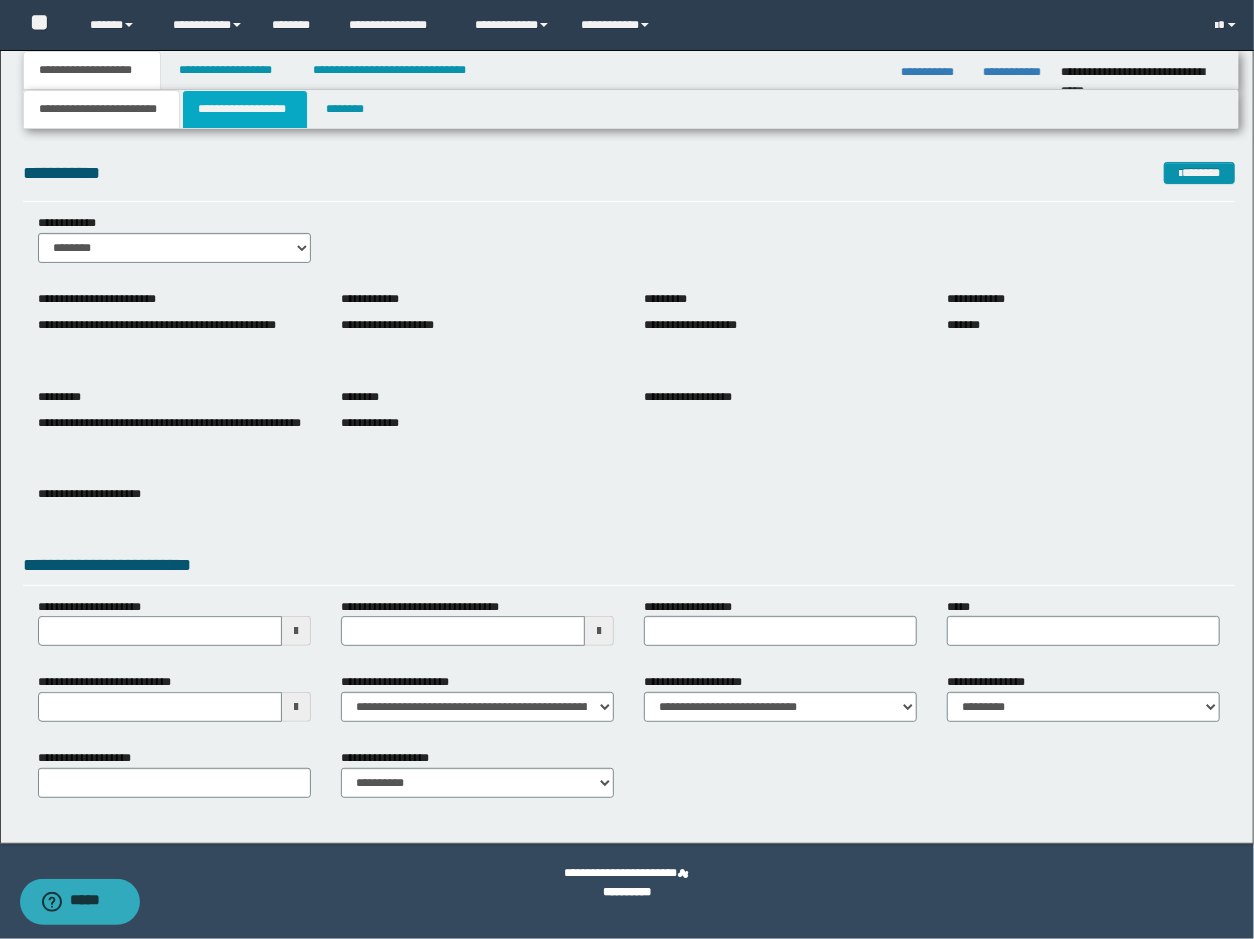 click on "**********" at bounding box center [245, 109] 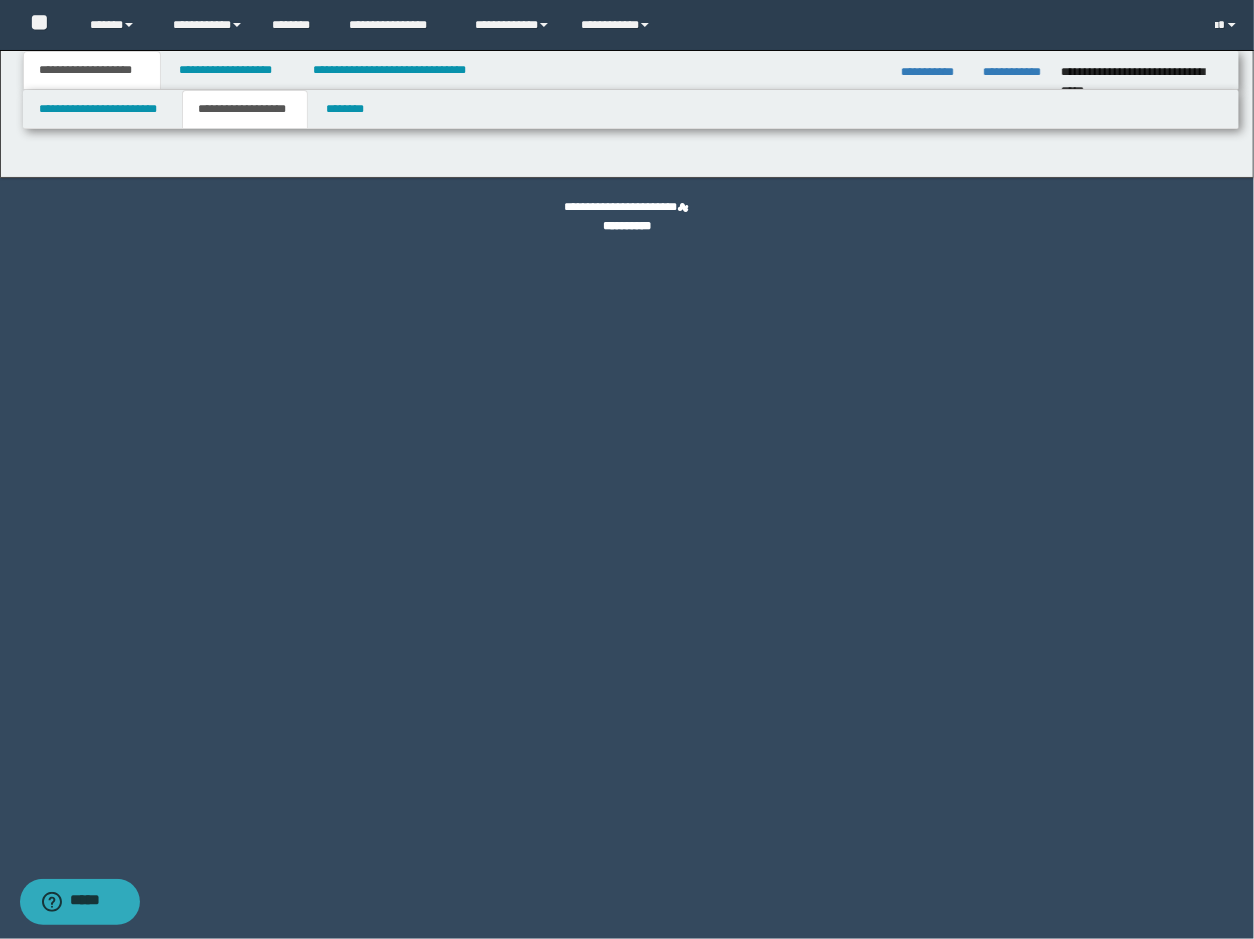 type on "**********" 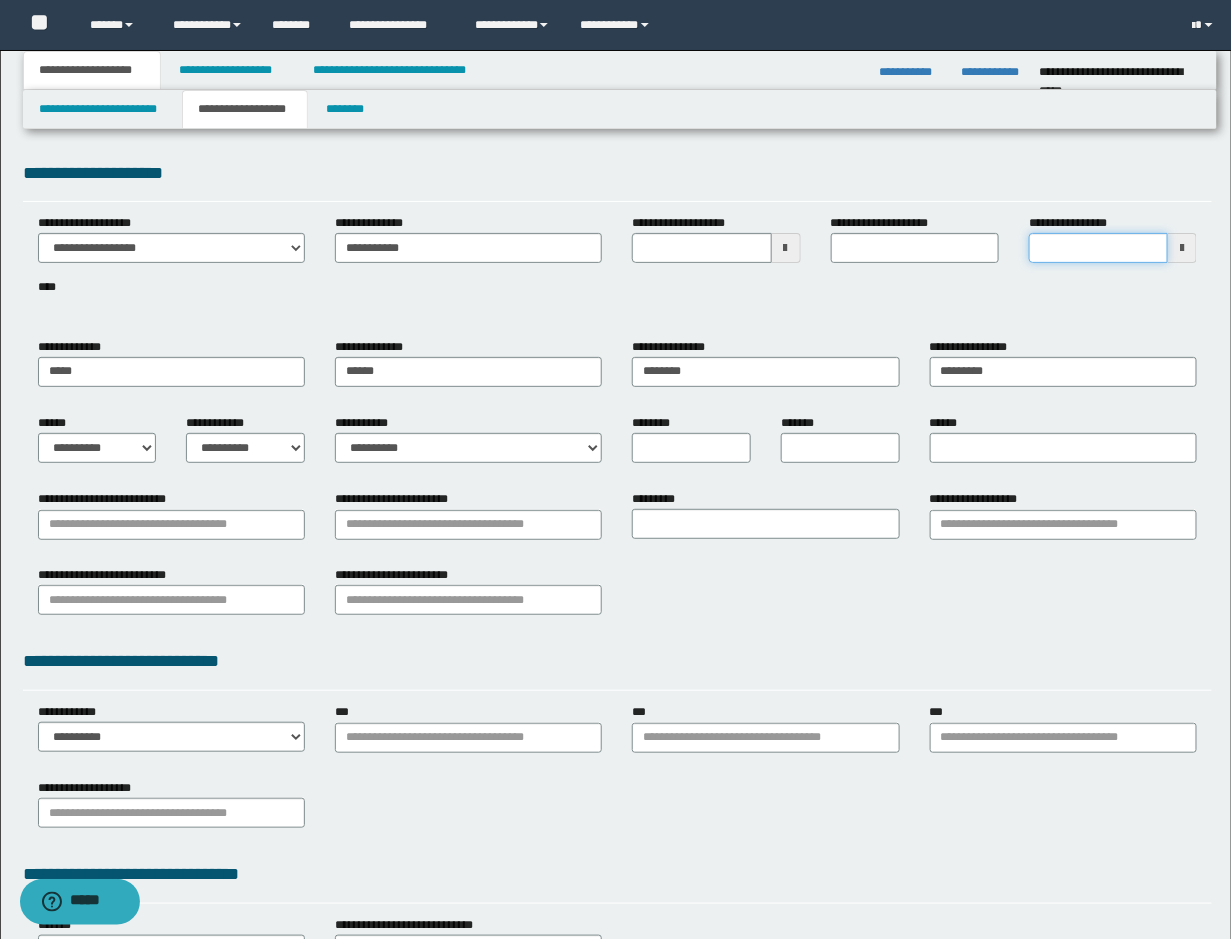 click on "**********" at bounding box center [1098, 248] 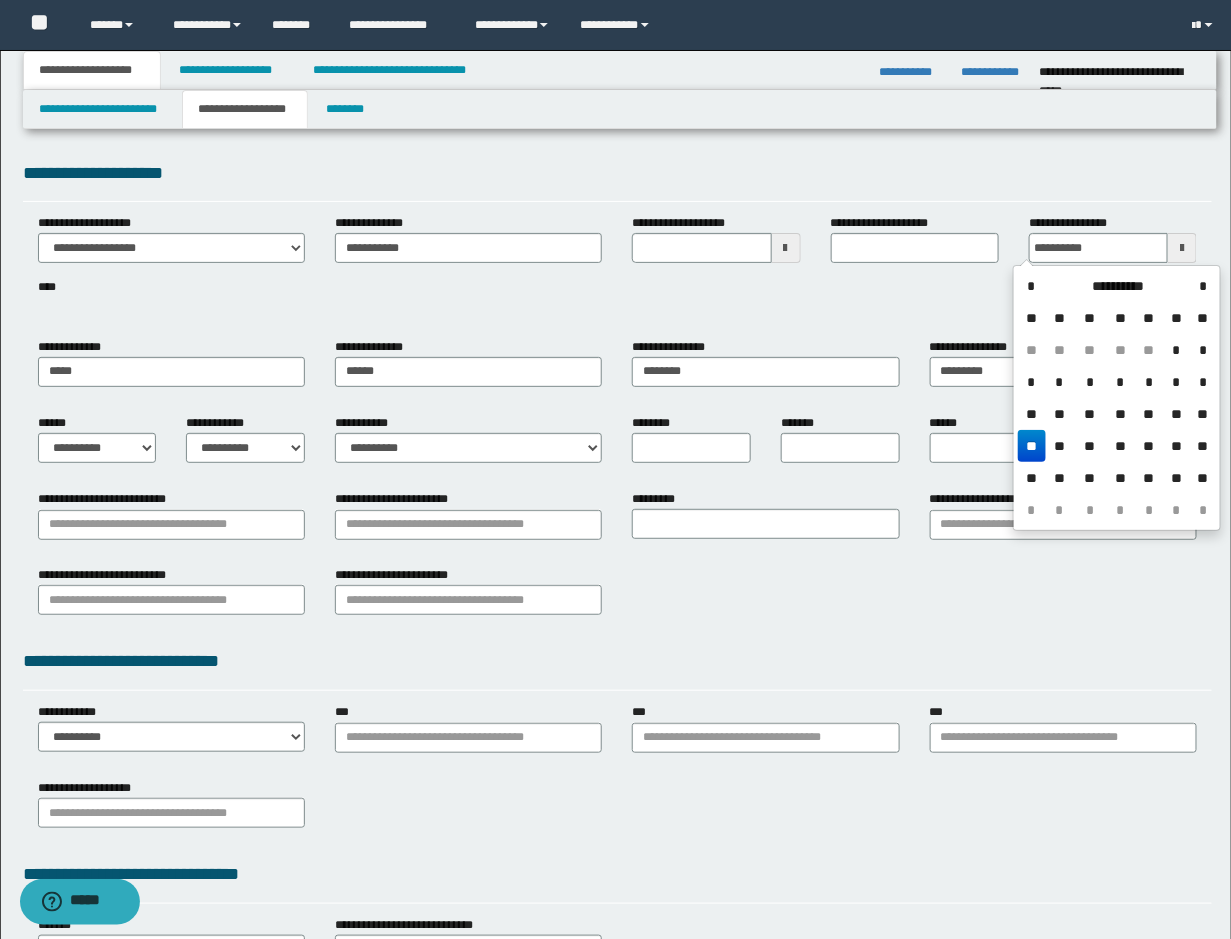 type on "**********" 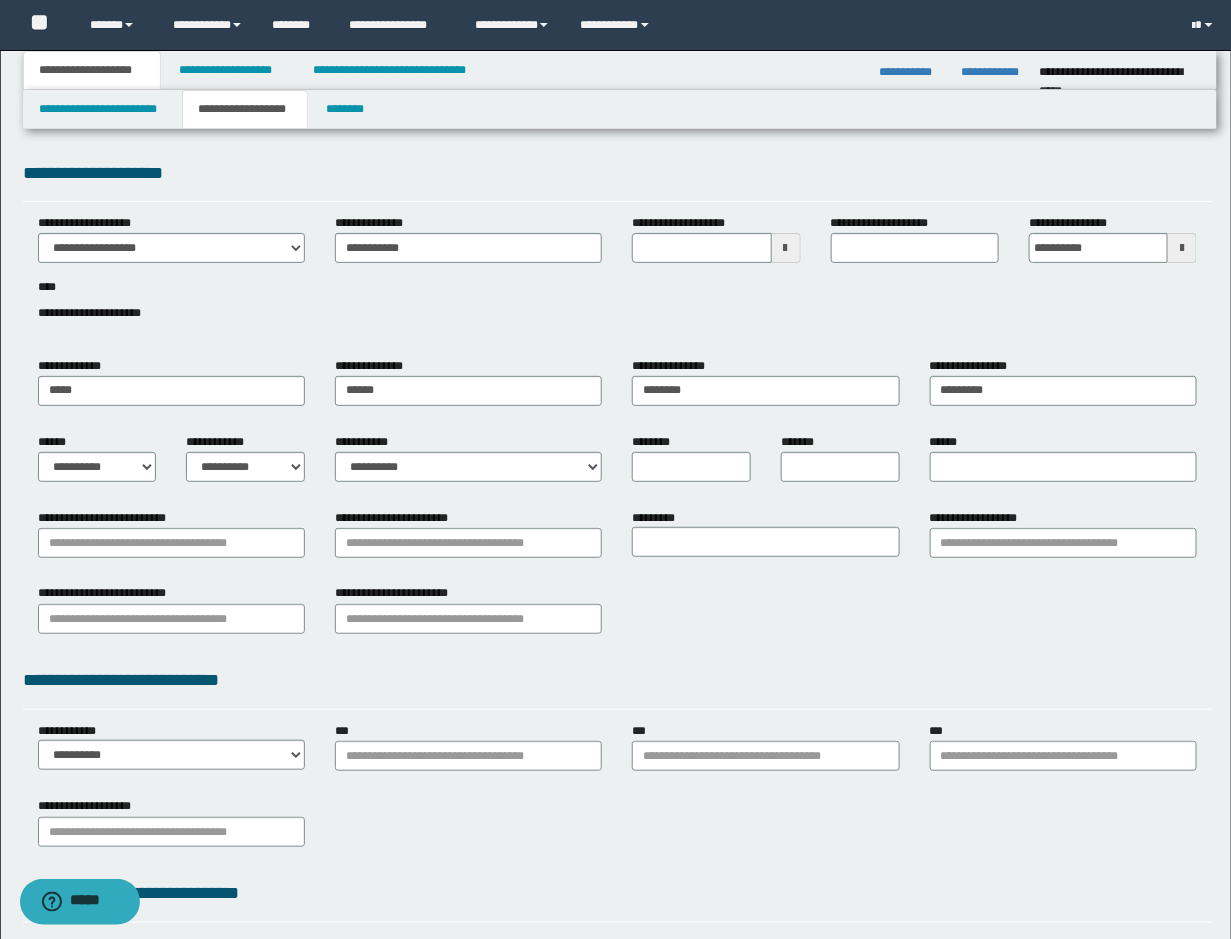 click on "**********" at bounding box center (618, 279) 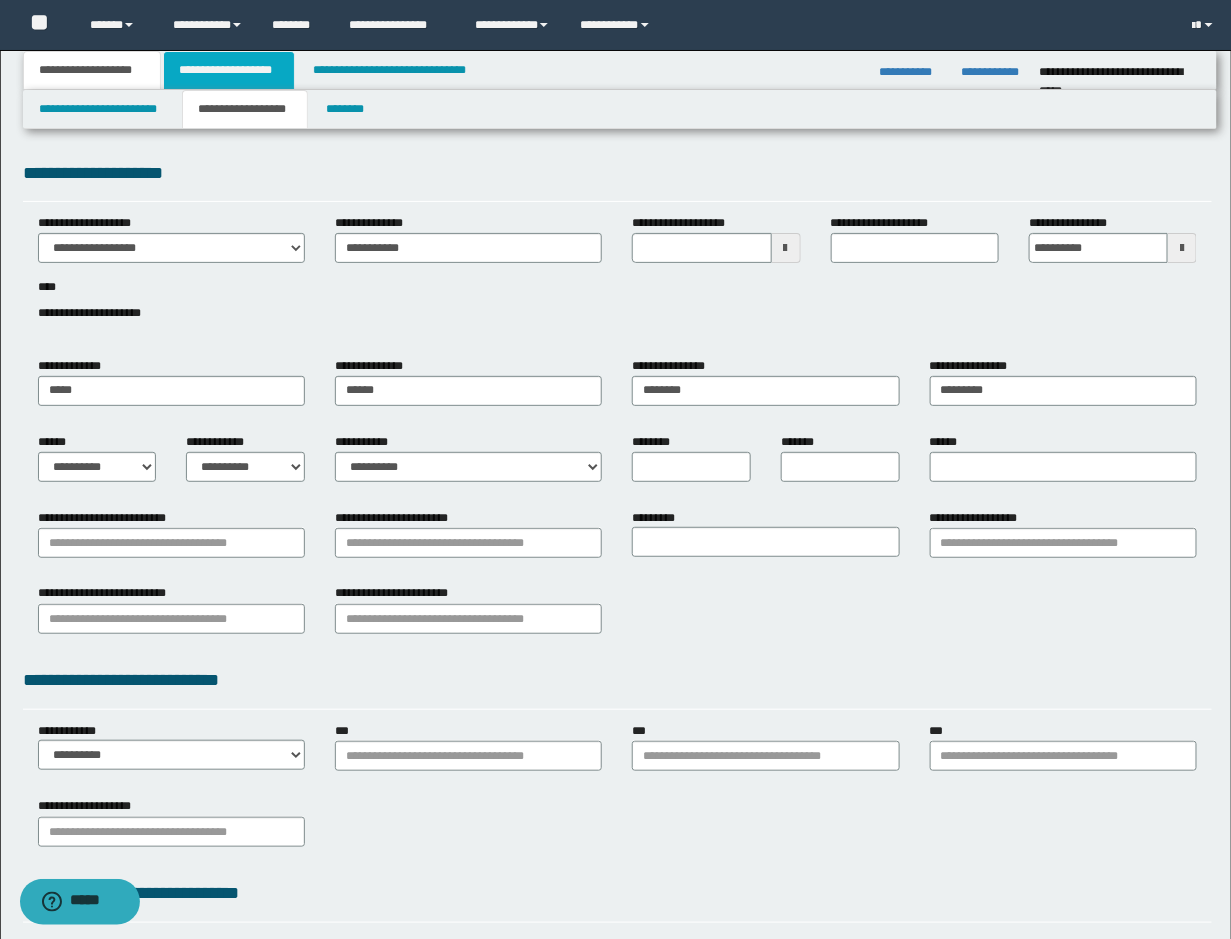 click on "**********" at bounding box center [229, 70] 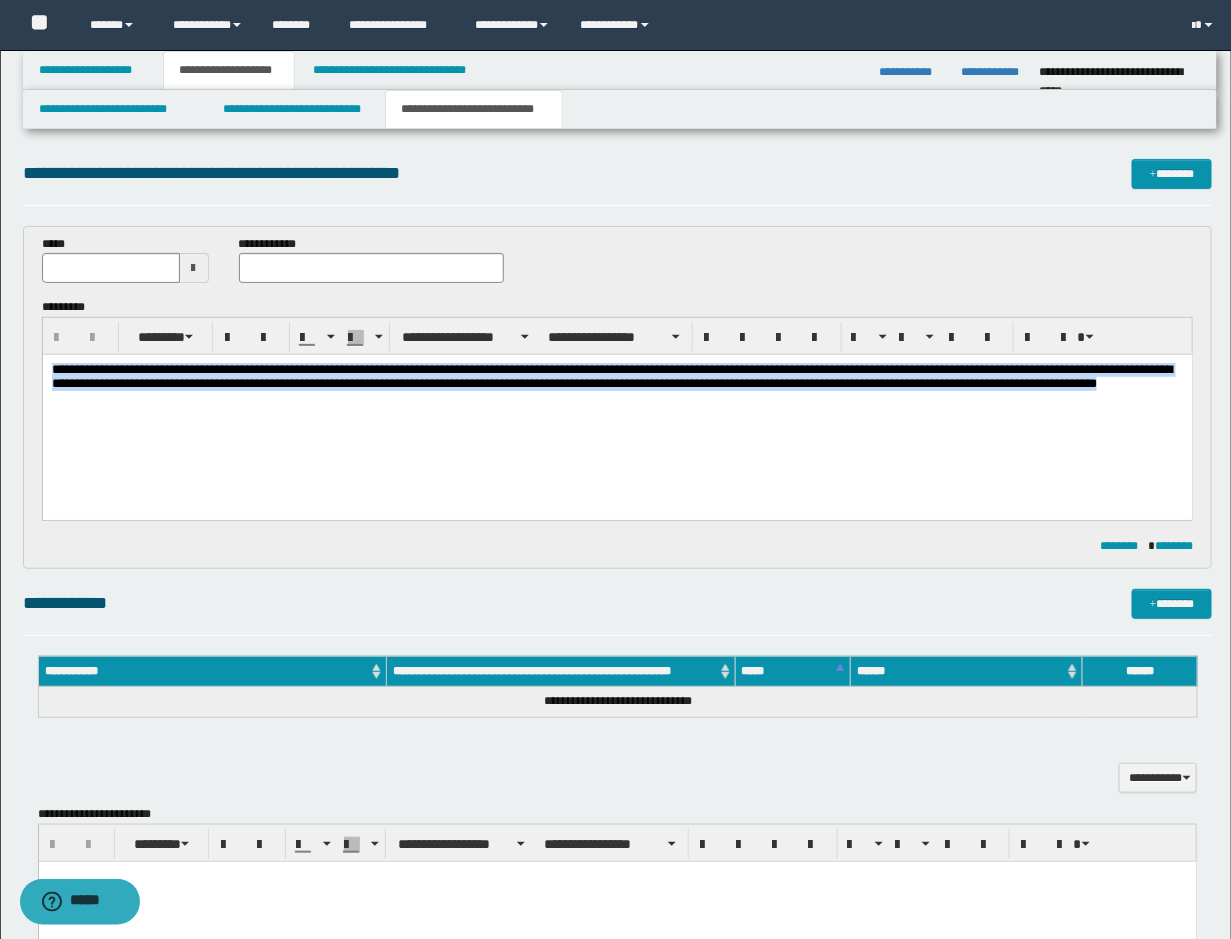 drag, startPoint x: 201, startPoint y: 426, endPoint x: 42, endPoint y: 698, distance: 315.06348 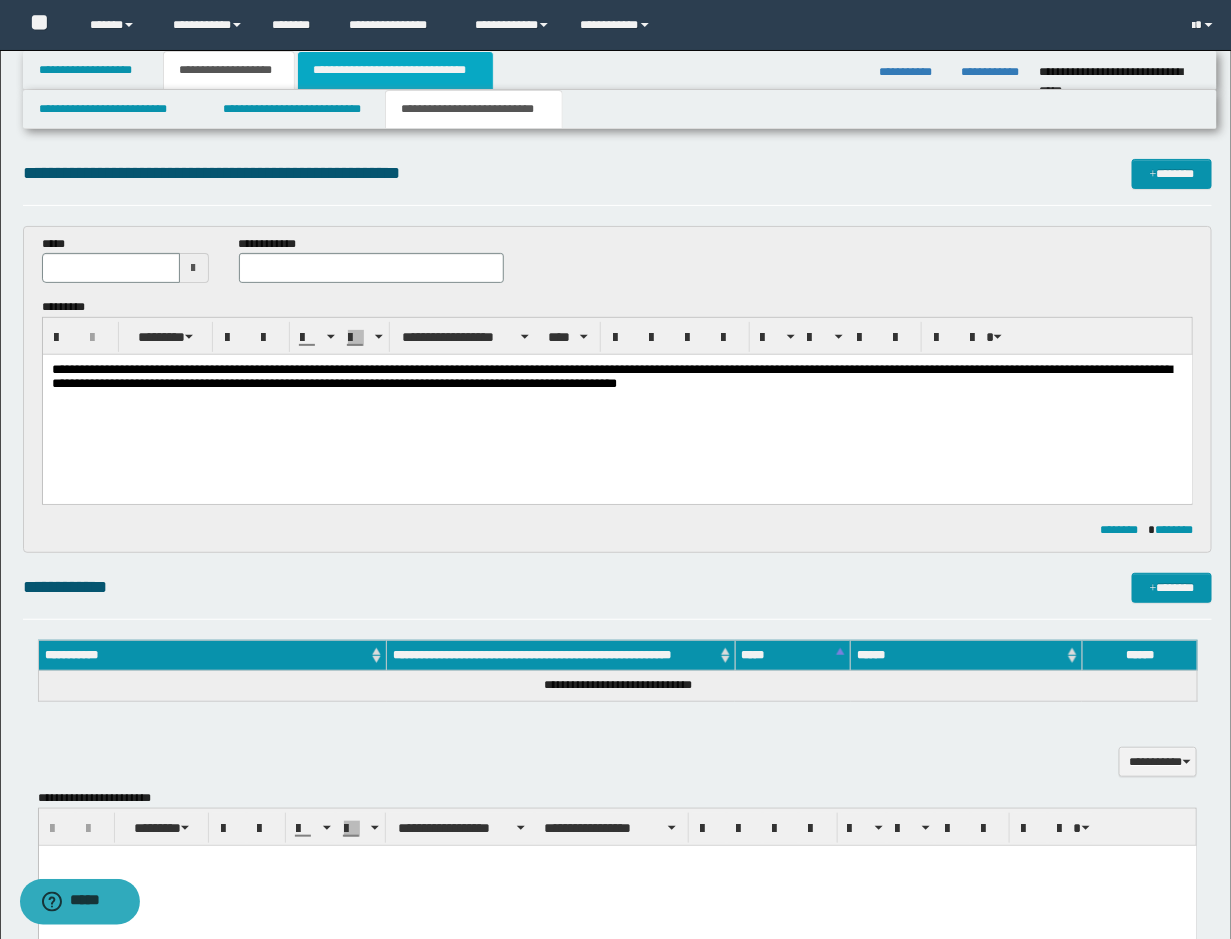 click on "**********" at bounding box center (395, 70) 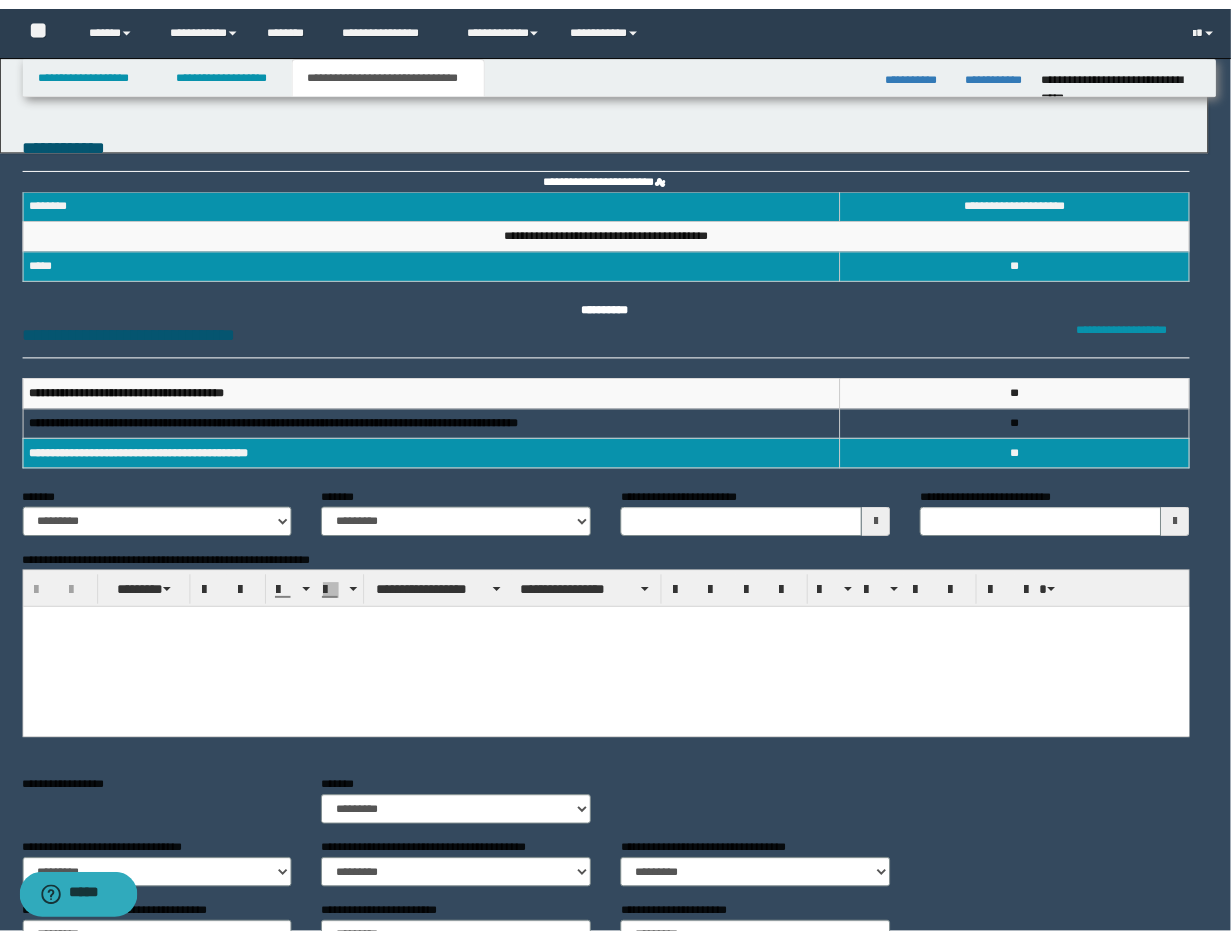 scroll, scrollTop: 0, scrollLeft: 0, axis: both 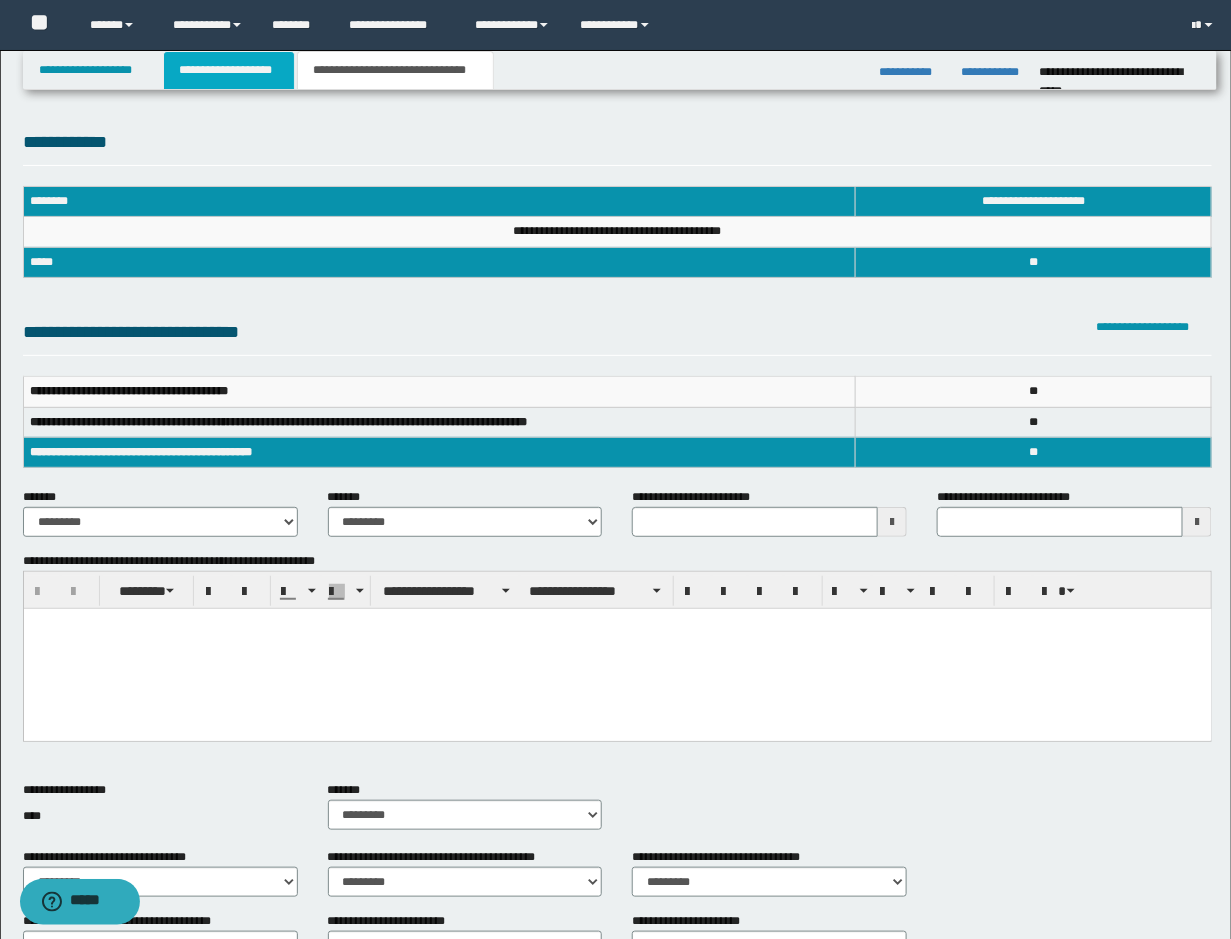 click on "**********" at bounding box center [229, 70] 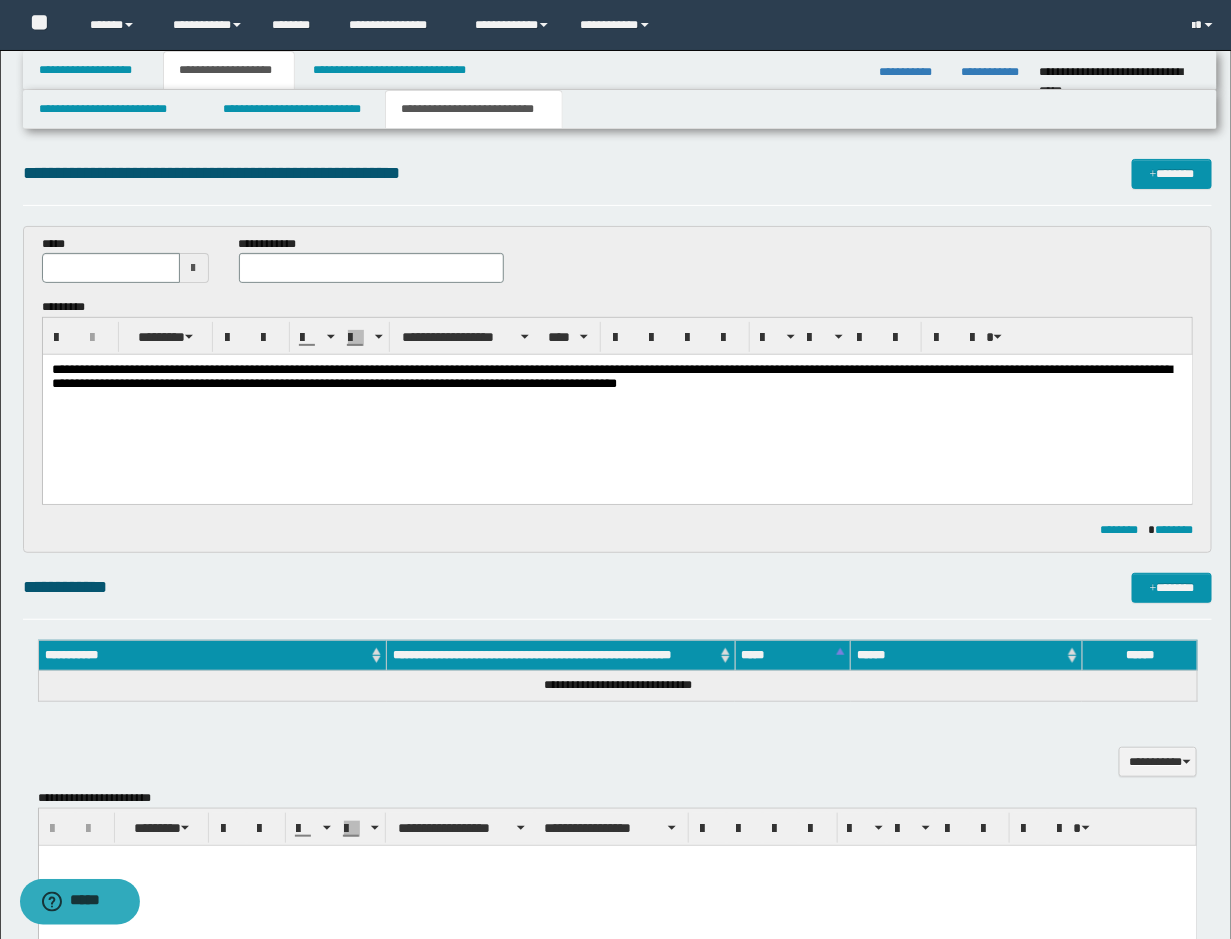 click on "**********" at bounding box center (617, 402) 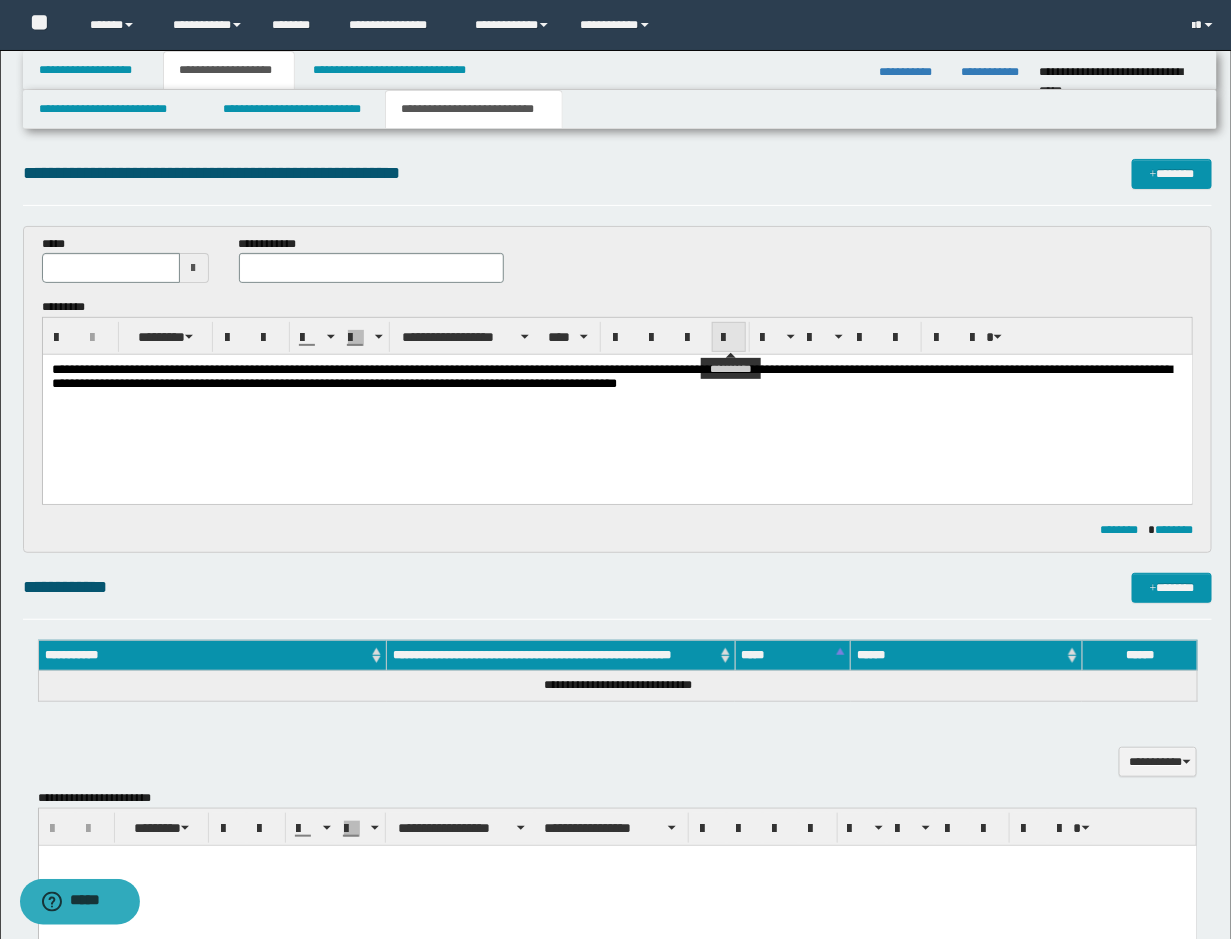 click at bounding box center [729, 338] 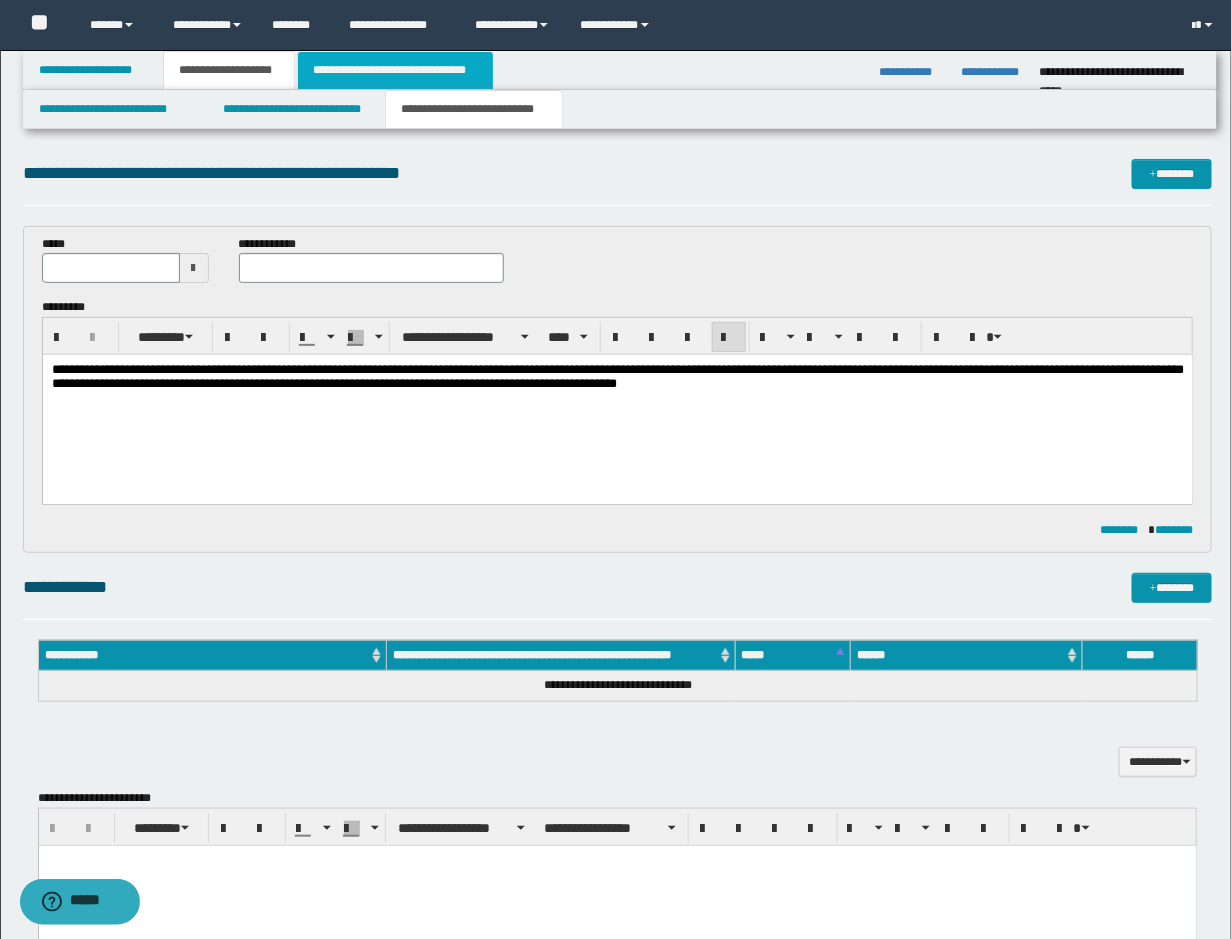 click on "**********" at bounding box center [395, 70] 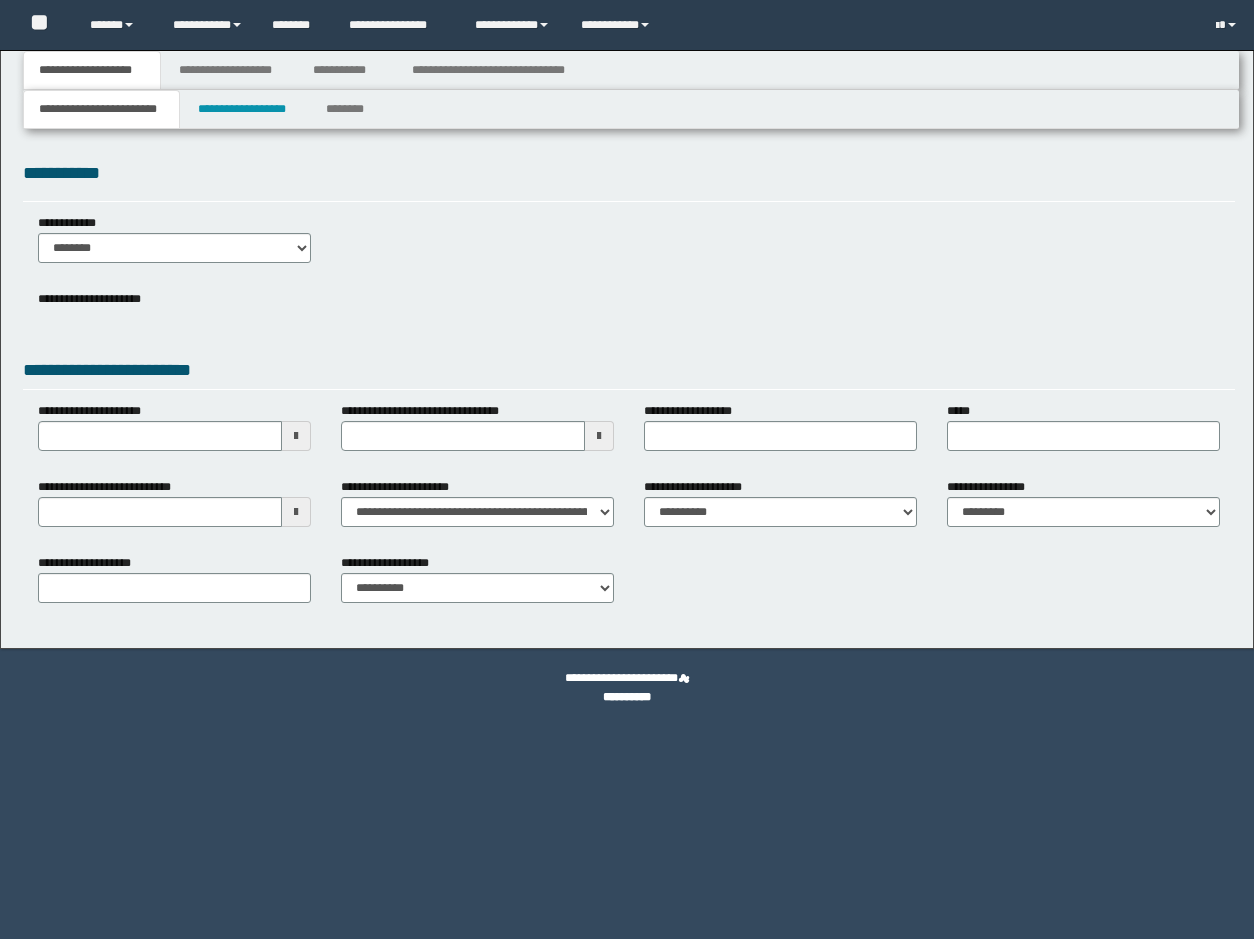 scroll, scrollTop: 0, scrollLeft: 0, axis: both 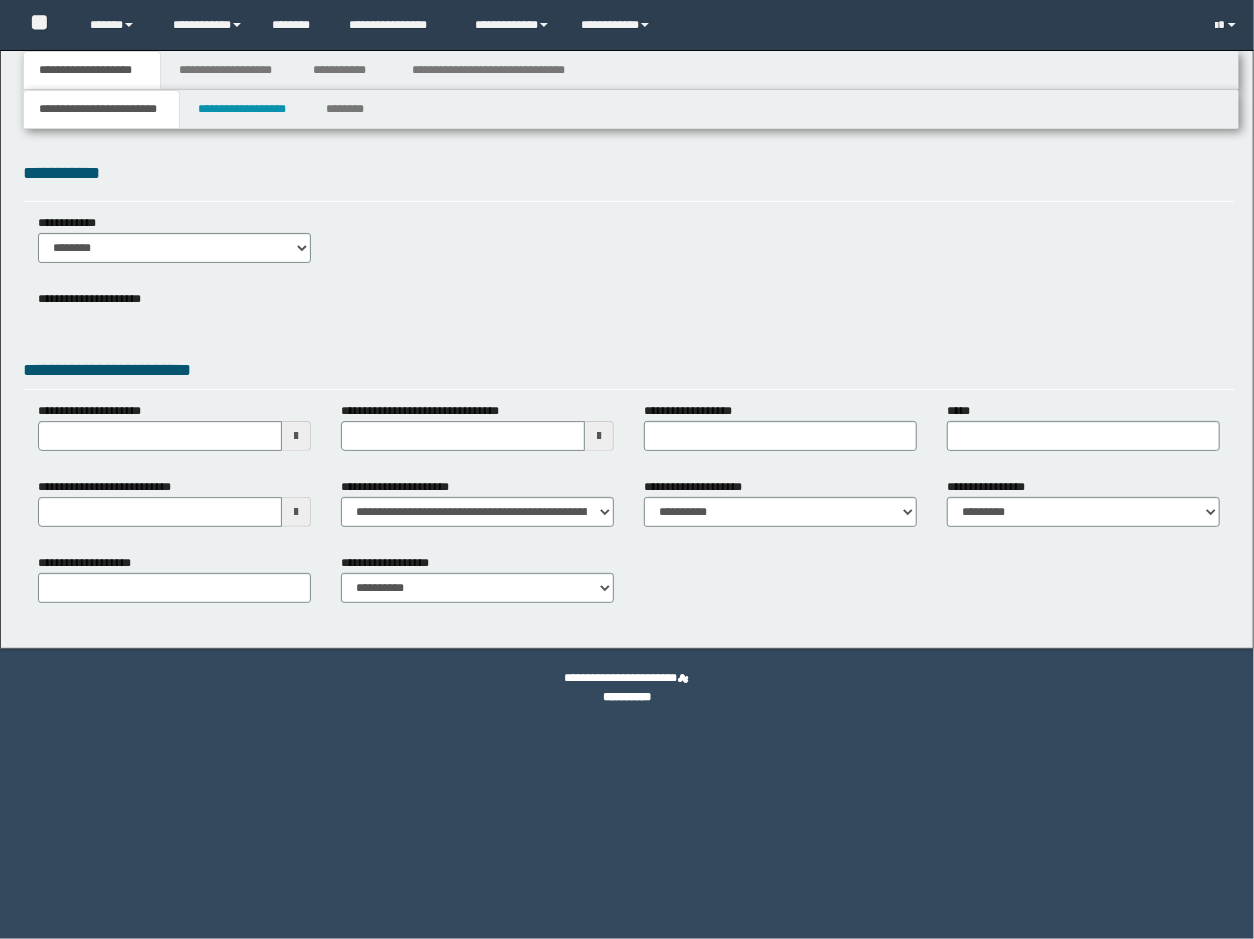 select on "**" 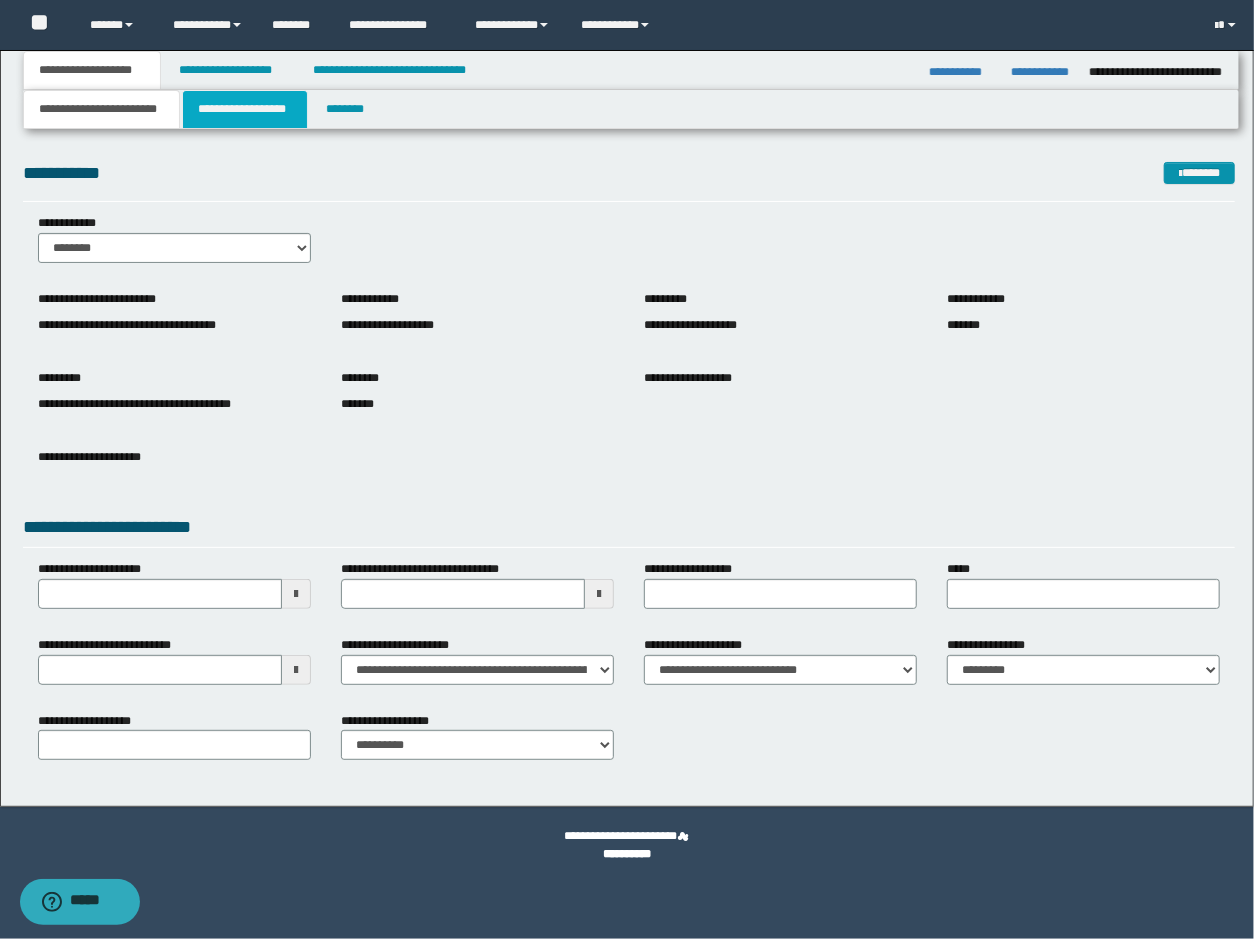 click on "**********" at bounding box center (245, 109) 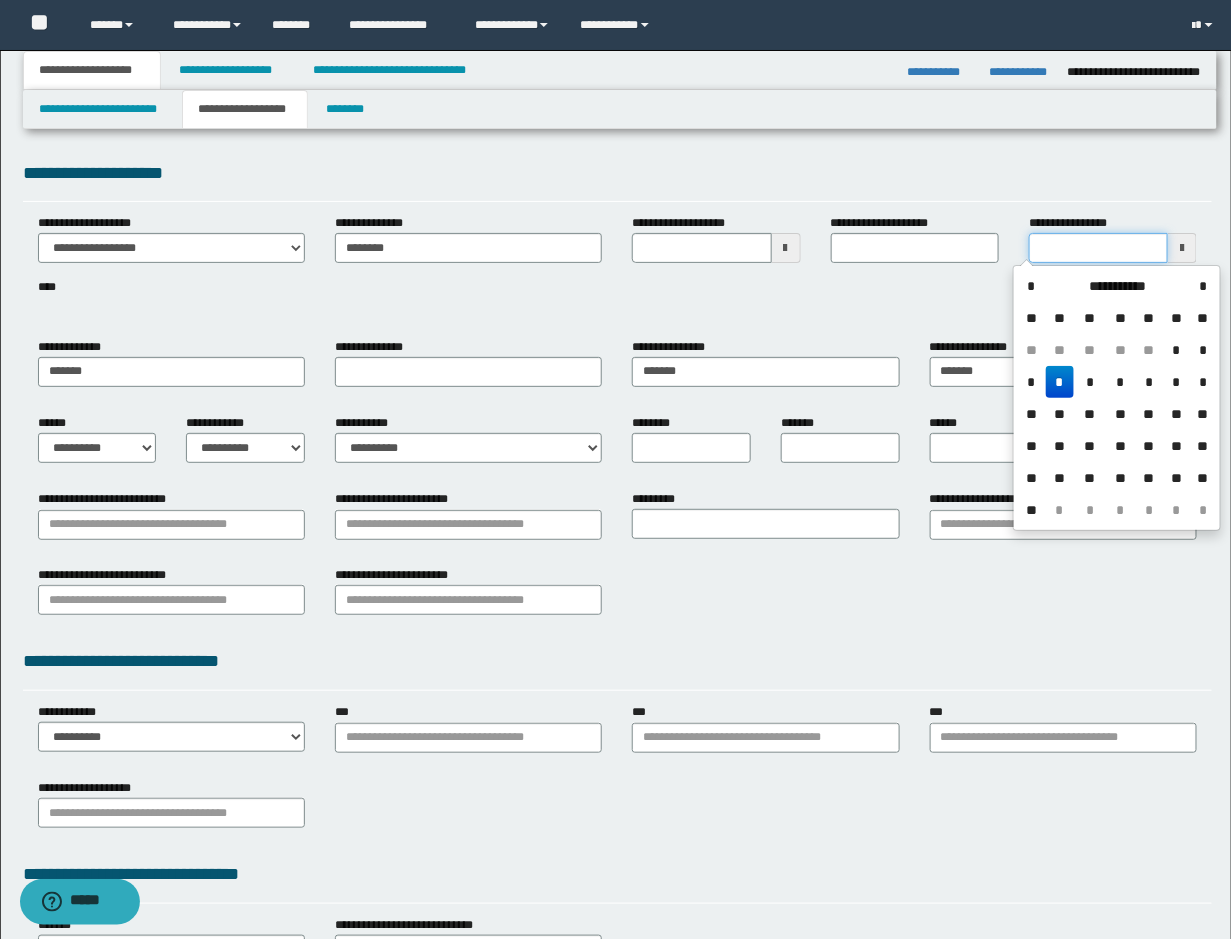 click on "**********" at bounding box center [1098, 248] 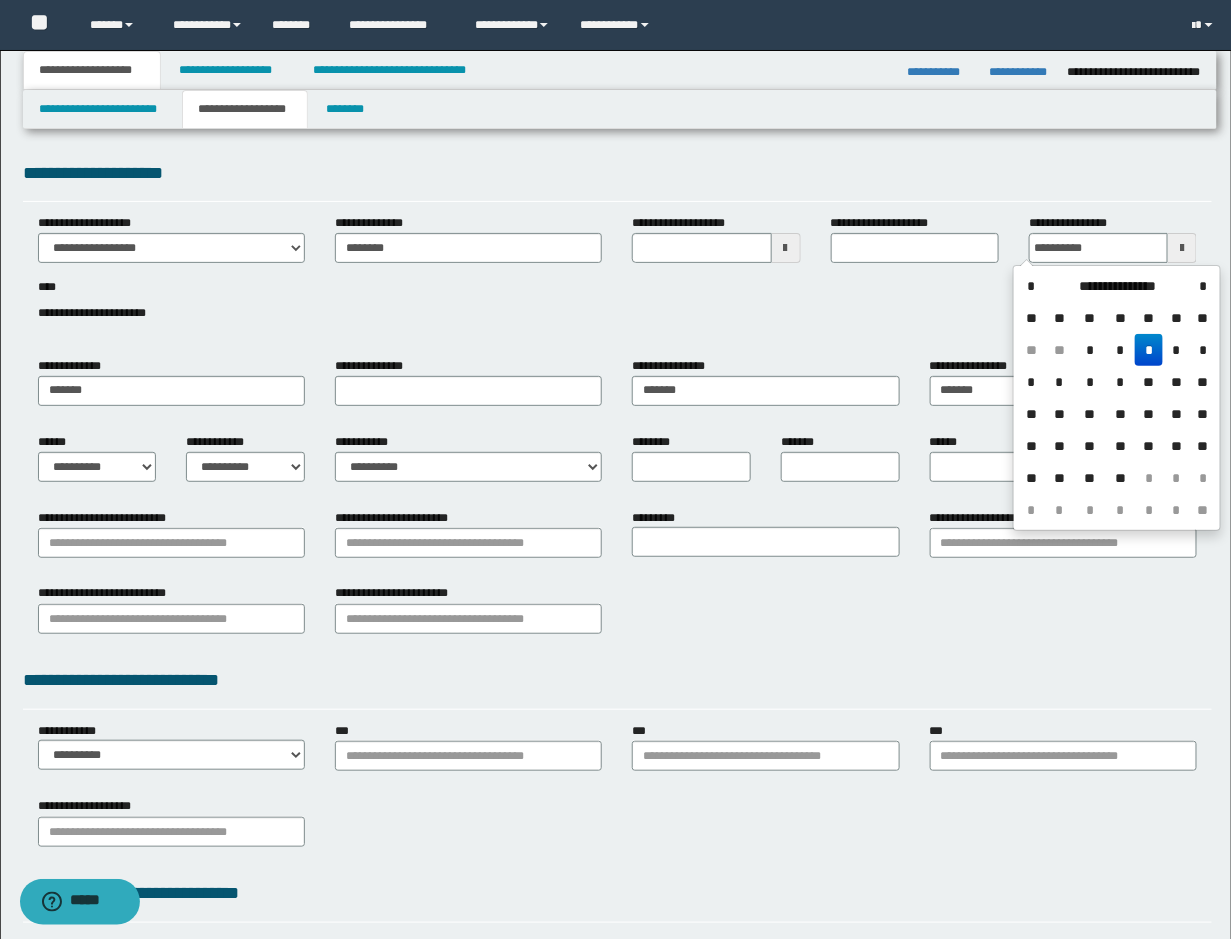 click on "*" at bounding box center [1149, 350] 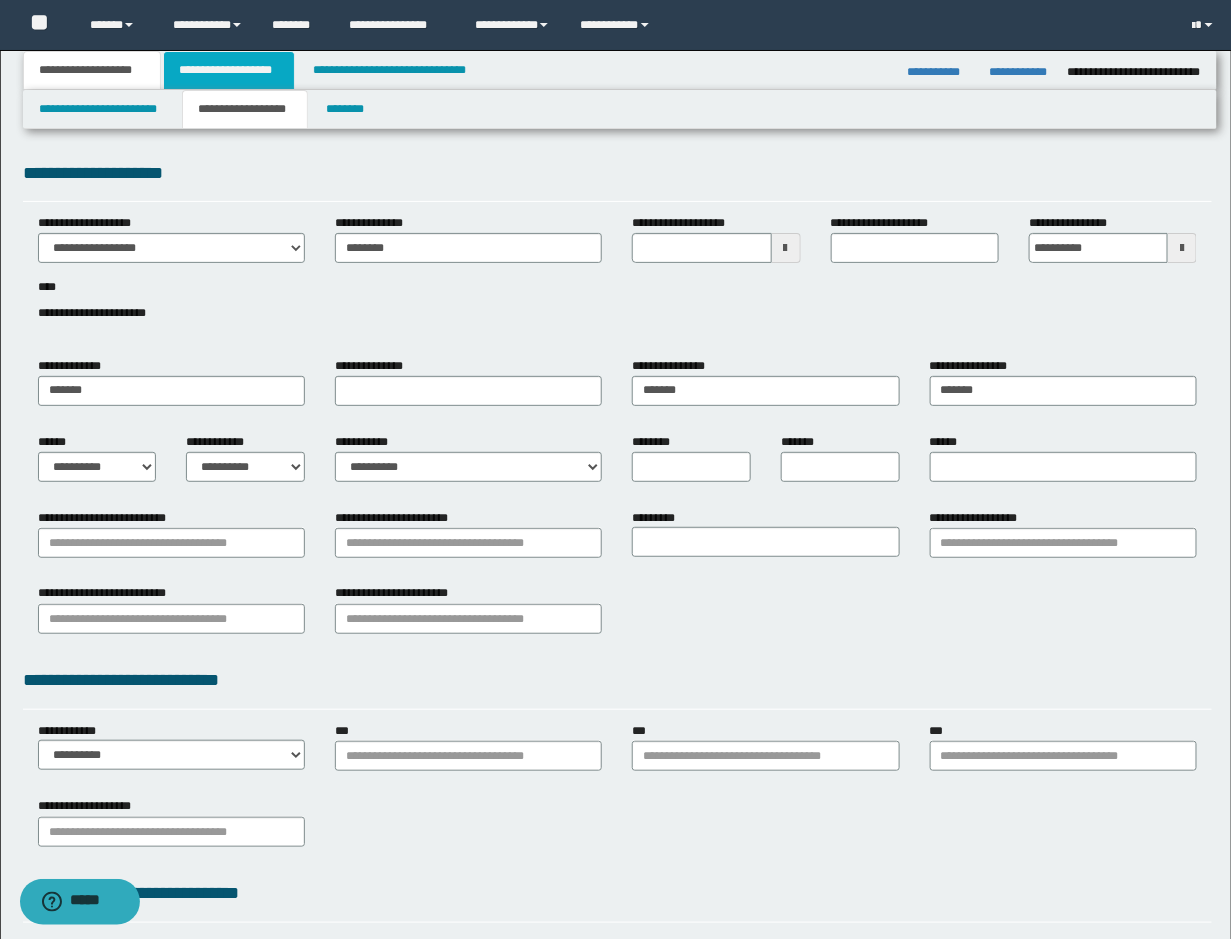 click on "**********" at bounding box center (229, 70) 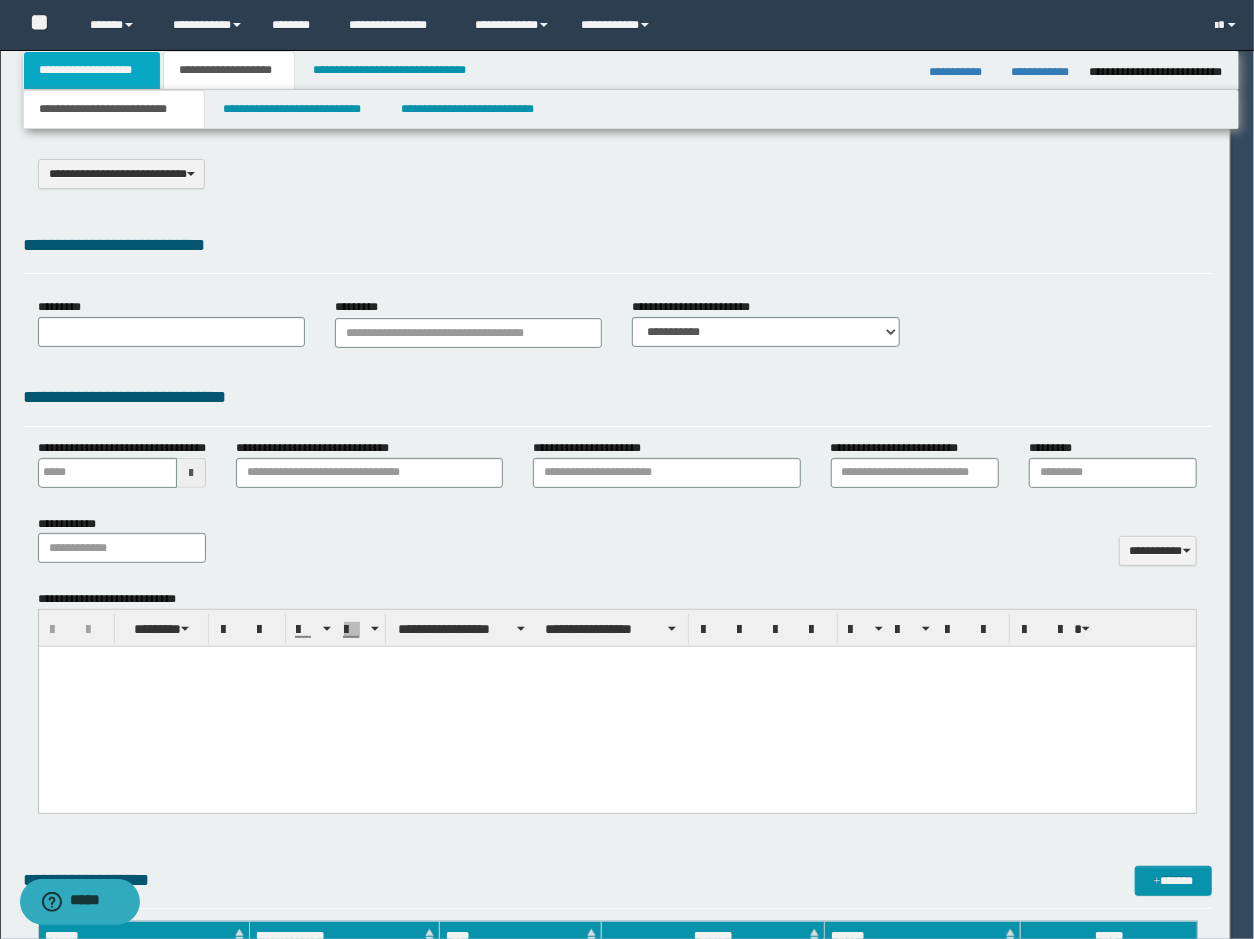 select on "*" 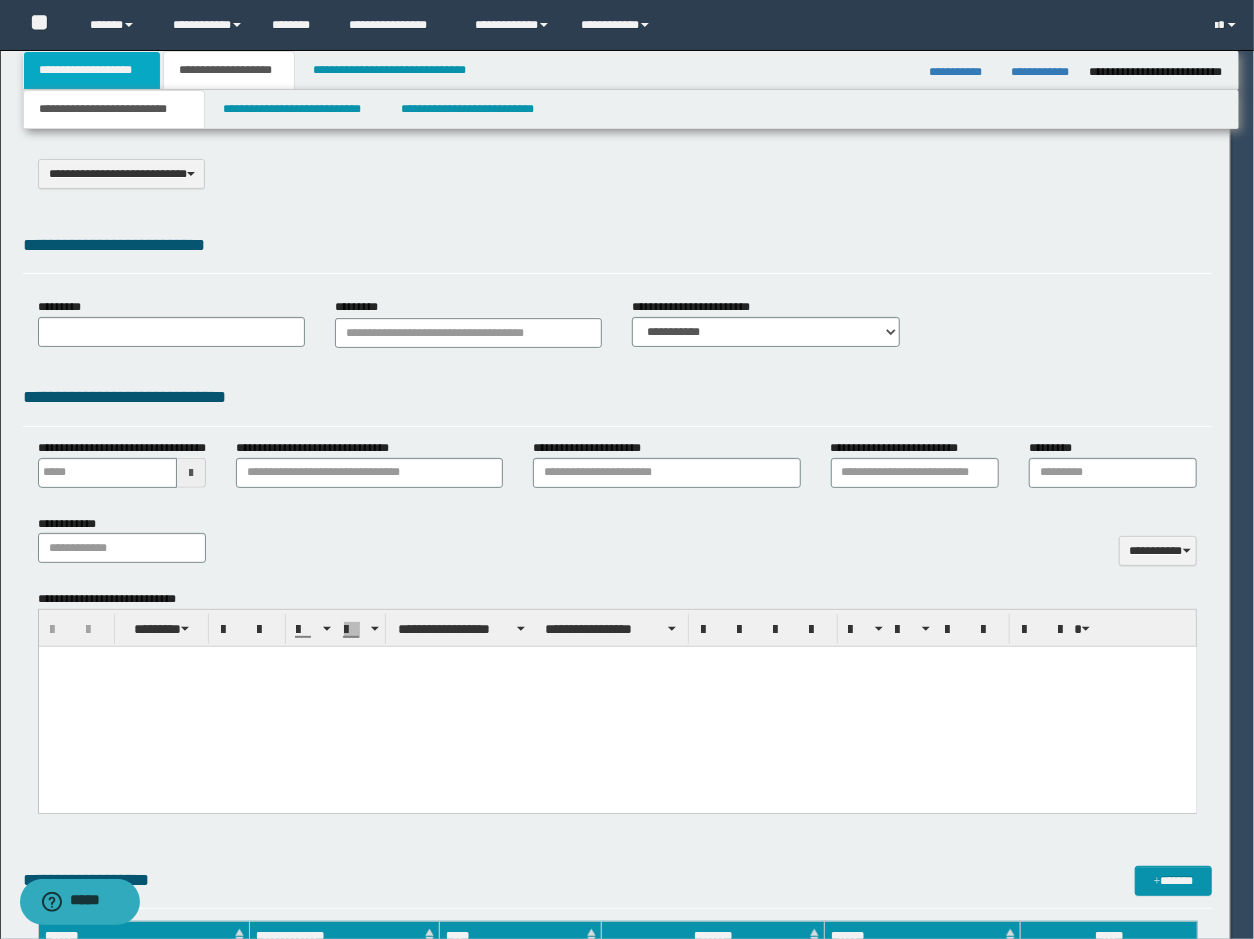scroll, scrollTop: 0, scrollLeft: 0, axis: both 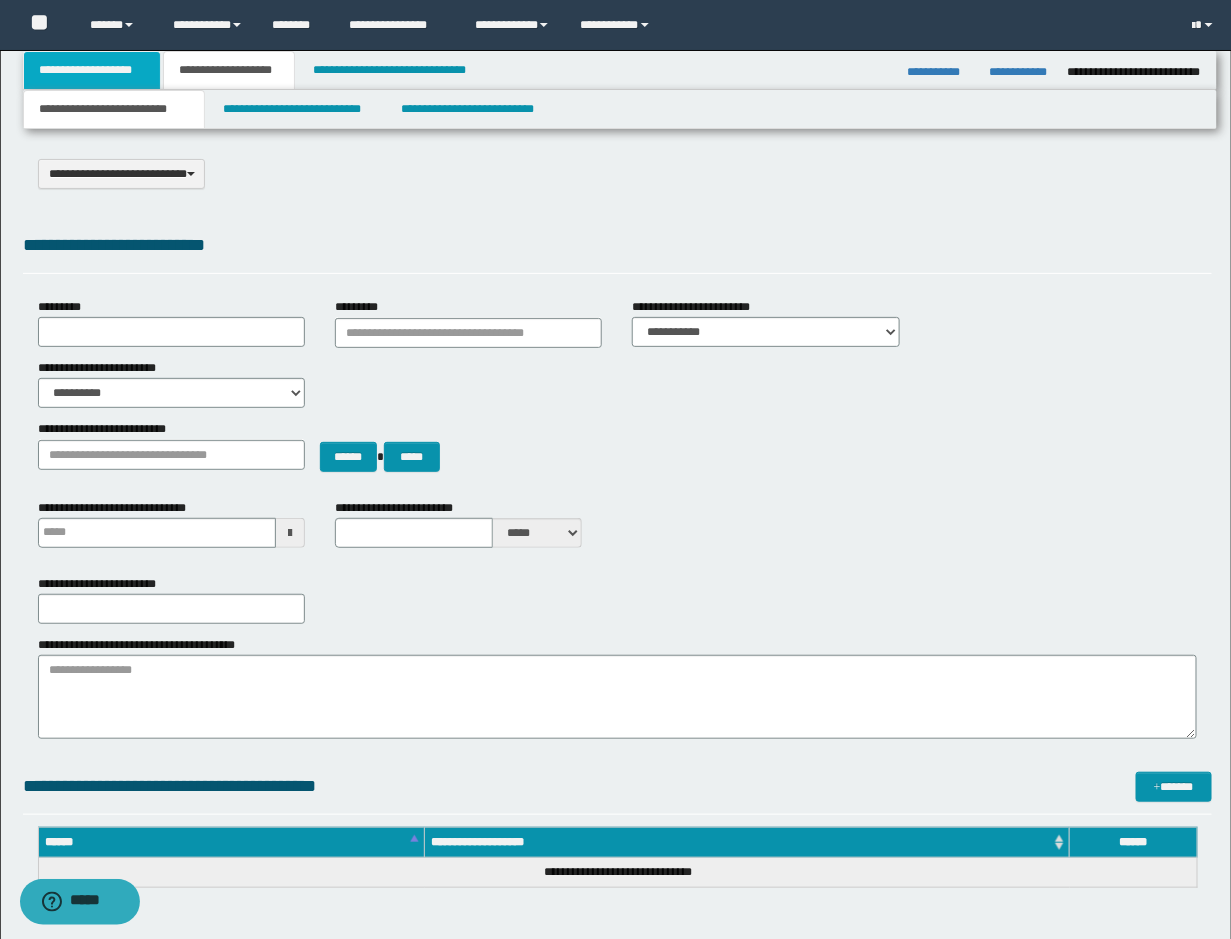 click on "**********" at bounding box center (92, 70) 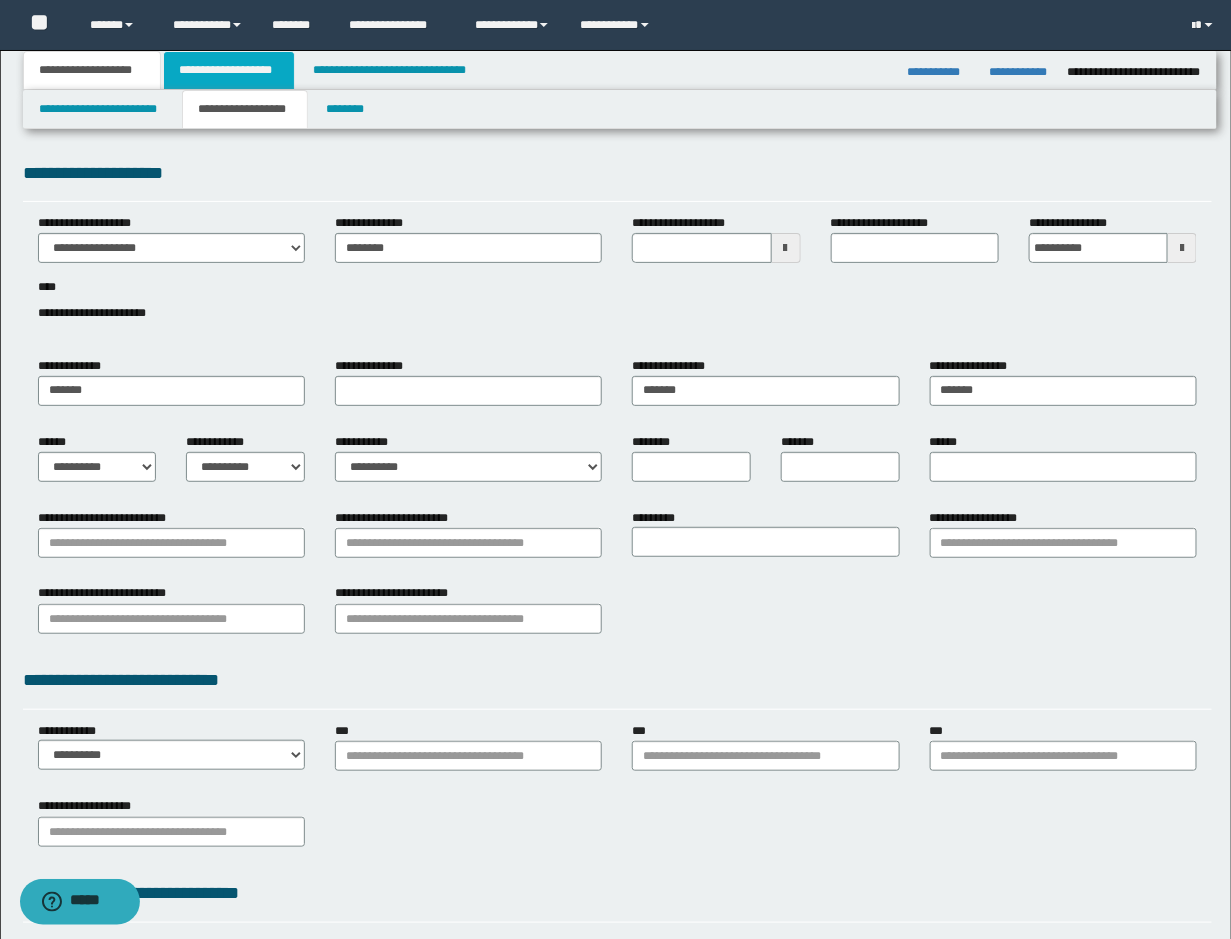 click on "**********" at bounding box center [229, 70] 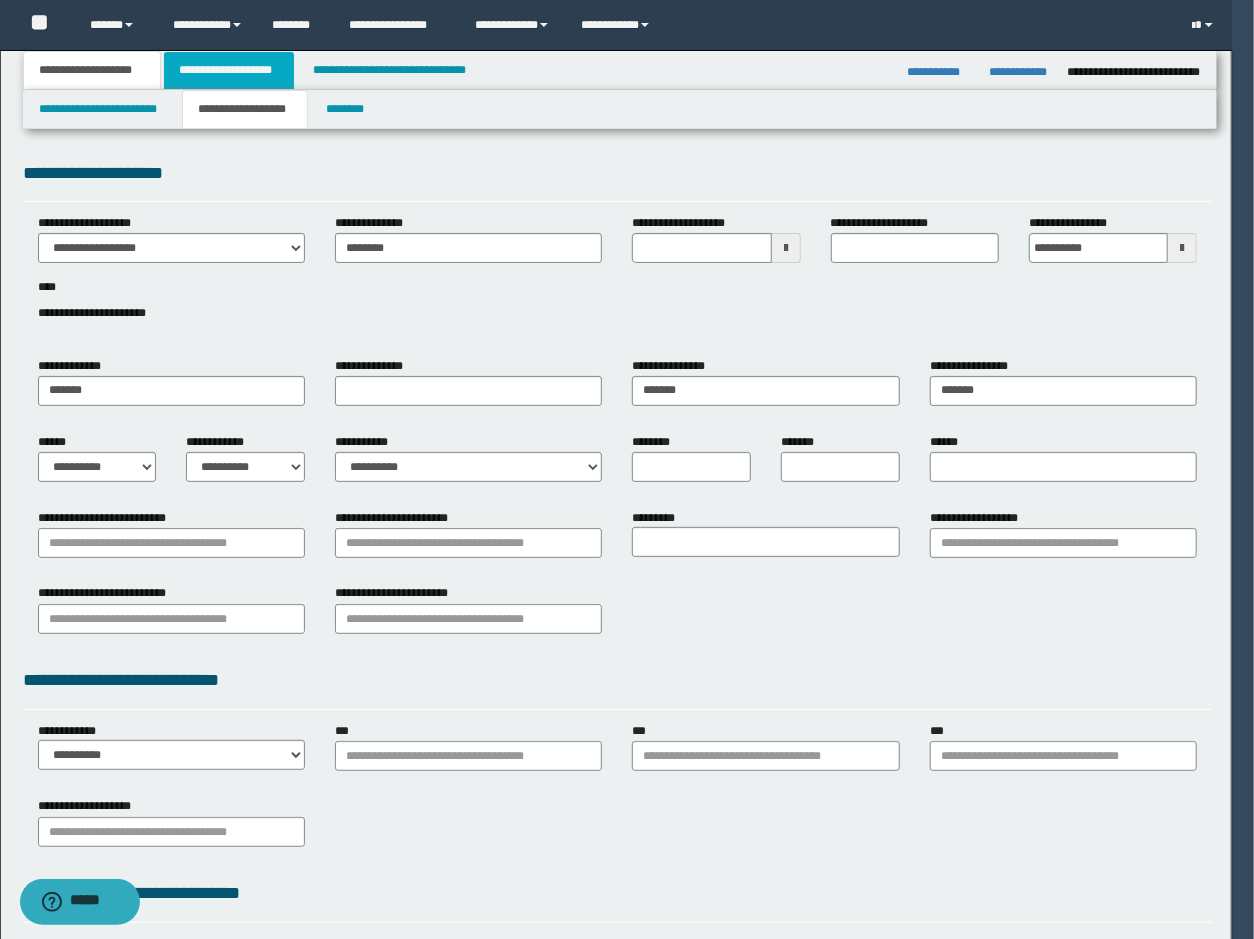 type 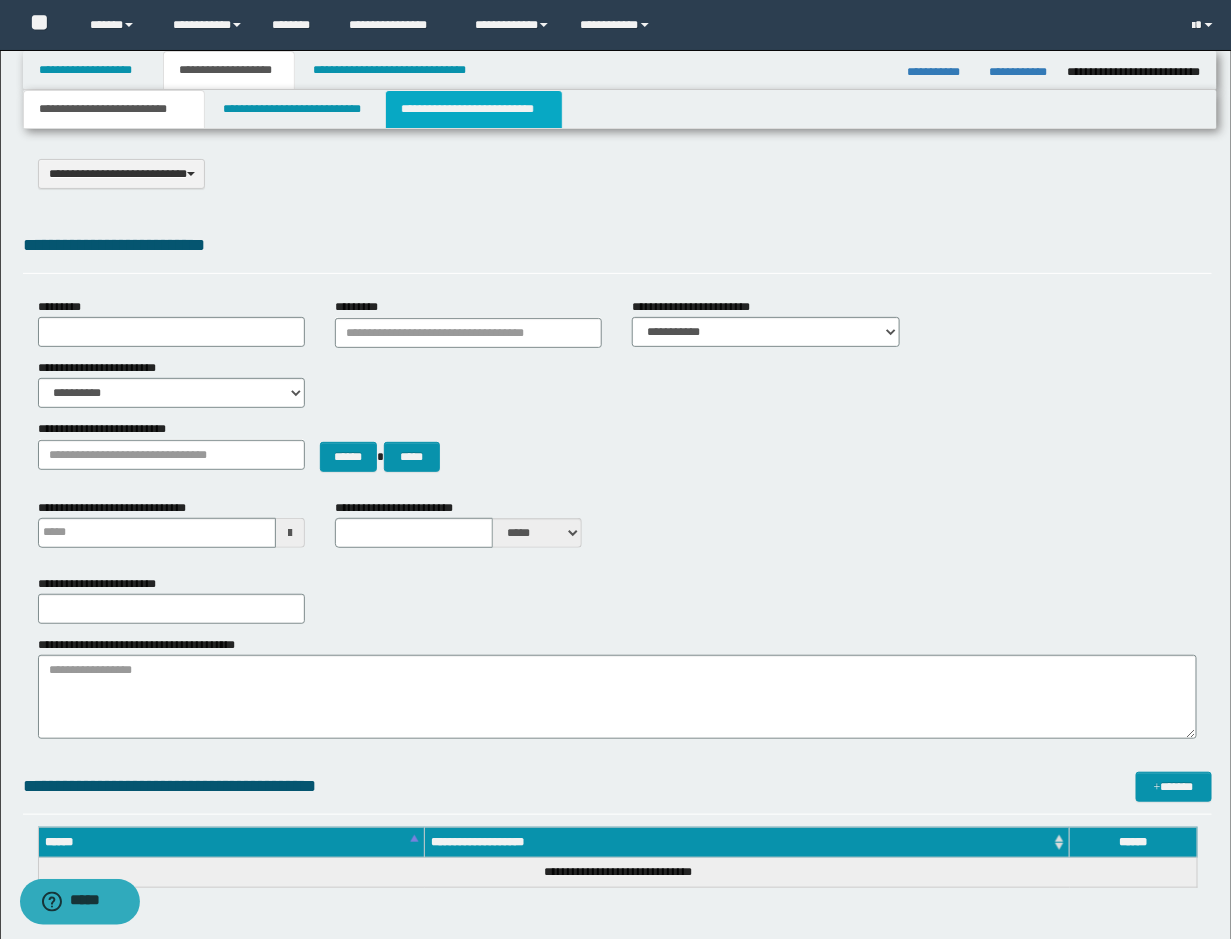 click on "**********" at bounding box center [474, 109] 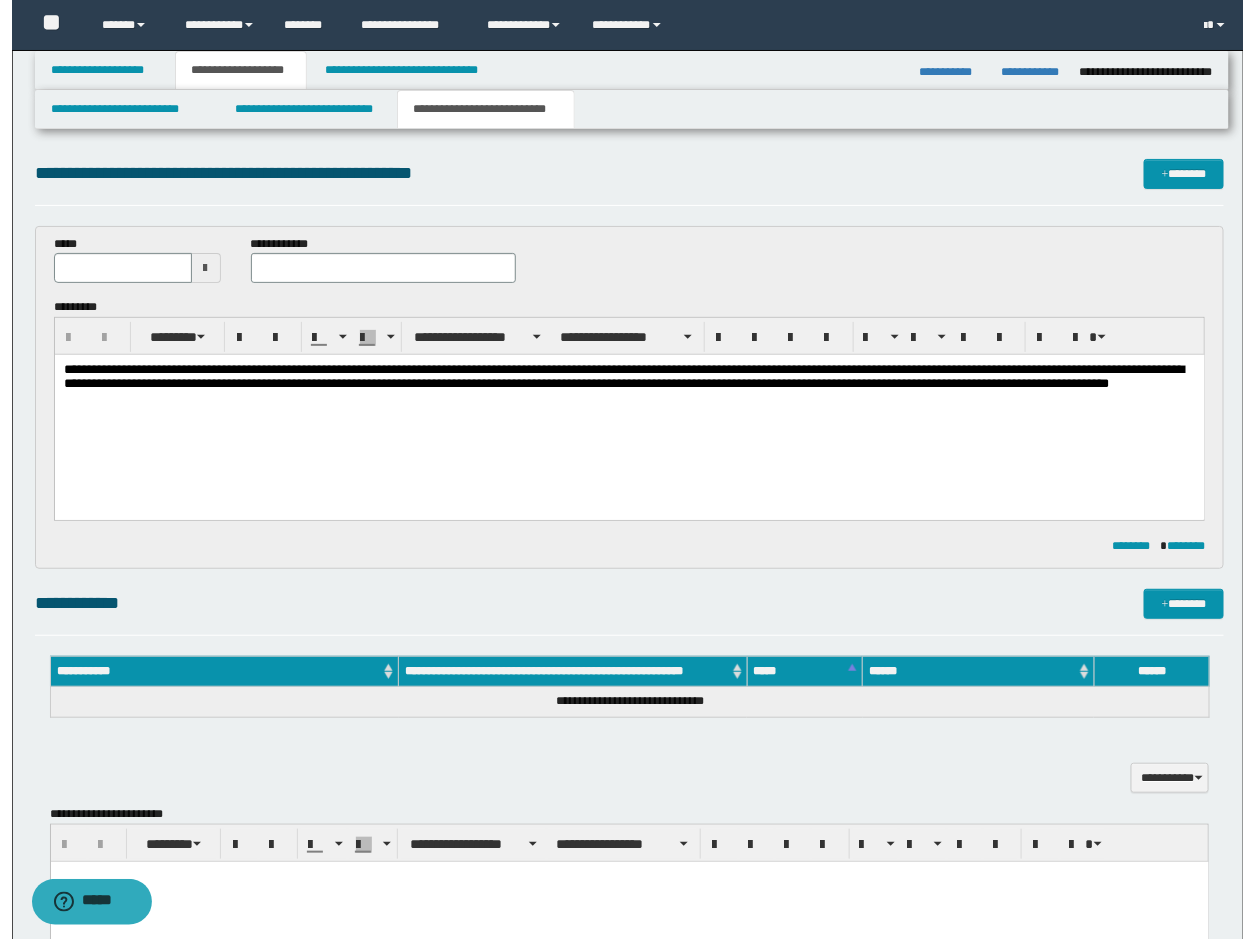 scroll, scrollTop: 0, scrollLeft: 0, axis: both 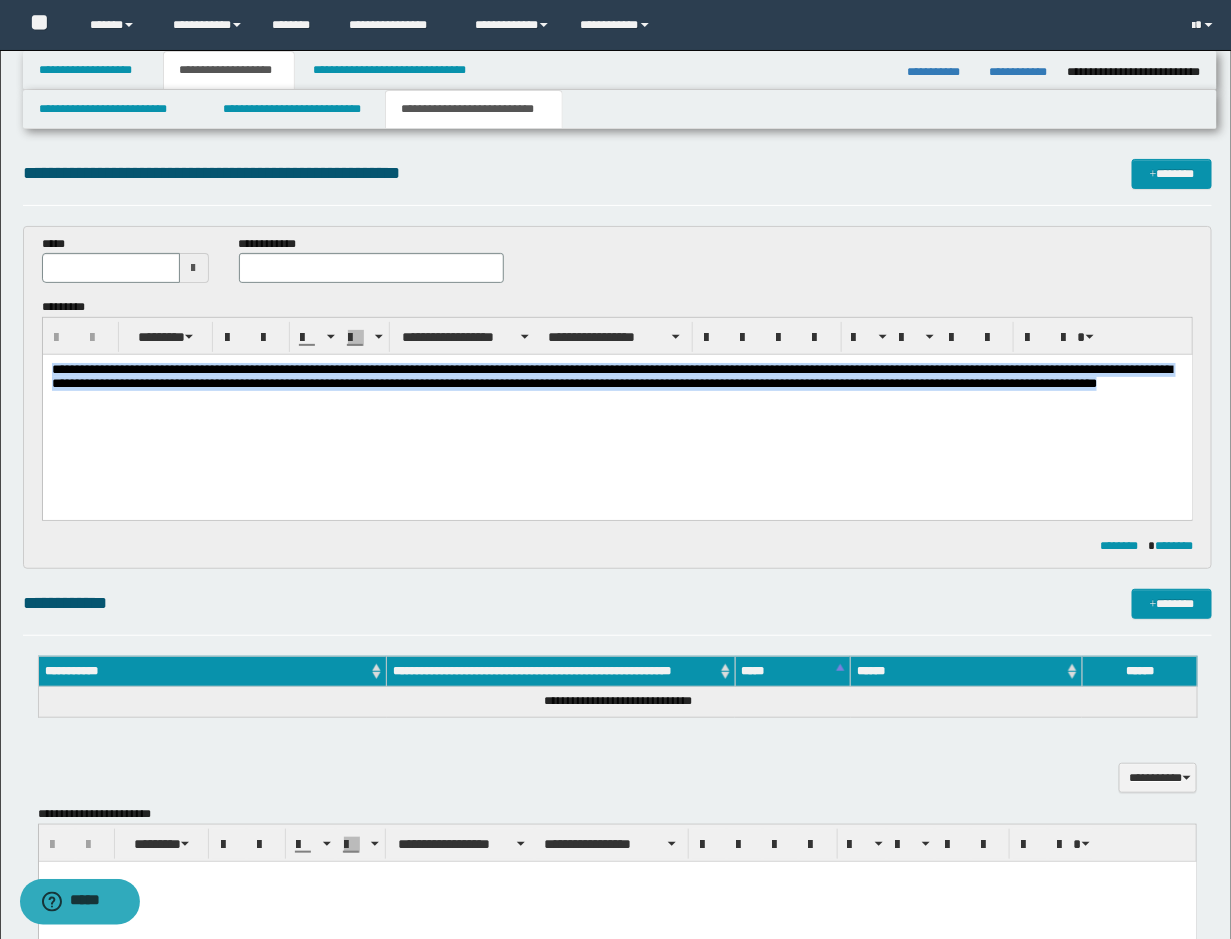 drag, startPoint x: 219, startPoint y: 421, endPoint x: -2, endPoint y: 348, distance: 232.74449 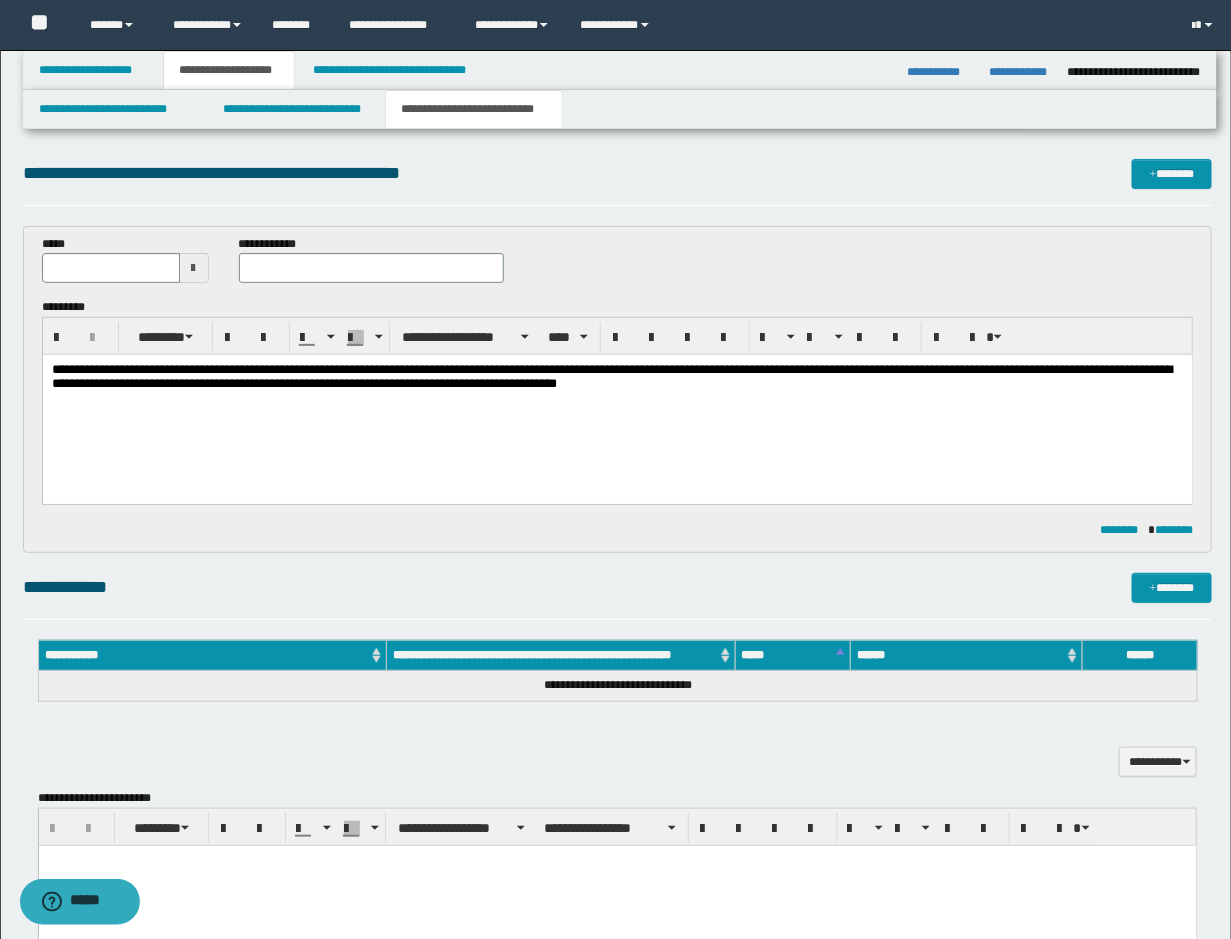 click on "**********" at bounding box center (617, 402) 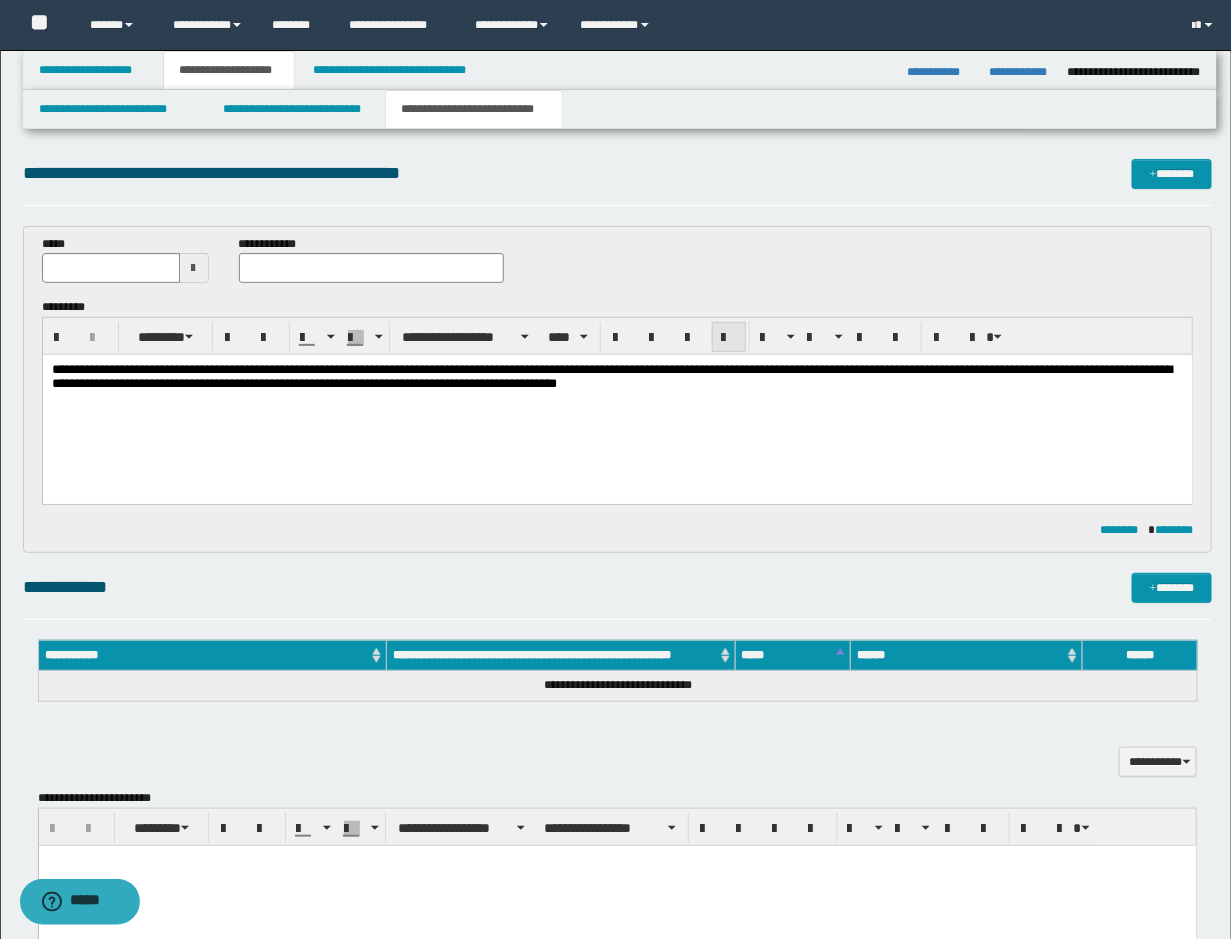 click at bounding box center (729, 338) 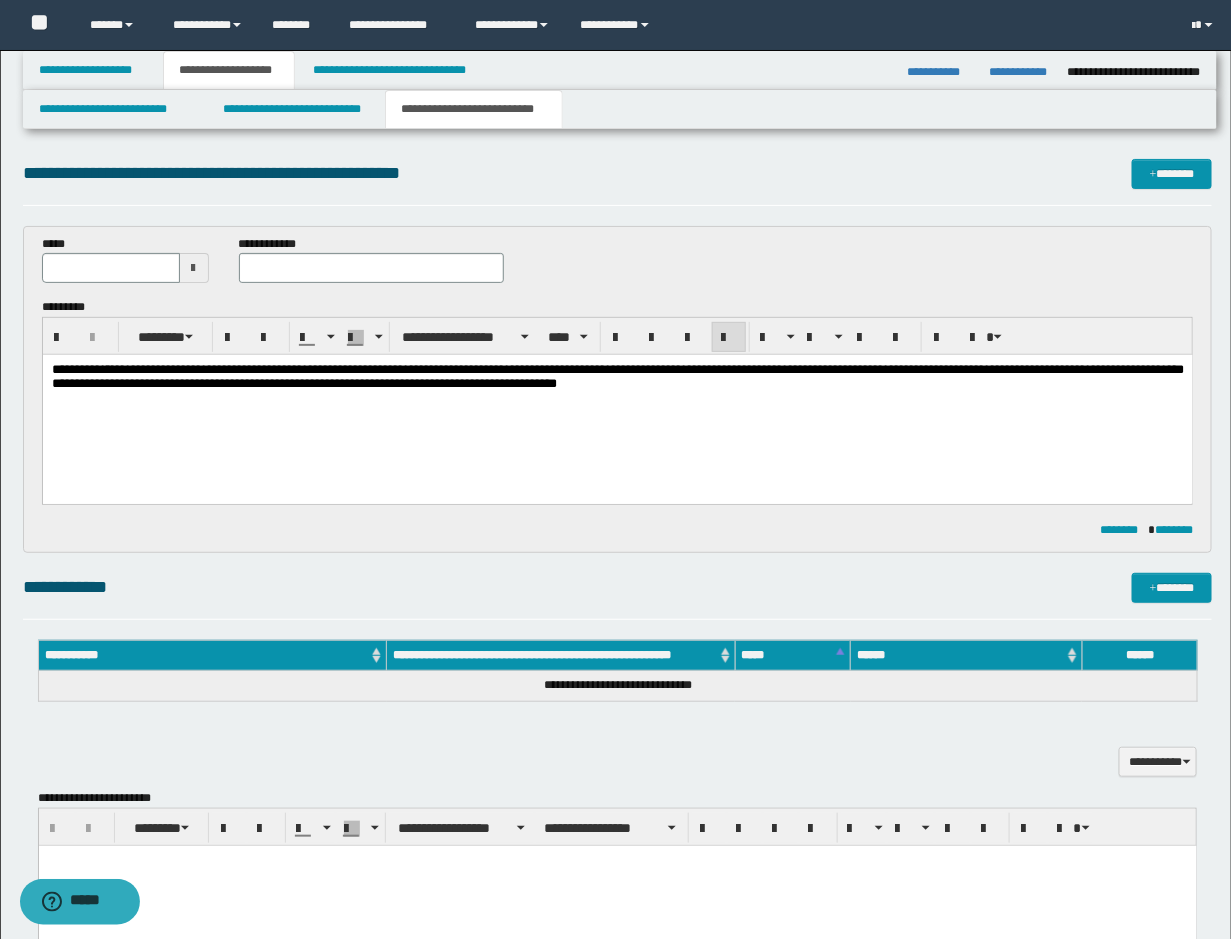 click on "**********" at bounding box center [617, 376] 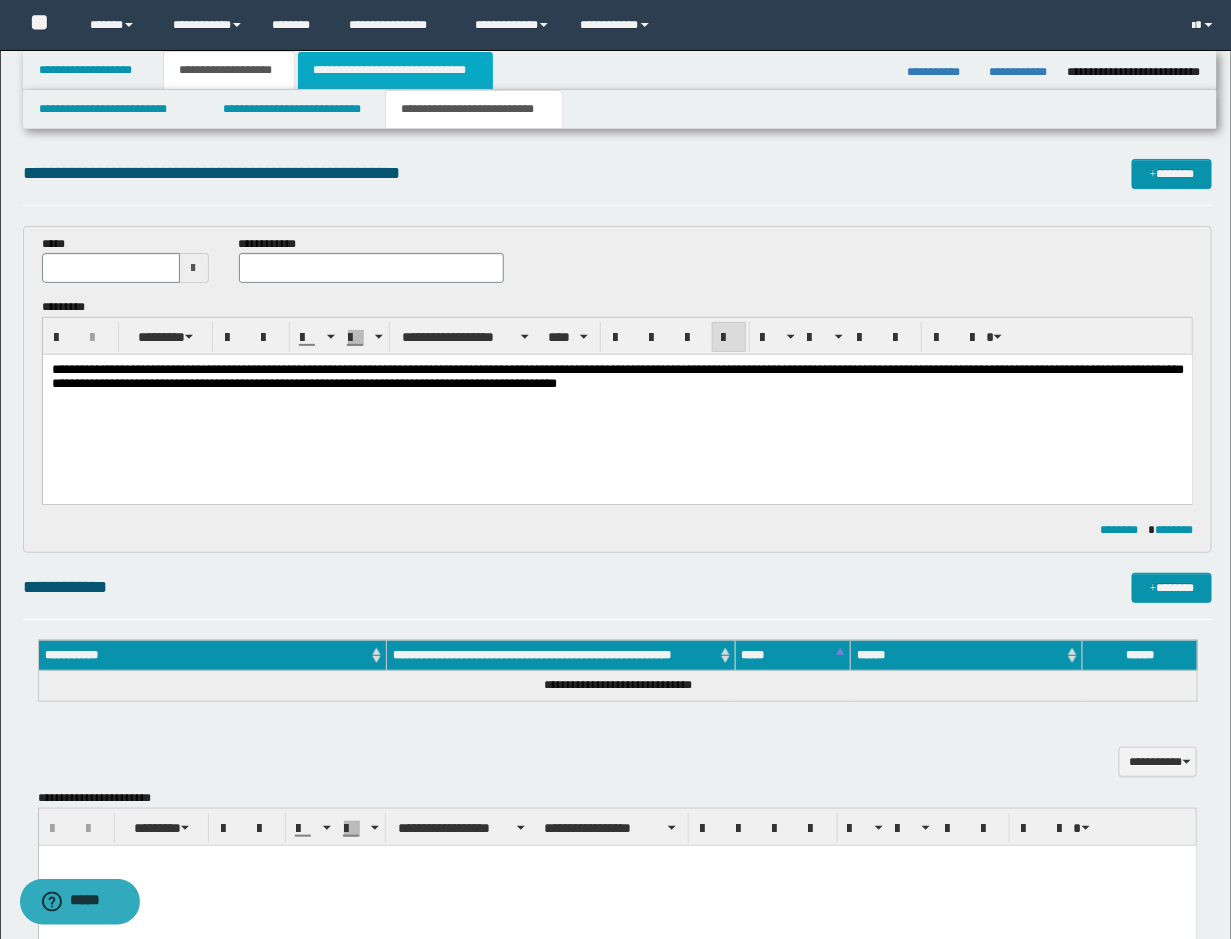 click on "**********" at bounding box center (395, 70) 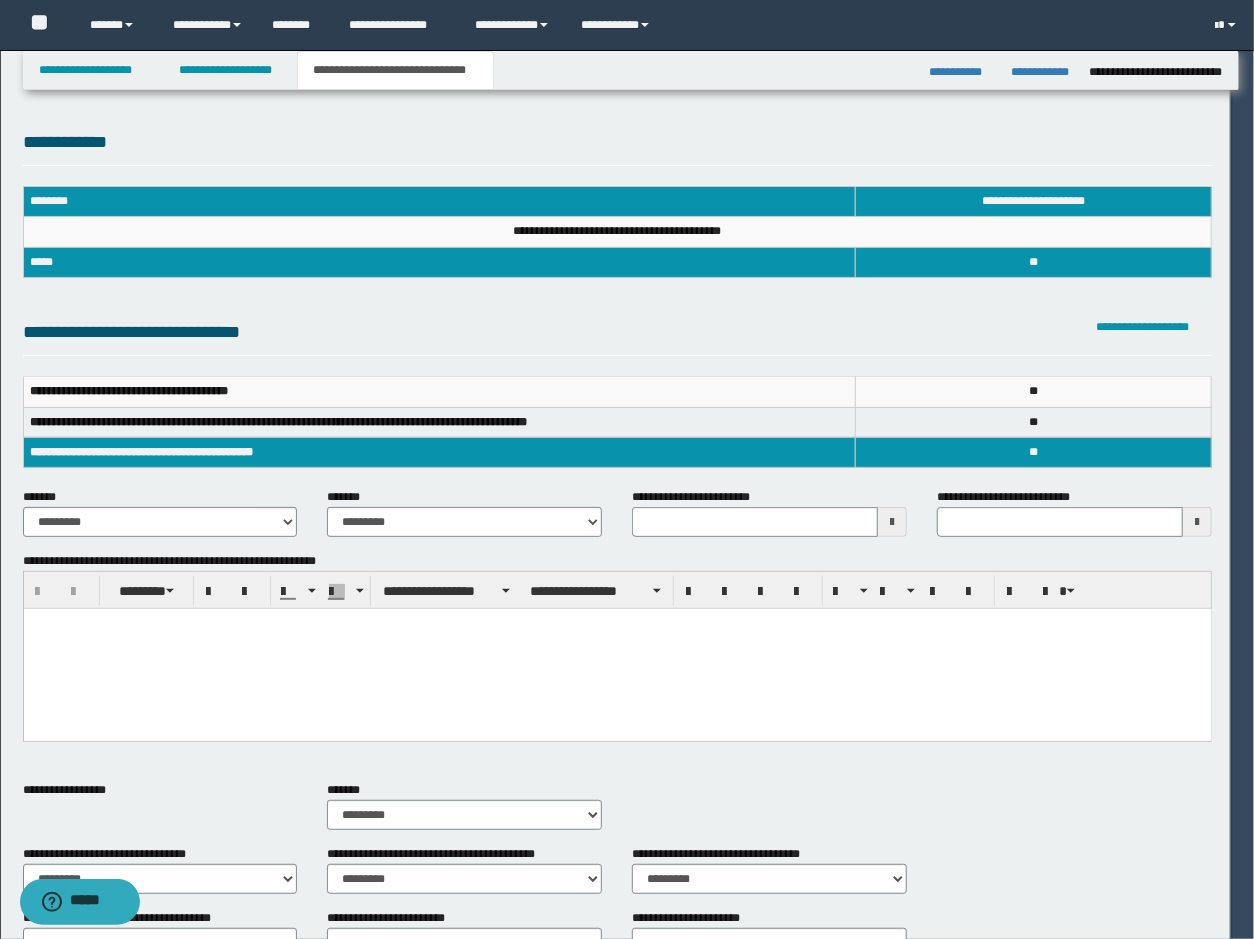 scroll, scrollTop: 0, scrollLeft: 0, axis: both 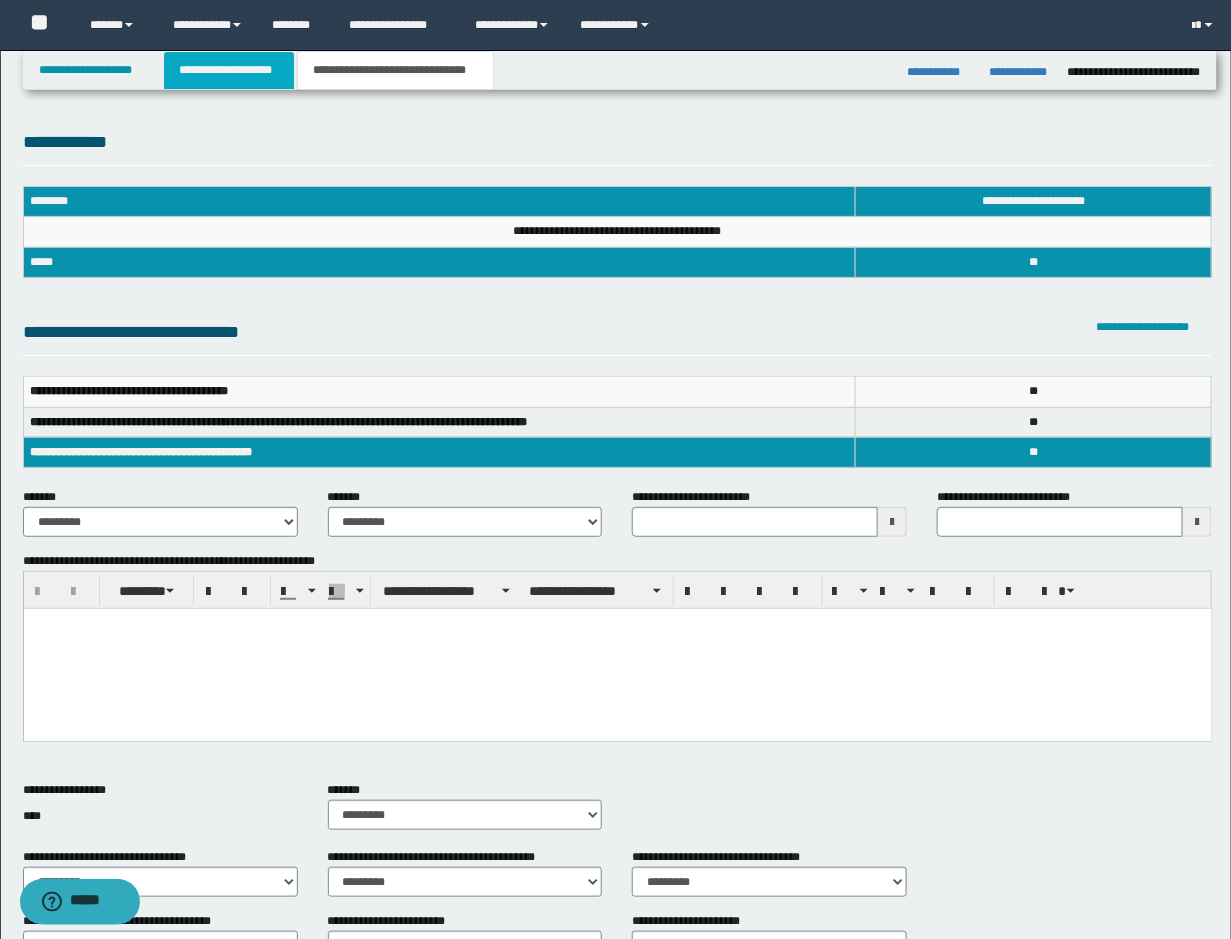 click on "**********" at bounding box center [229, 70] 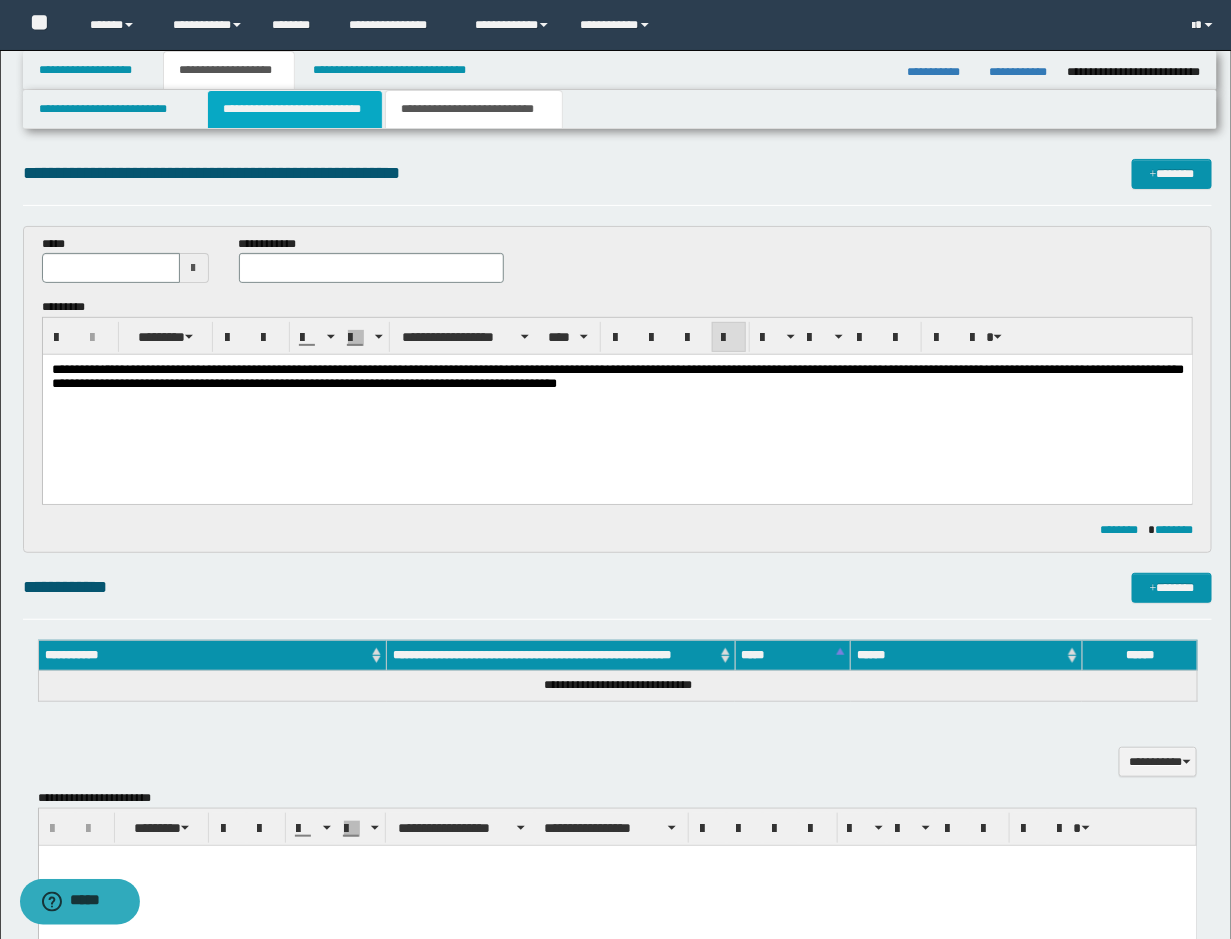 click on "**********" at bounding box center [295, 109] 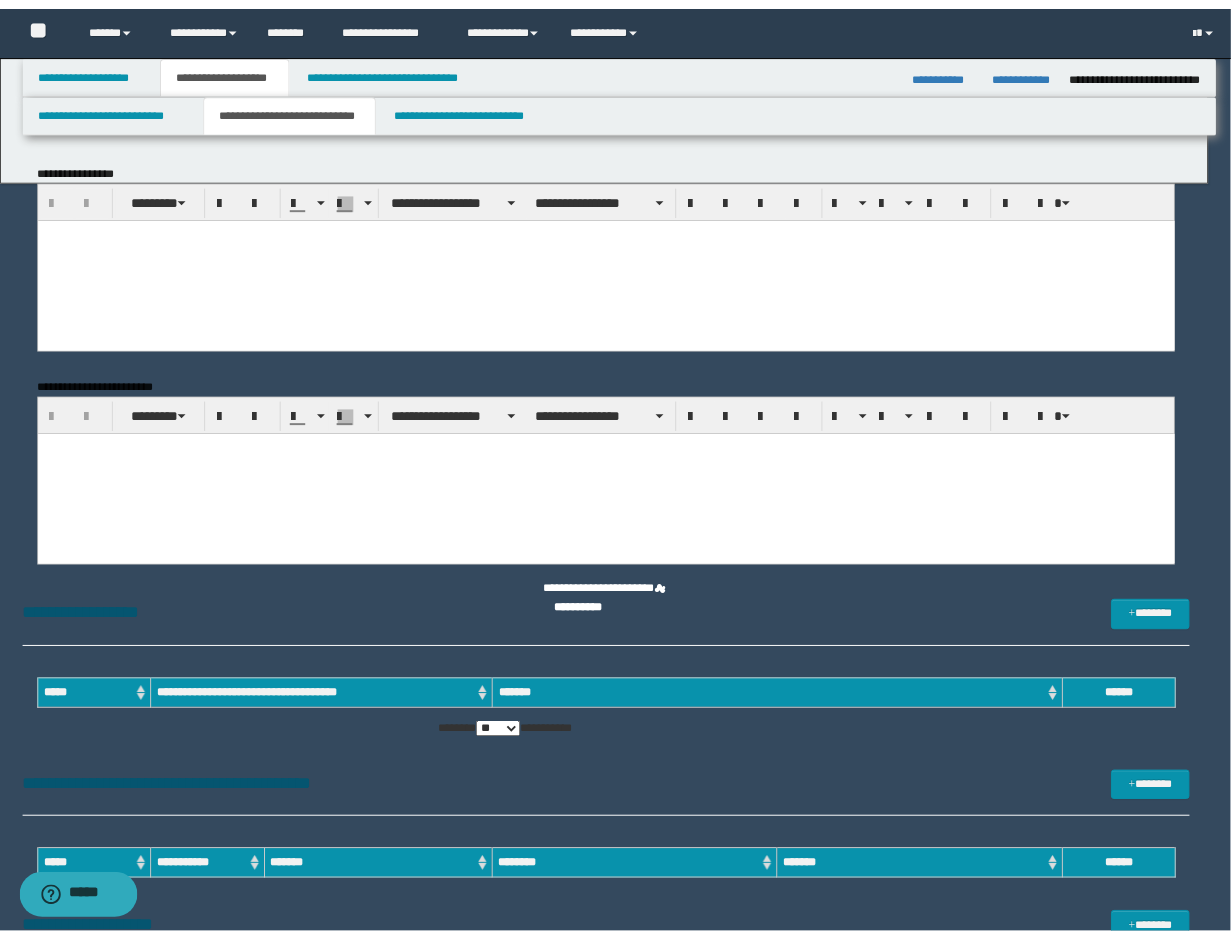 scroll, scrollTop: 0, scrollLeft: 0, axis: both 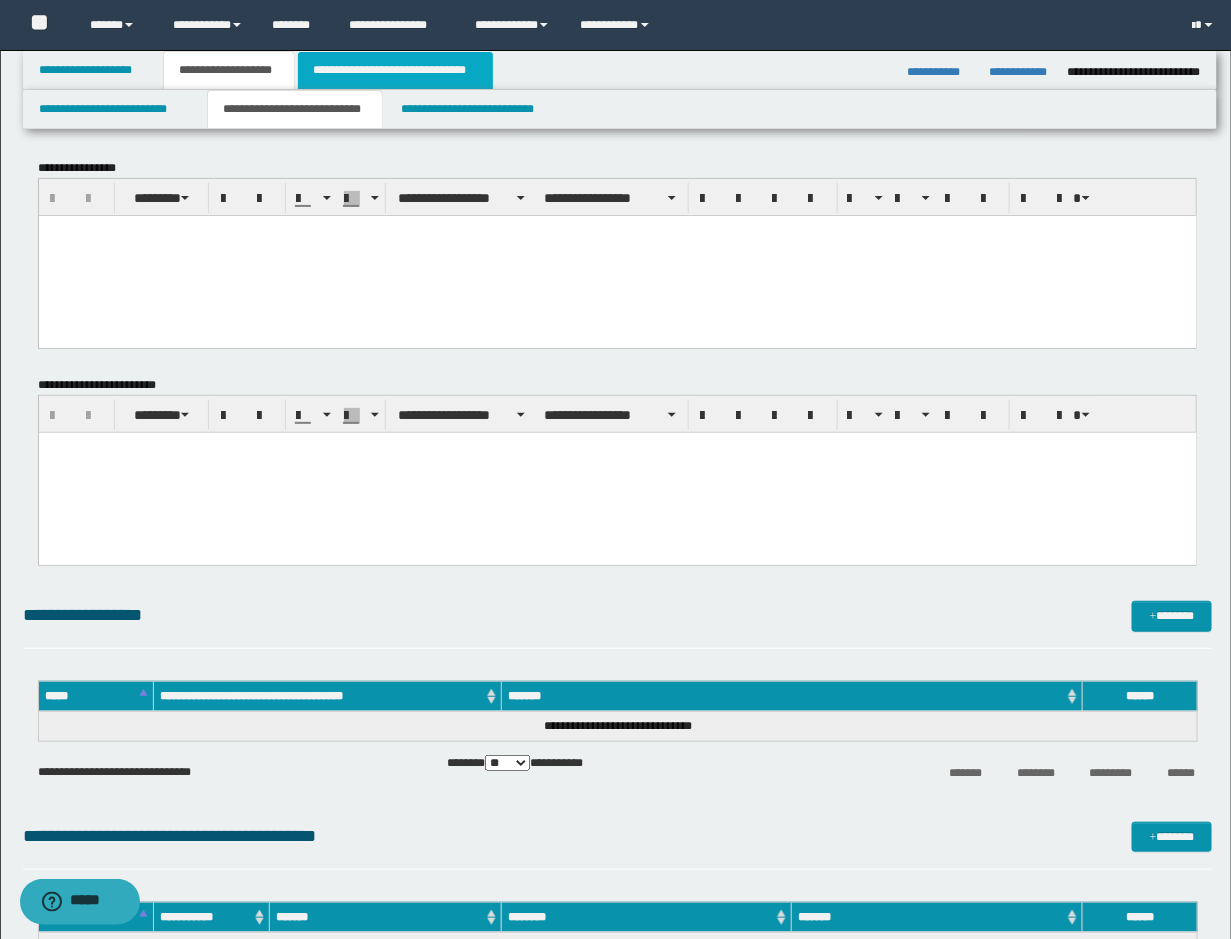 click on "**********" at bounding box center [395, 70] 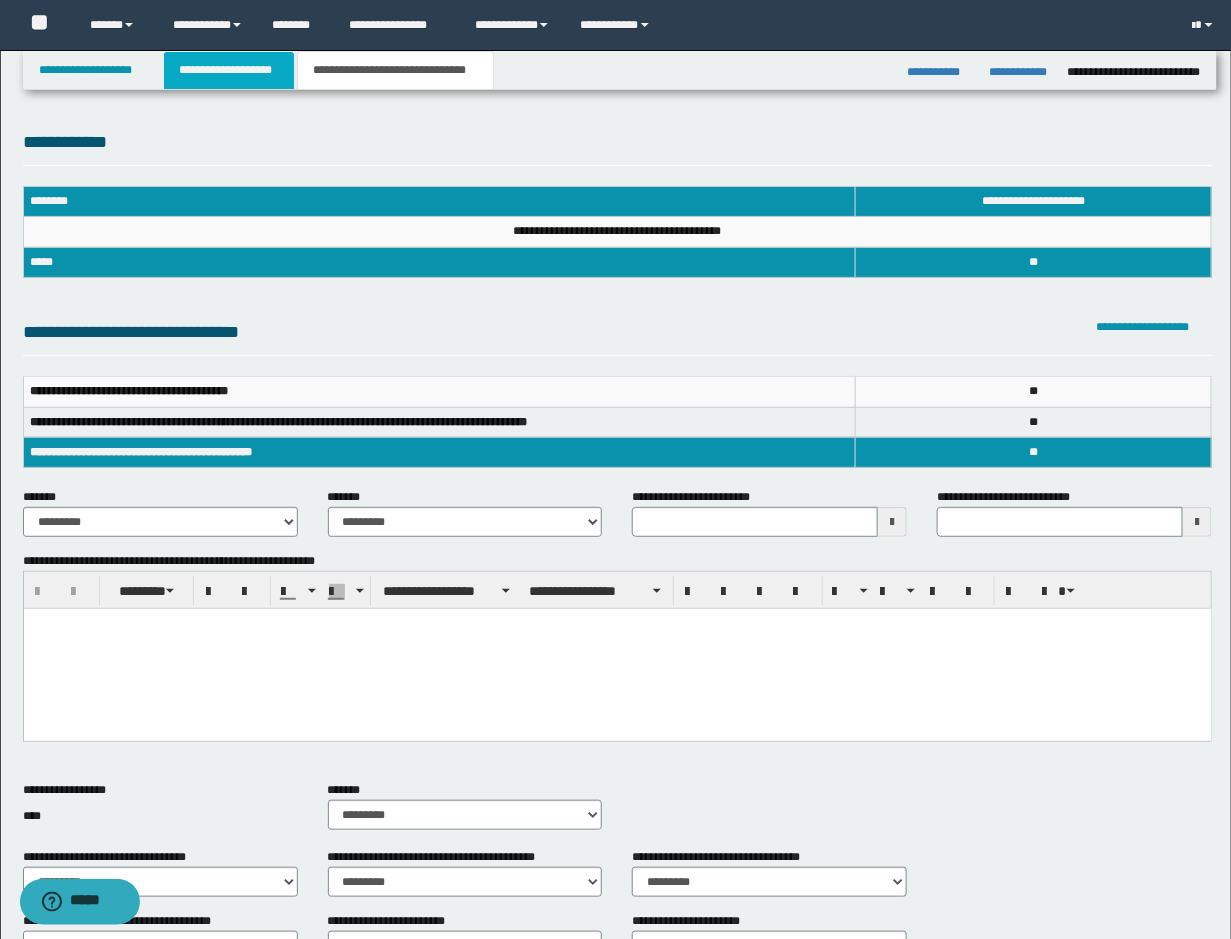 click on "**********" at bounding box center (229, 70) 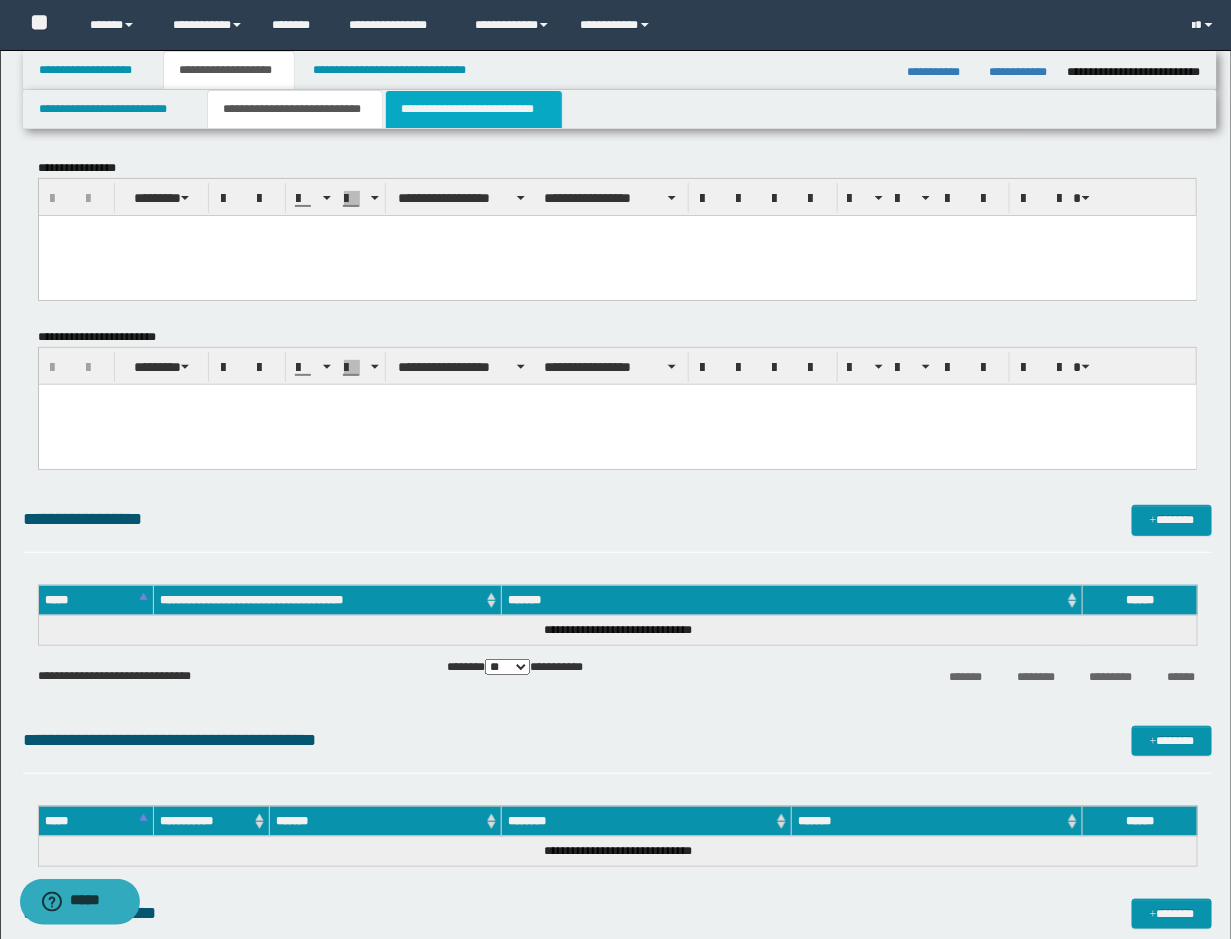 click on "**********" at bounding box center [474, 109] 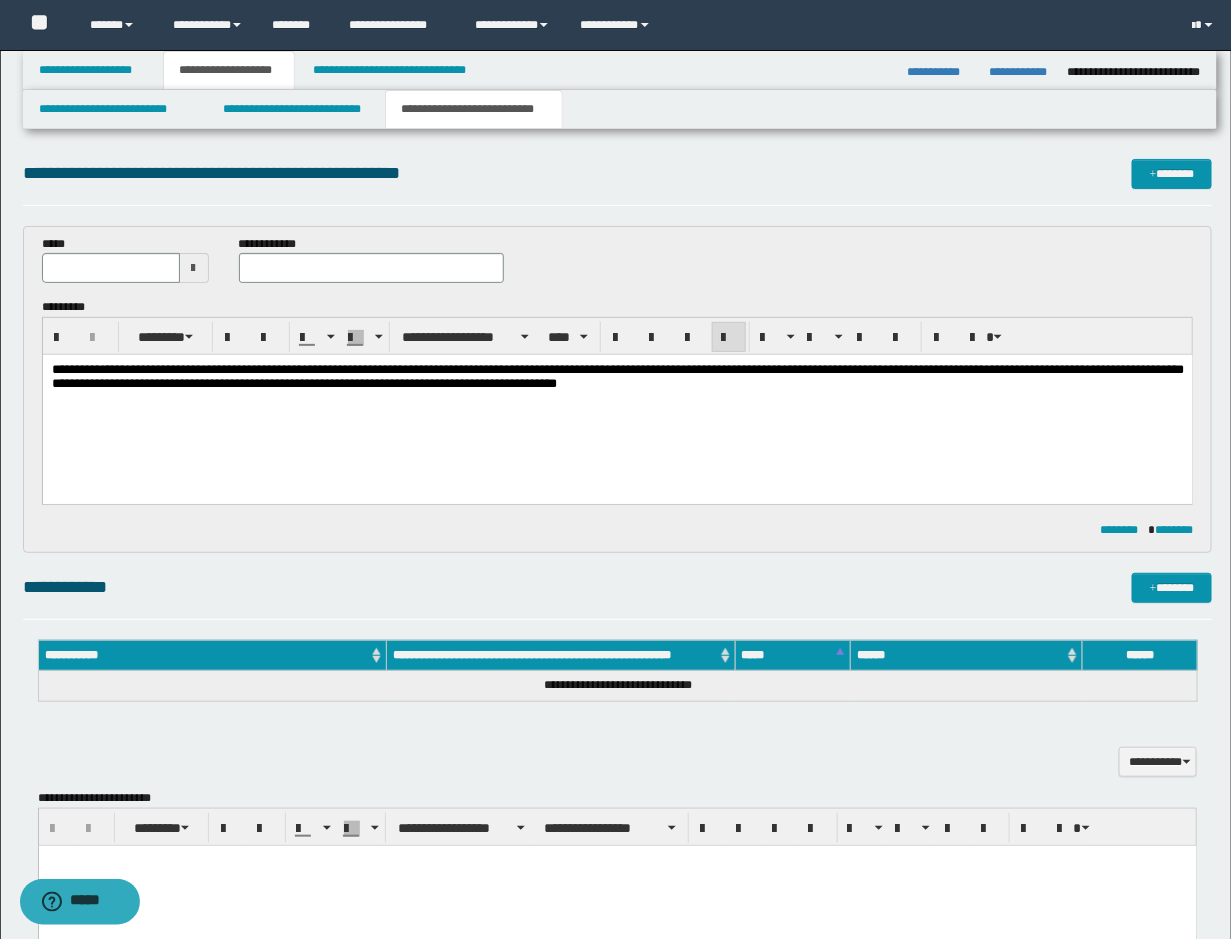click on "**********" at bounding box center (617, 377) 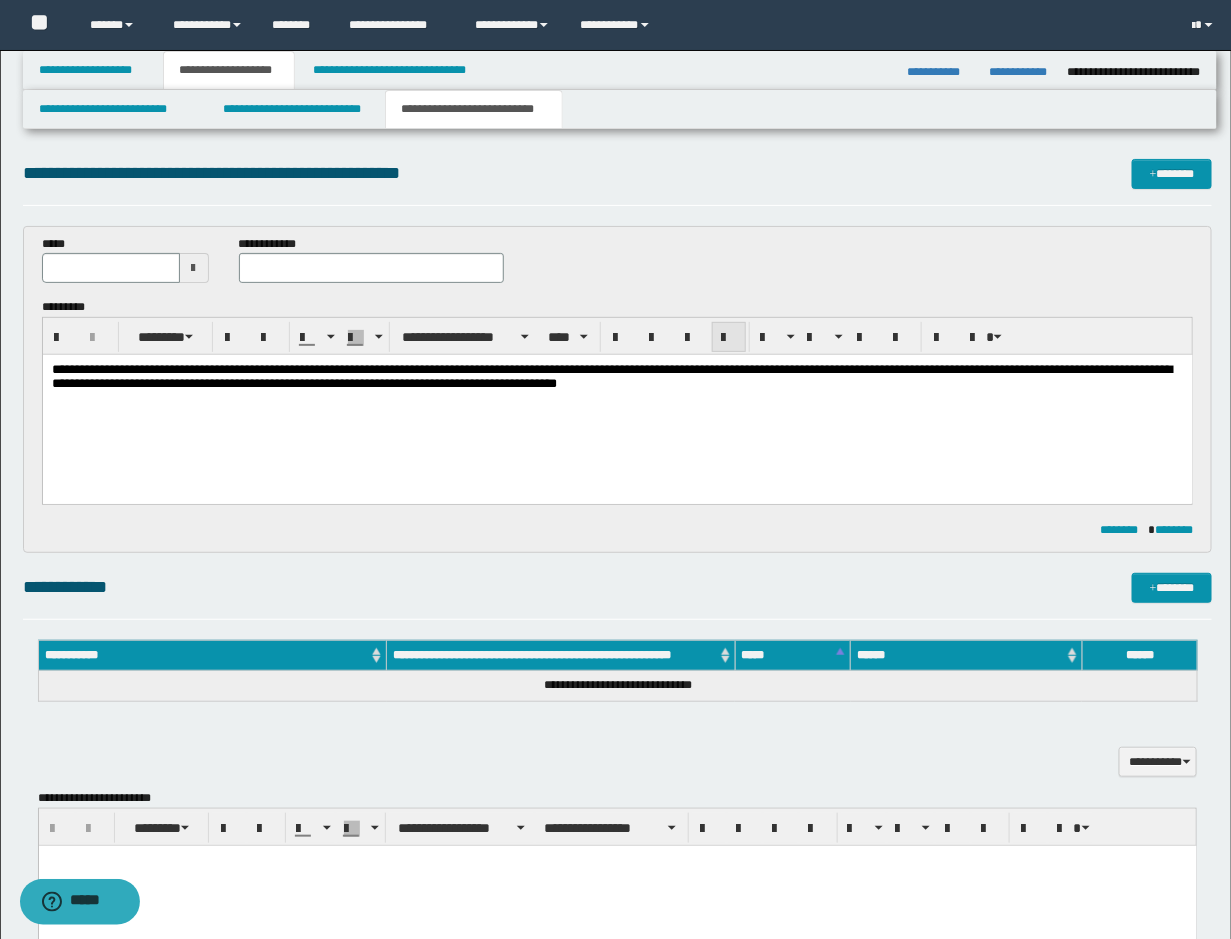 click at bounding box center (729, 337) 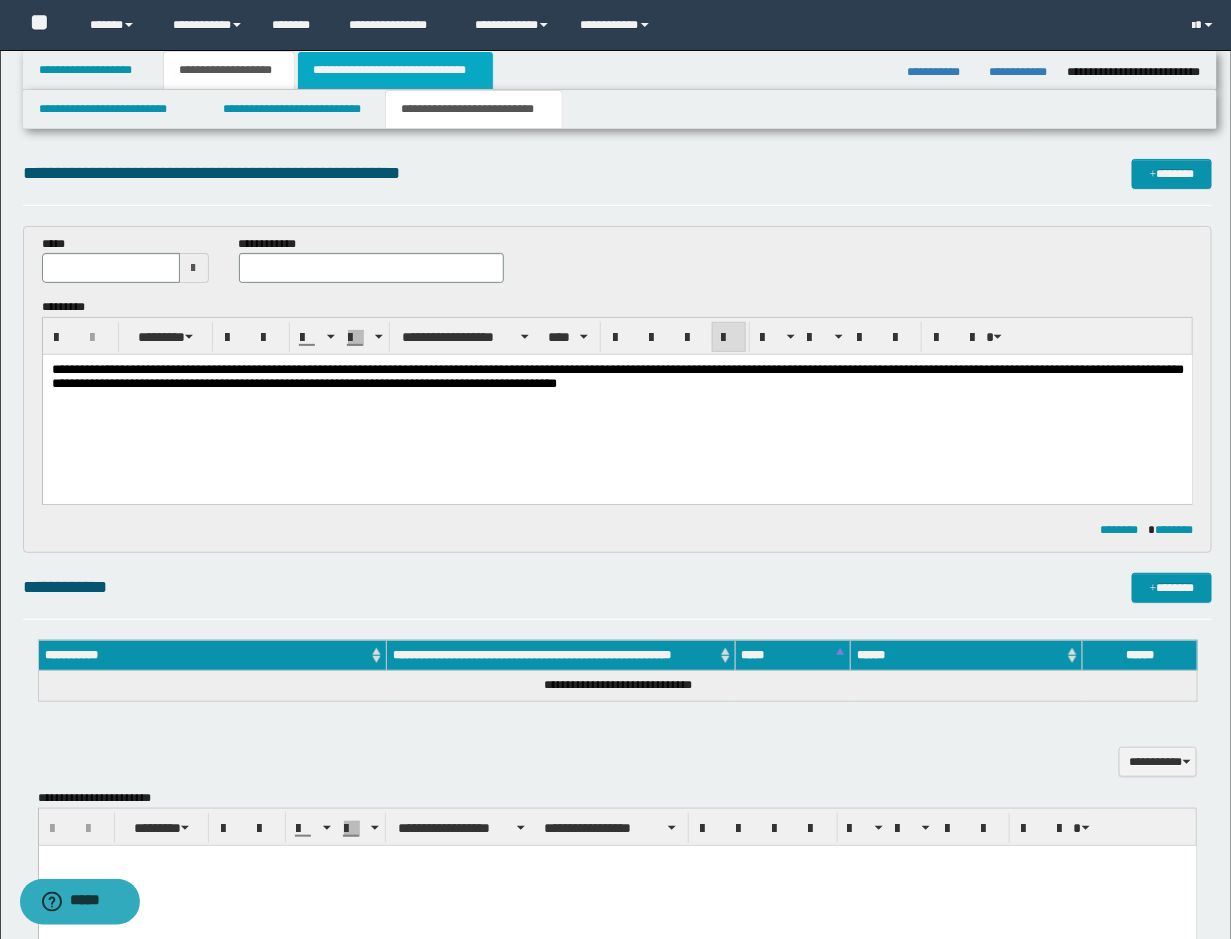 click on "**********" at bounding box center [395, 70] 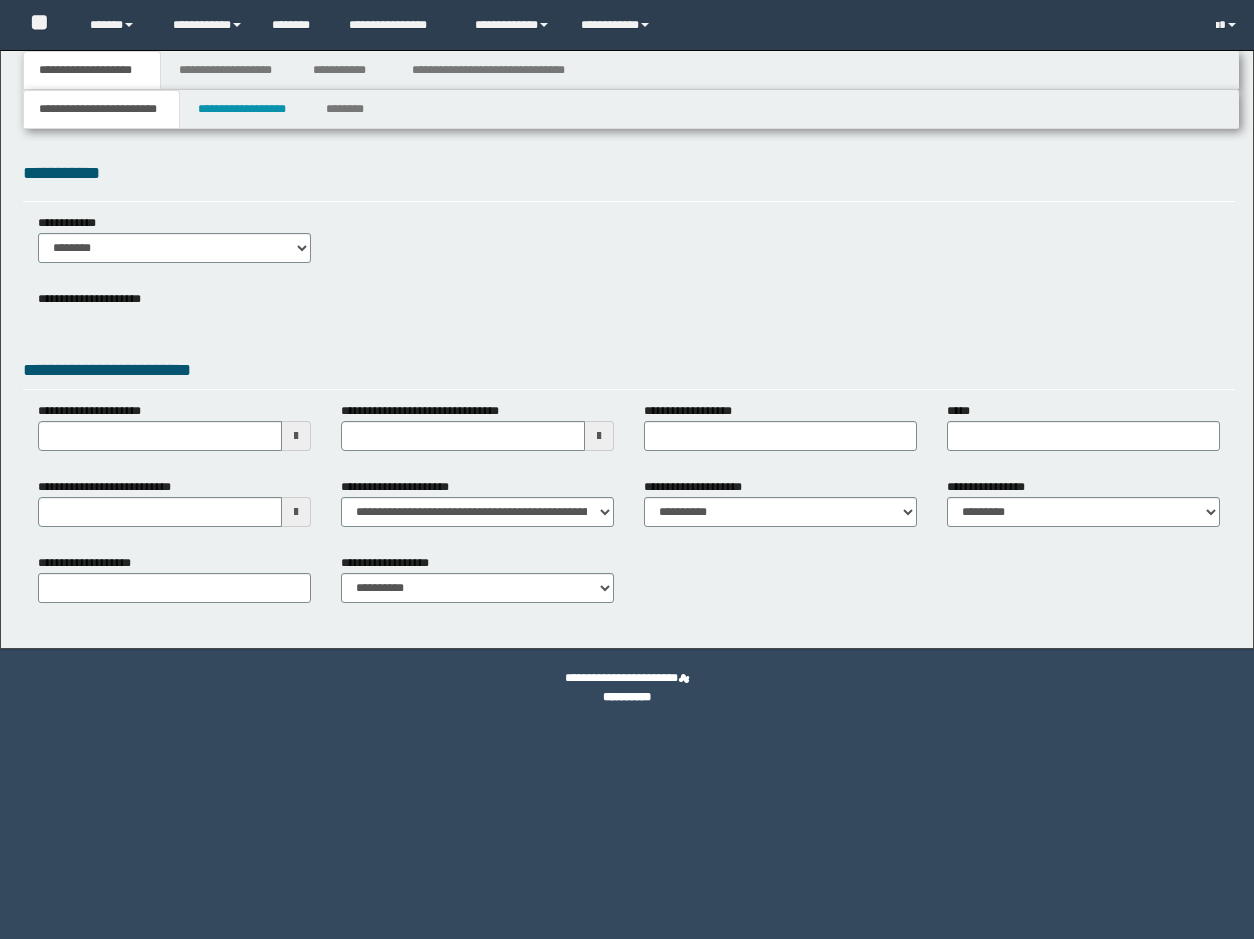 scroll, scrollTop: 0, scrollLeft: 0, axis: both 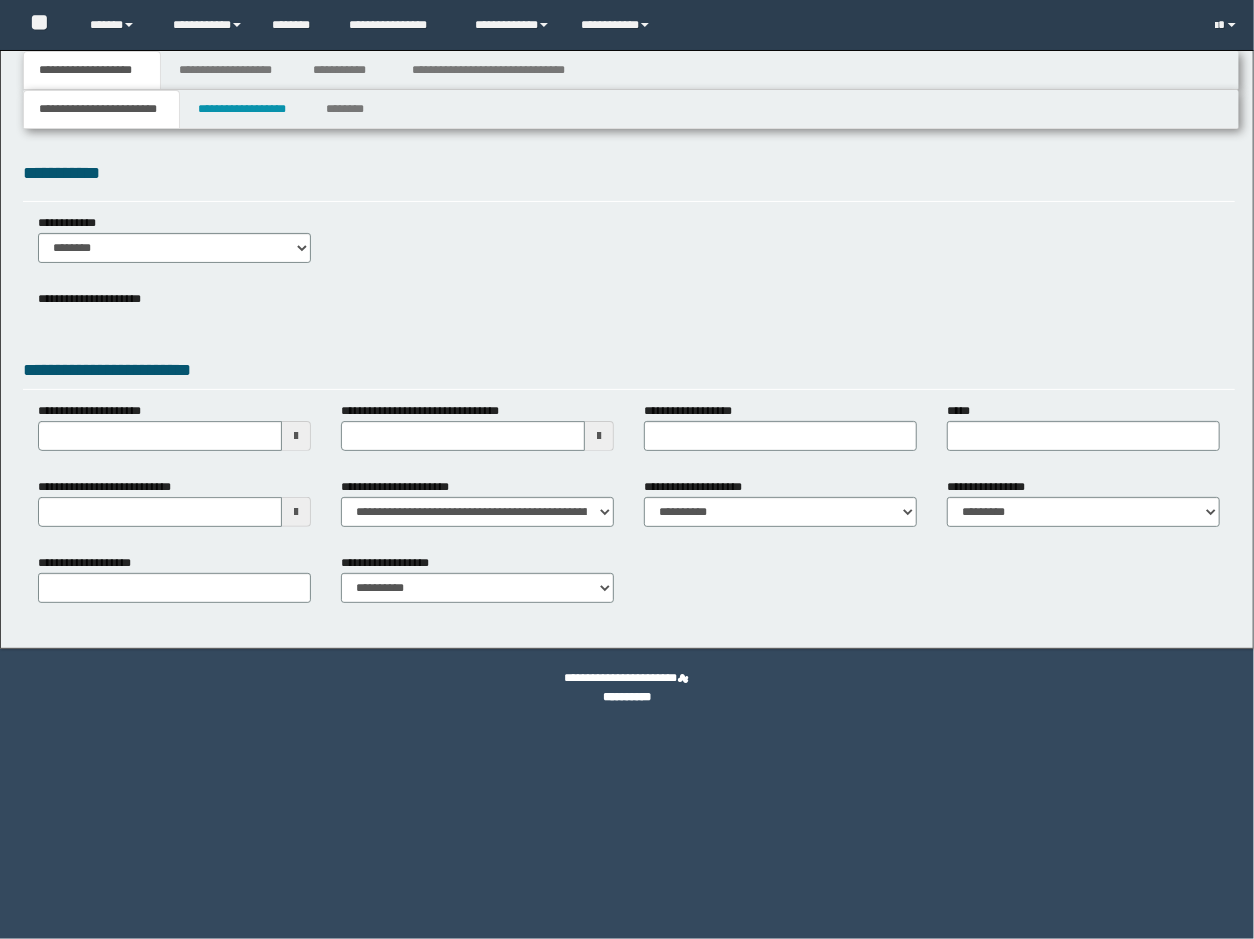 select on "**" 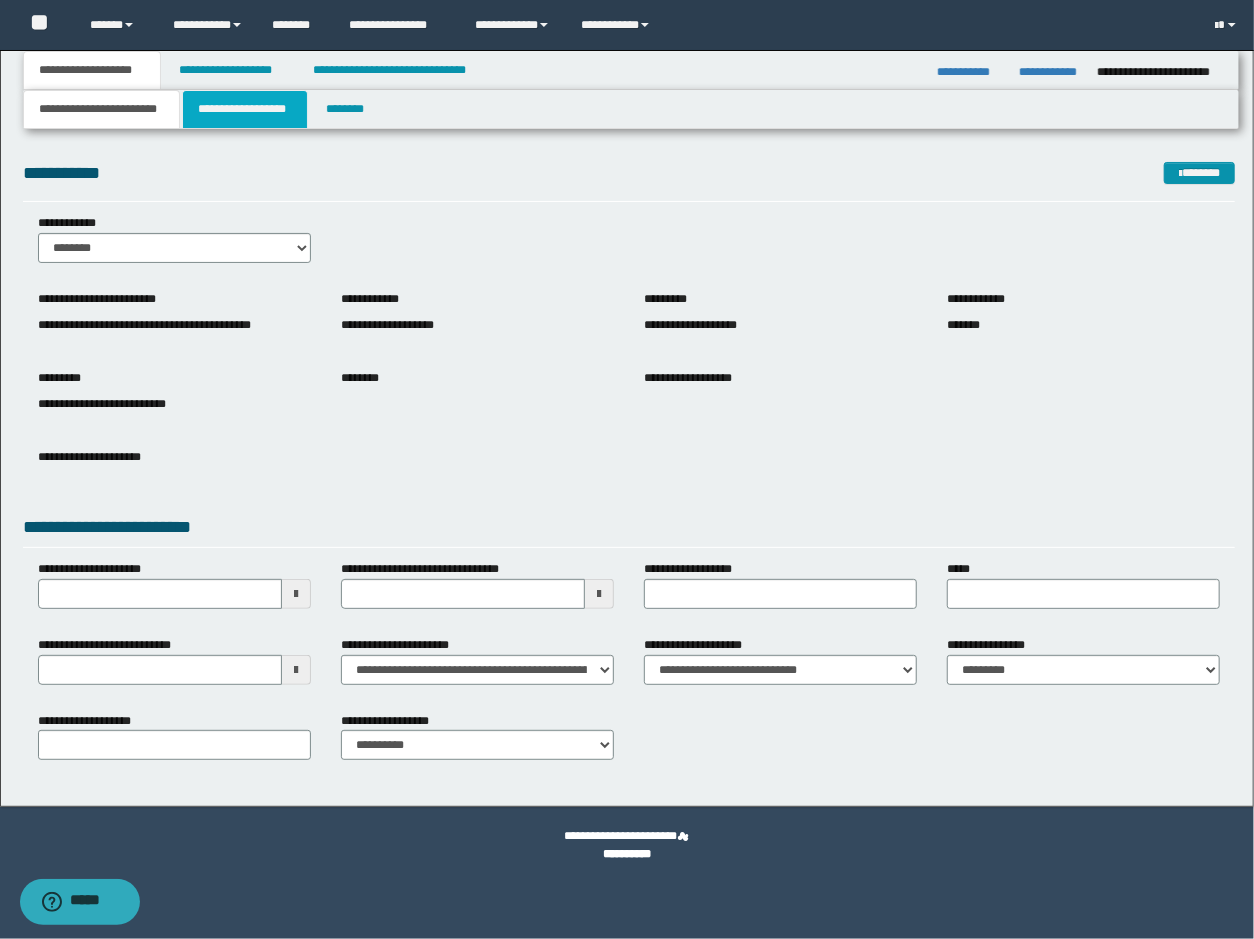 click on "**********" at bounding box center (245, 109) 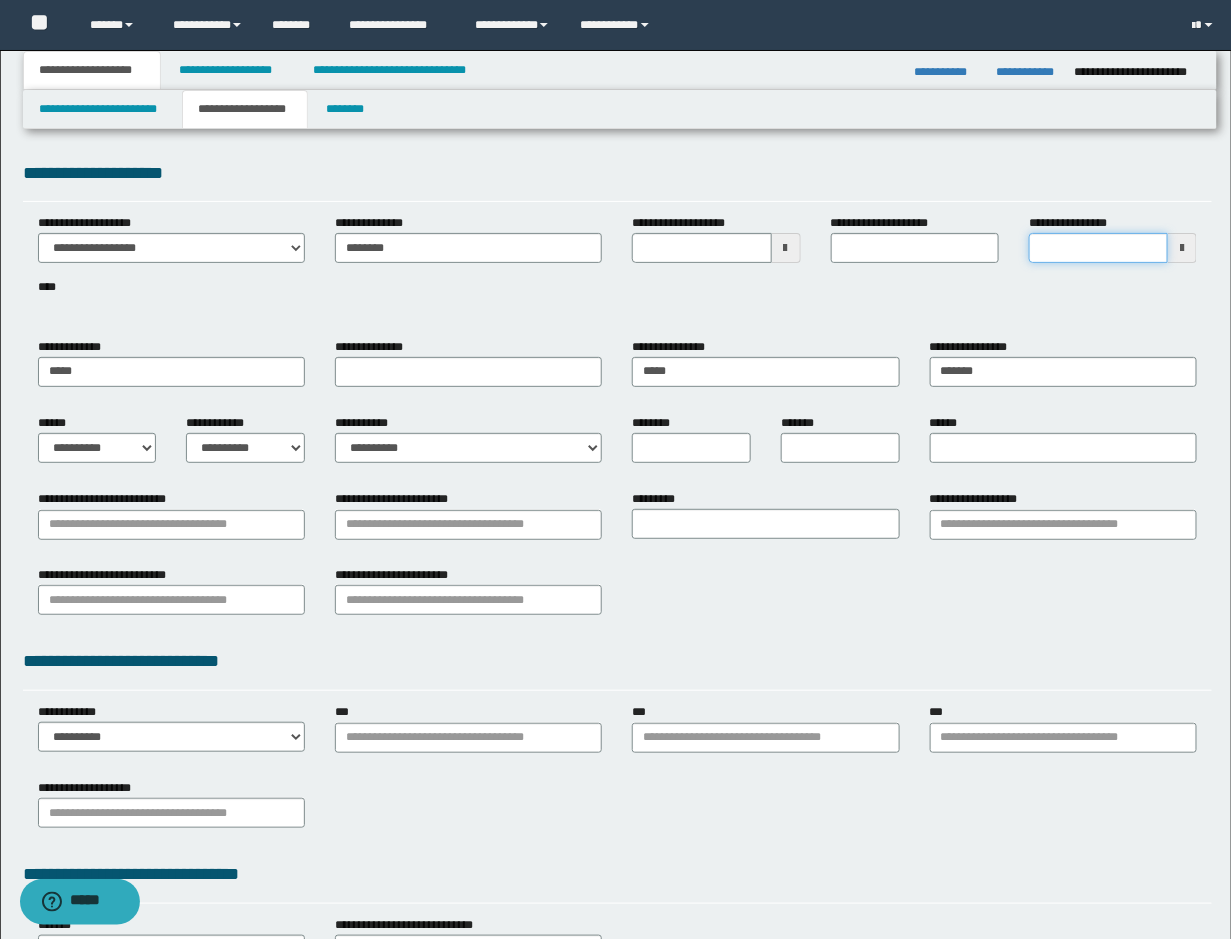 click on "**********" at bounding box center [1098, 248] 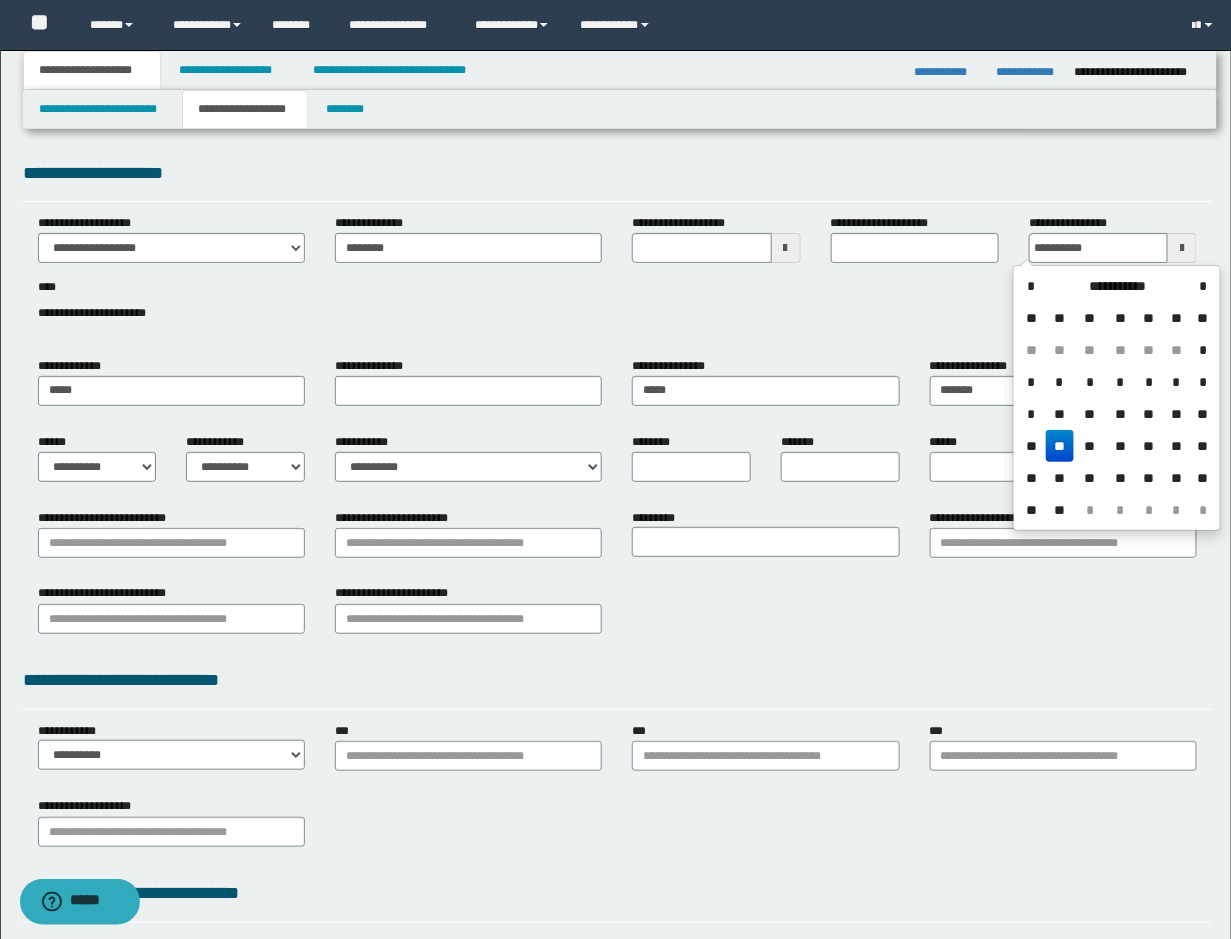 type on "**********" 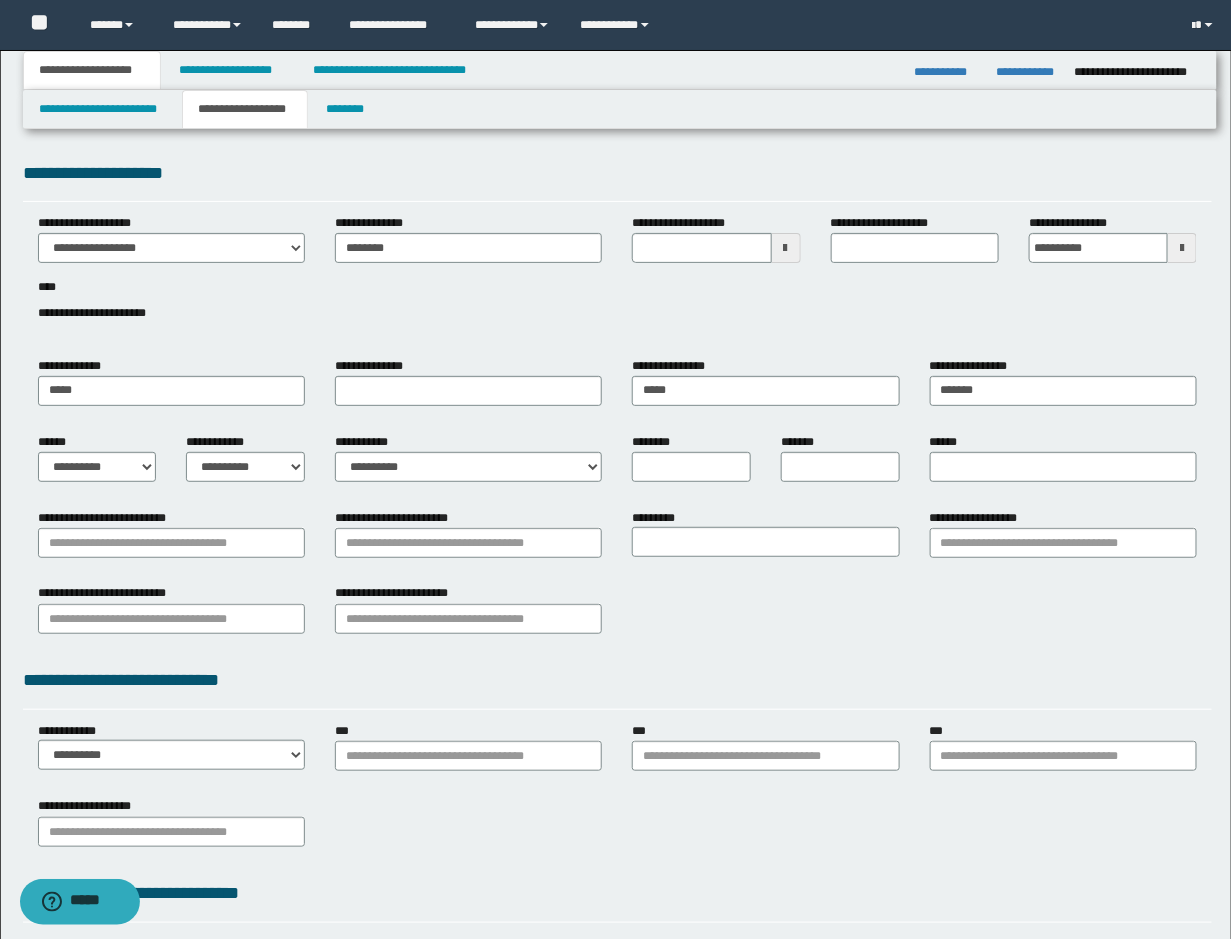 type 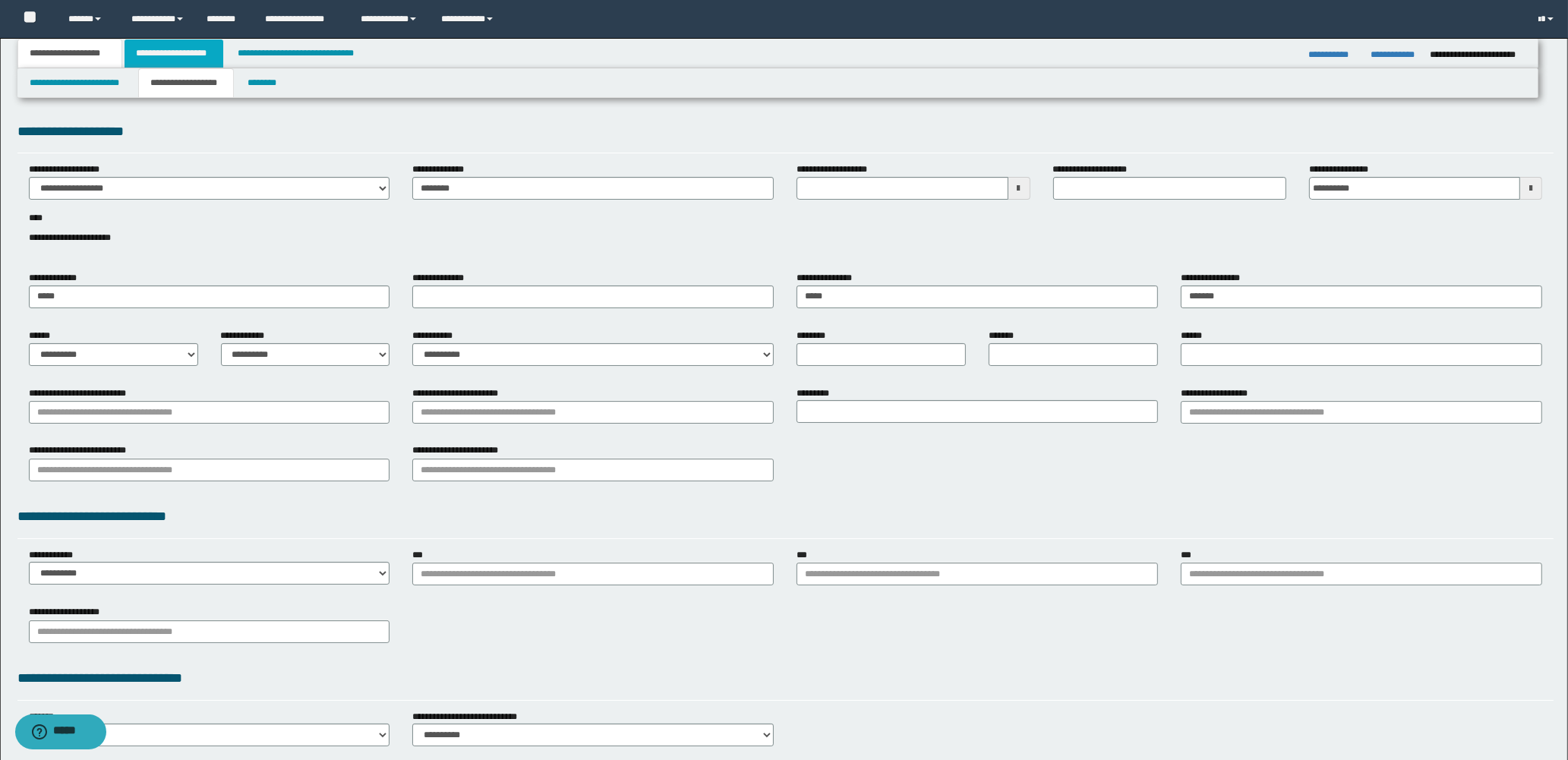 click on "**********" at bounding box center (174, 53) 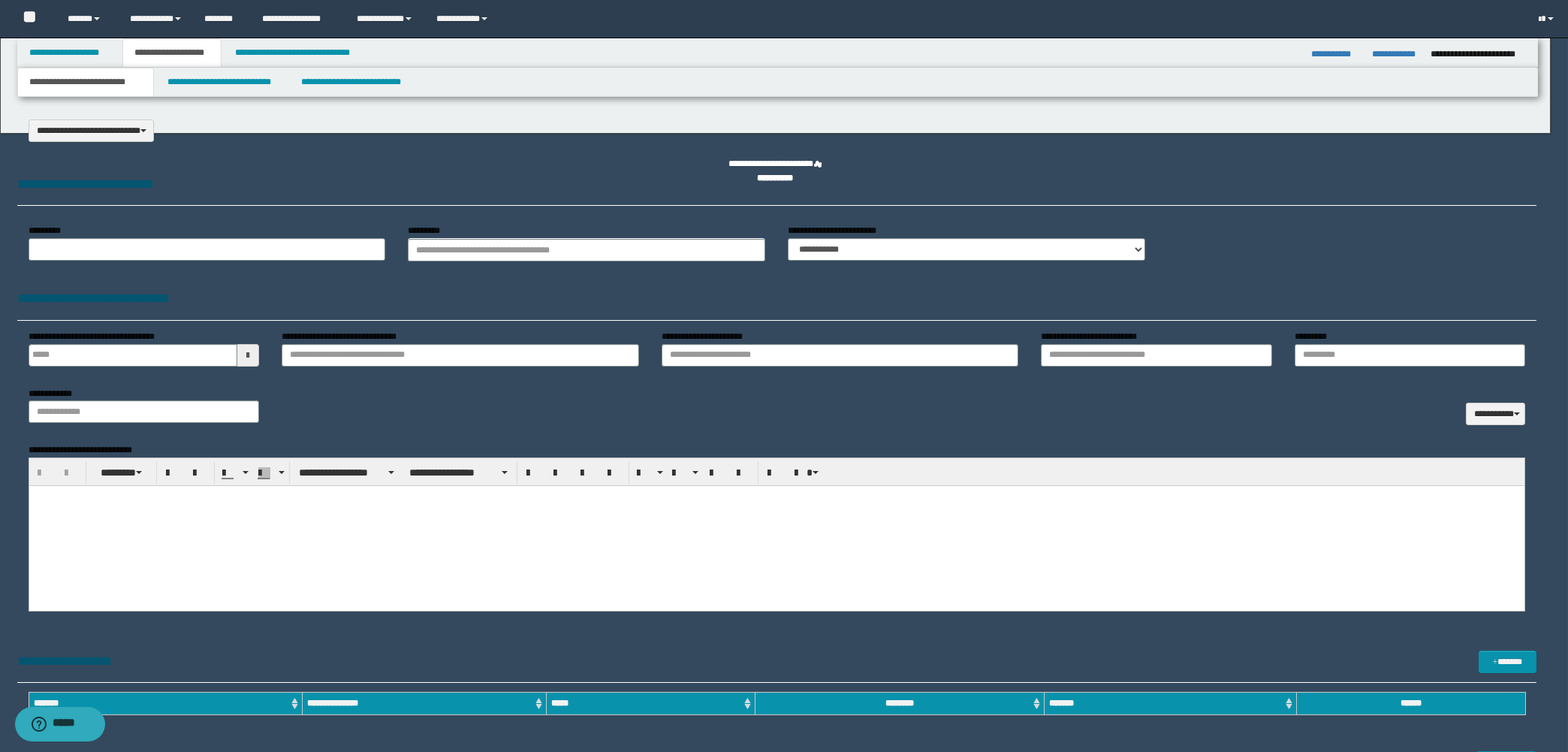 select on "*" 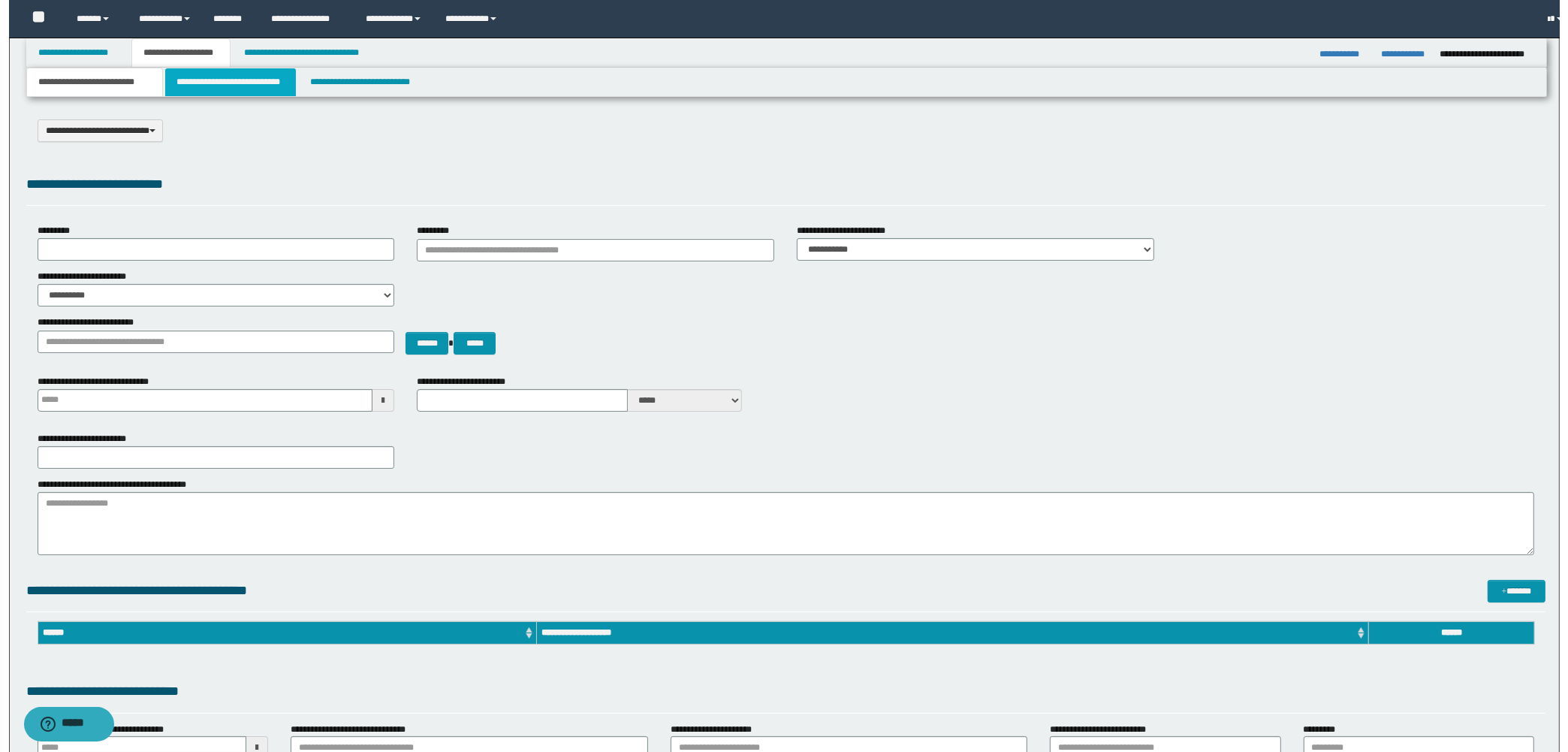 scroll, scrollTop: 0, scrollLeft: 0, axis: both 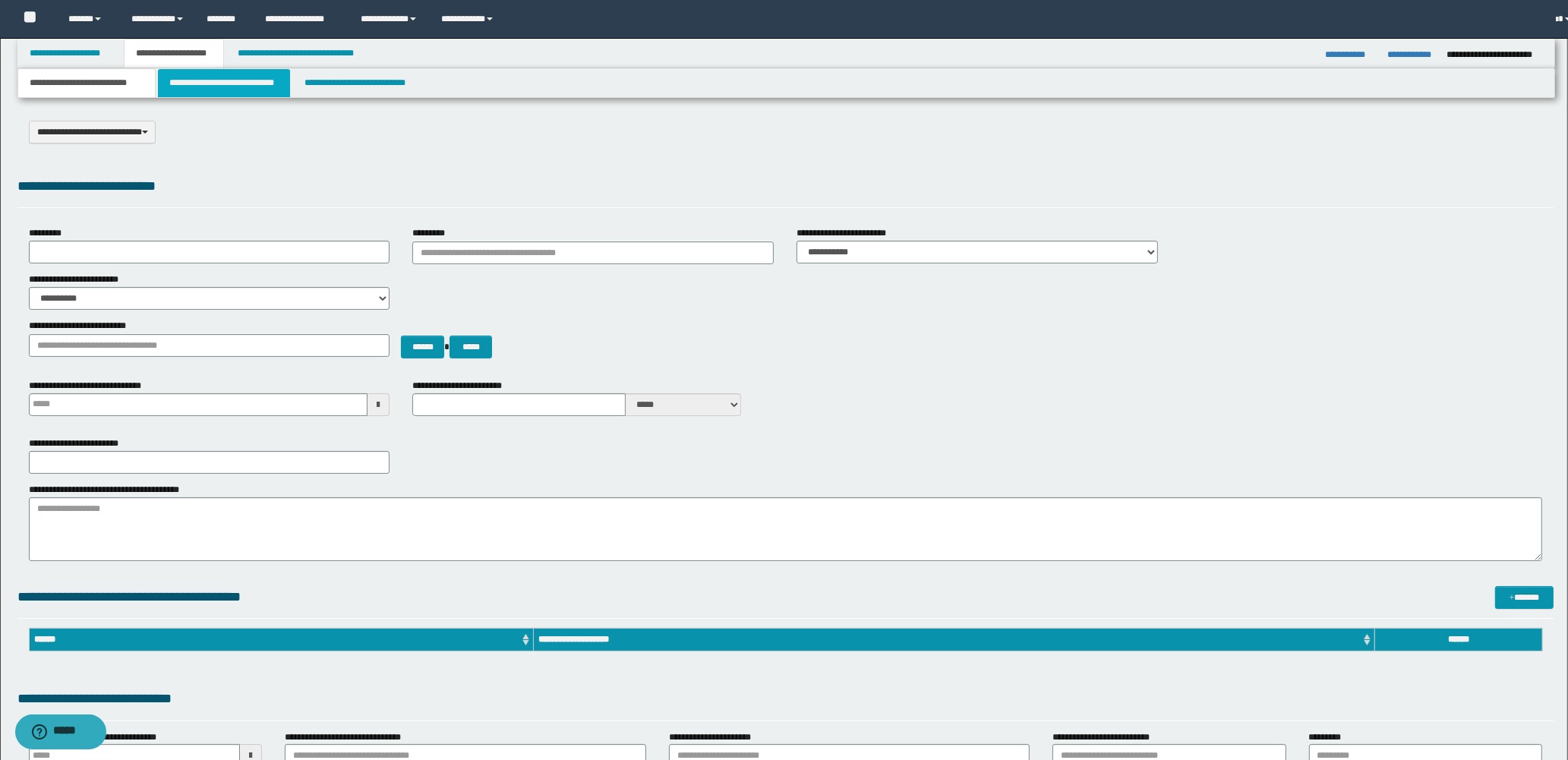 click on "**********" at bounding box center (224, 83) 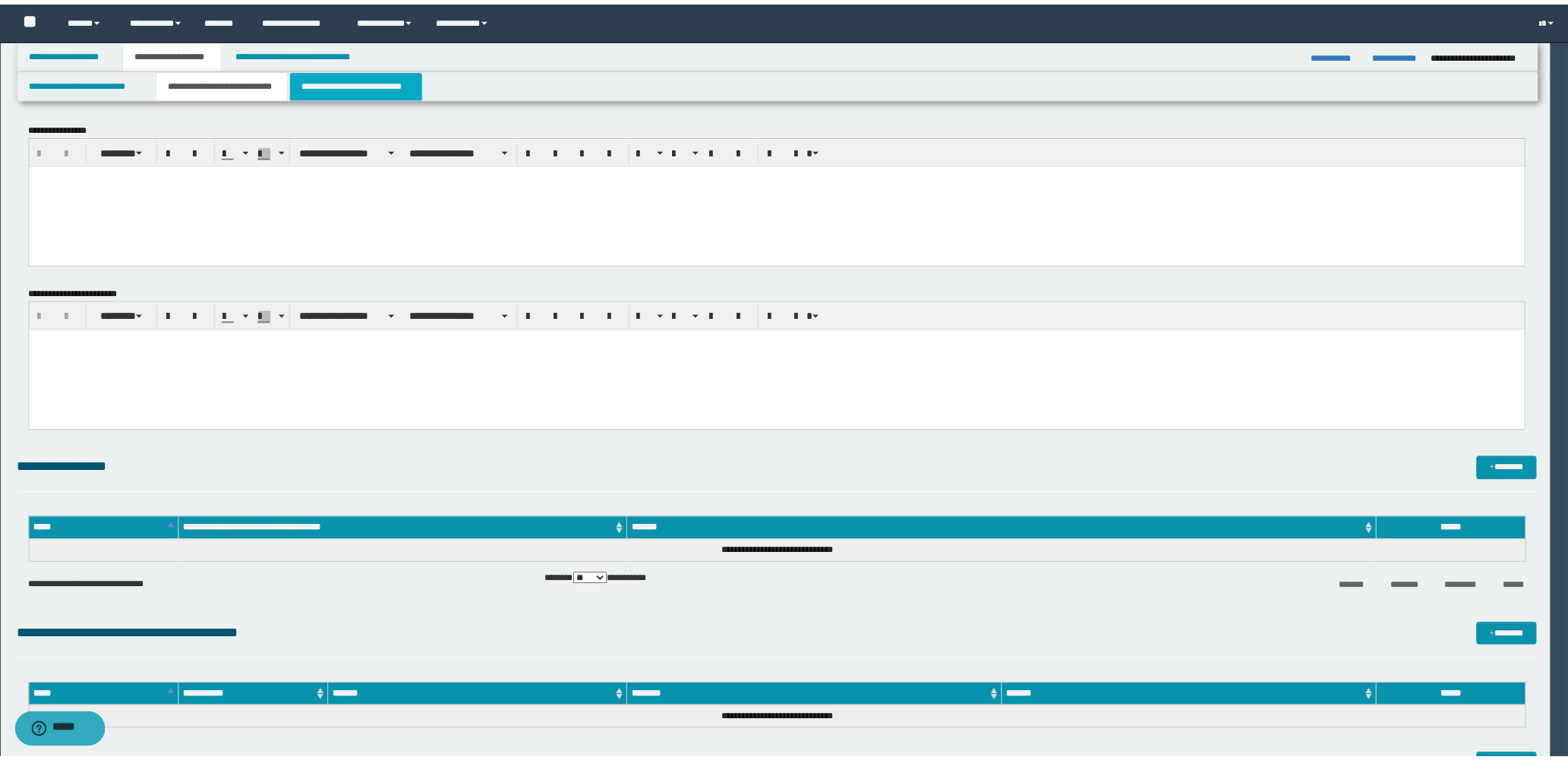 scroll, scrollTop: 0, scrollLeft: 0, axis: both 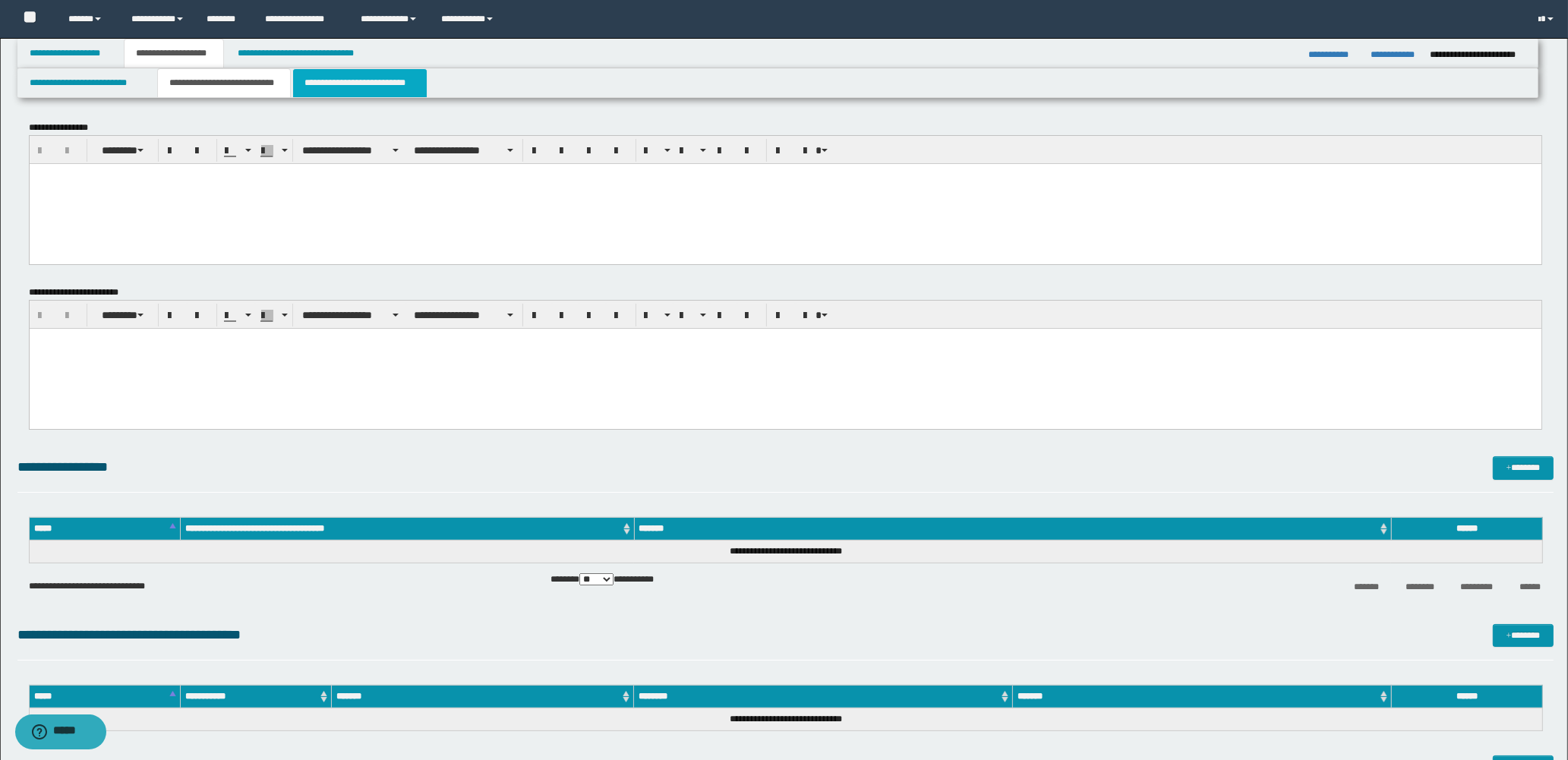 click on "**********" at bounding box center [360, 83] 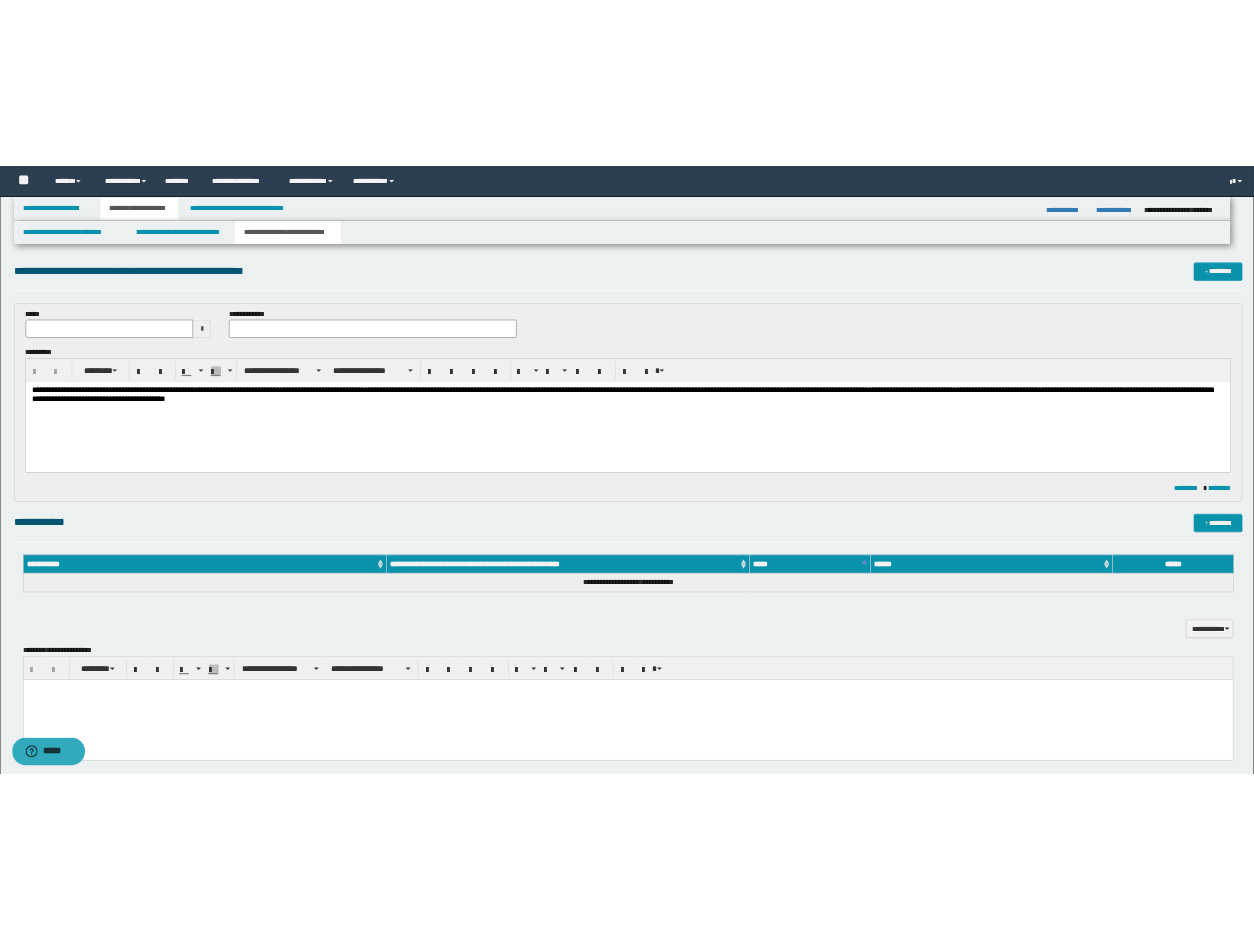 scroll, scrollTop: 0, scrollLeft: 0, axis: both 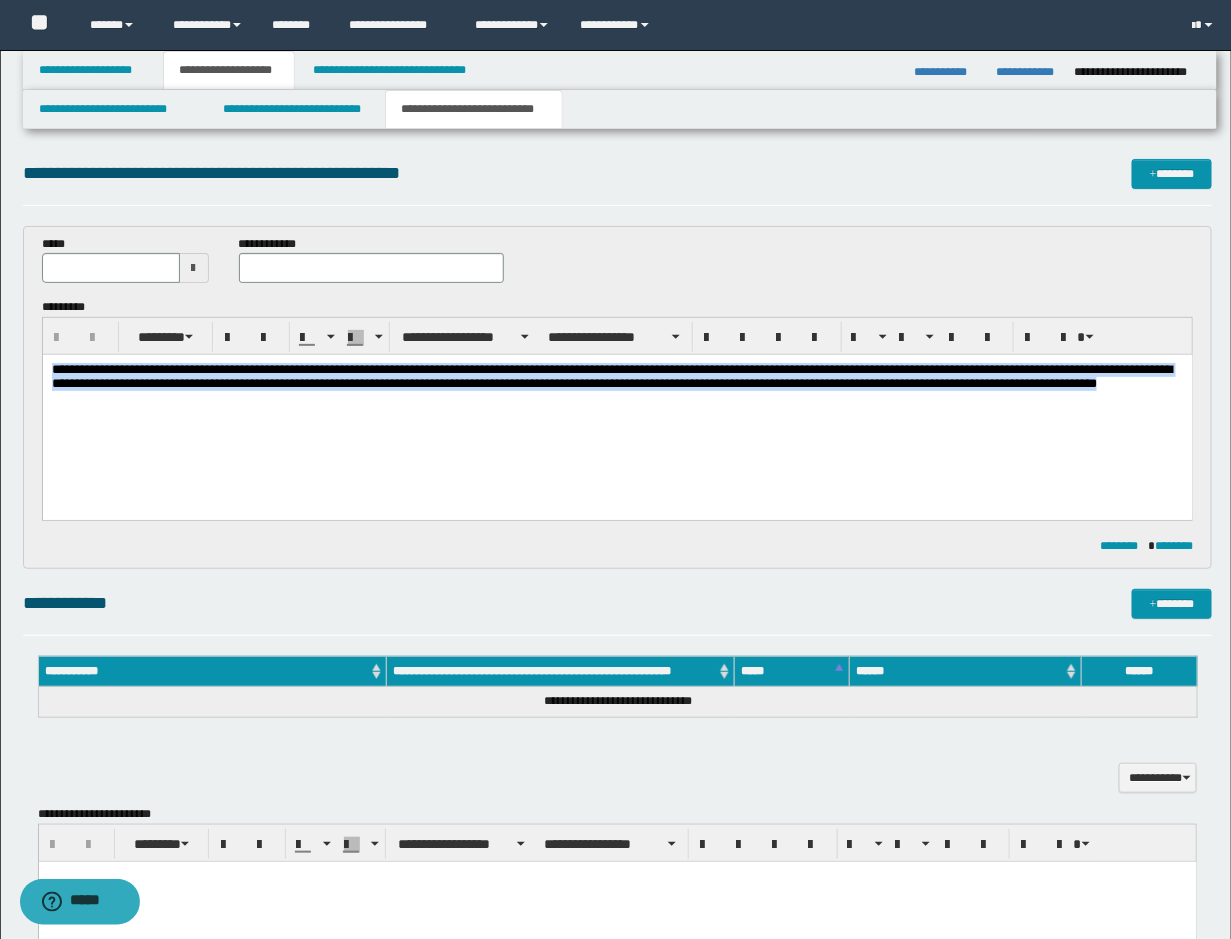 drag, startPoint x: 62, startPoint y: 377, endPoint x: -2, endPoint y: 339, distance: 74.431175 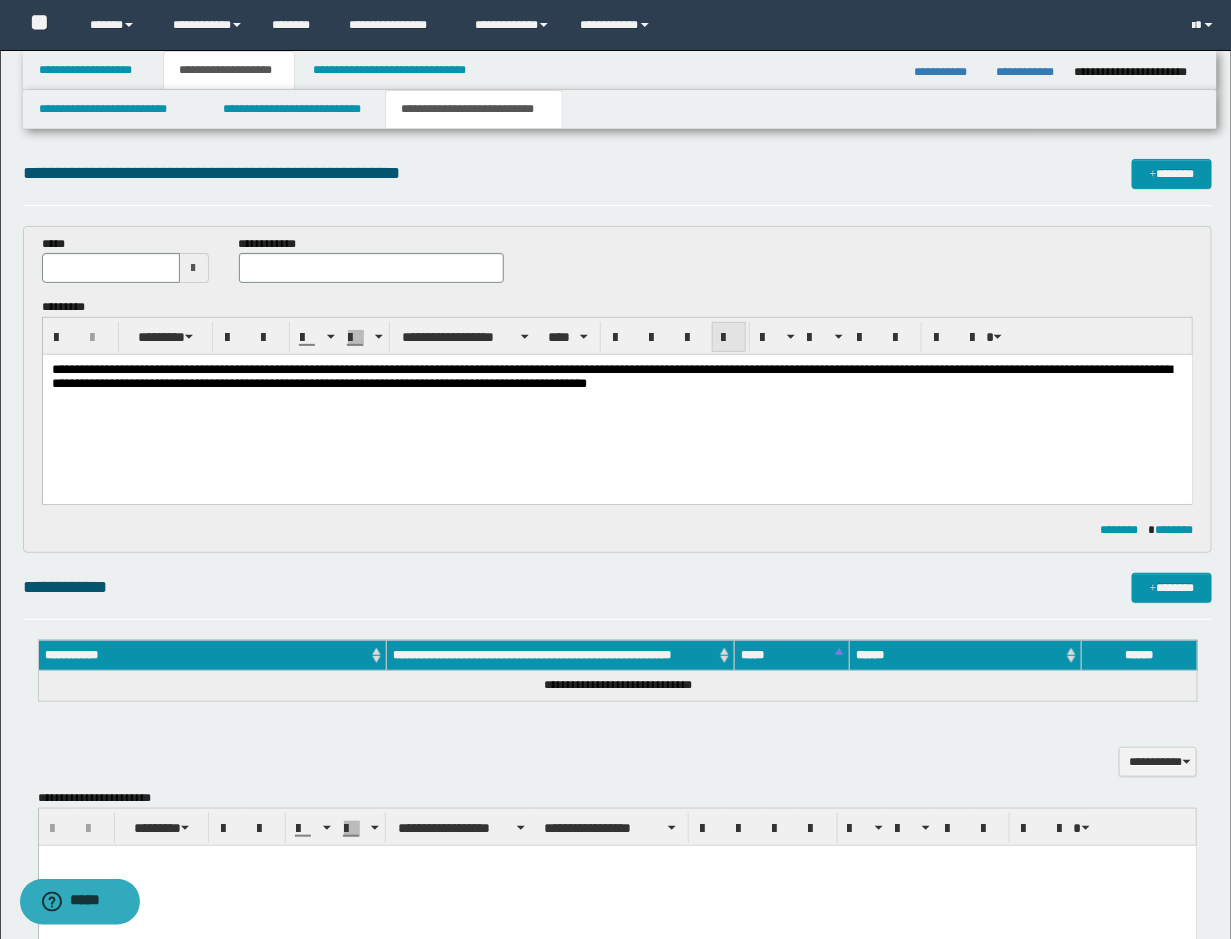 click at bounding box center (729, 338) 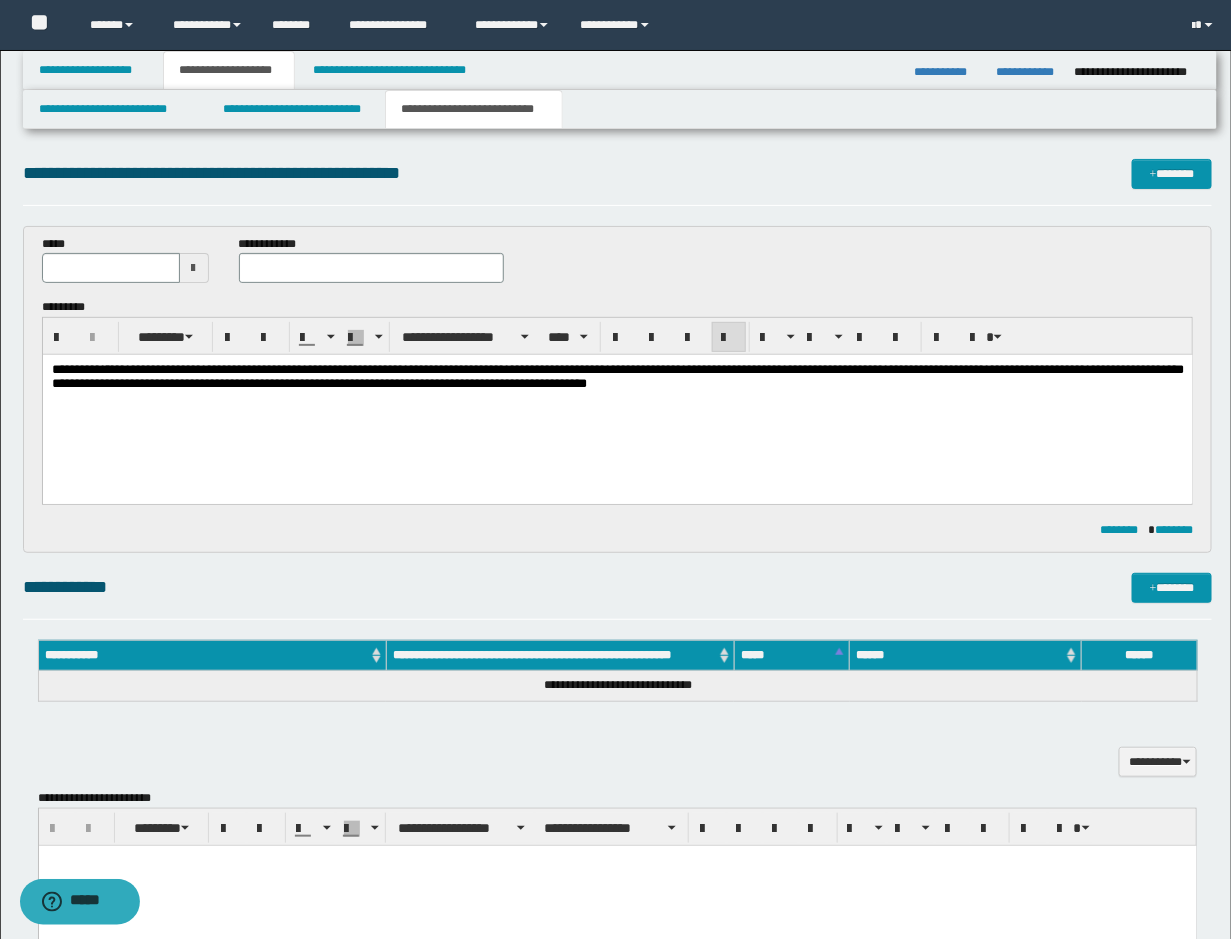 click on "**********" at bounding box center (617, 402) 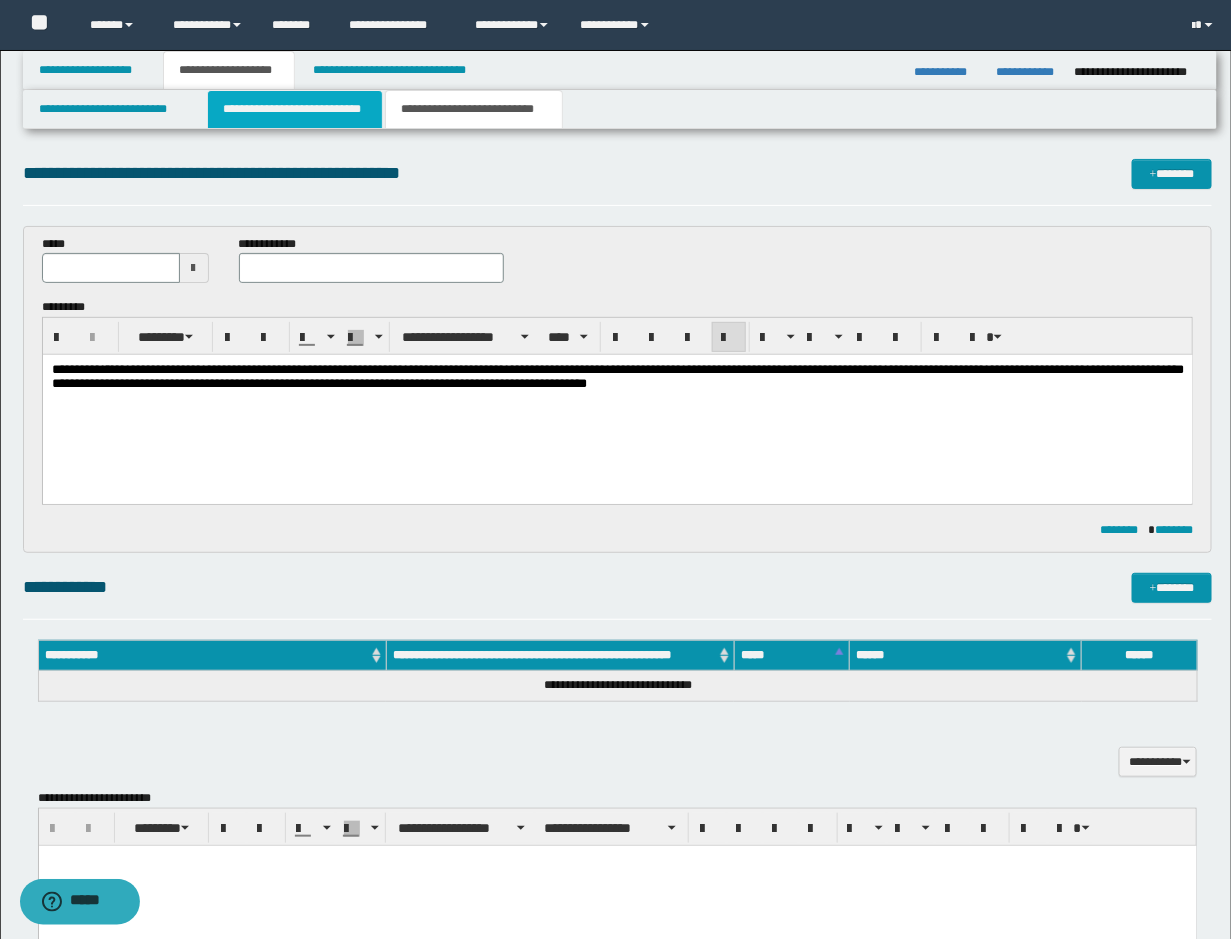 click on "**********" at bounding box center [295, 109] 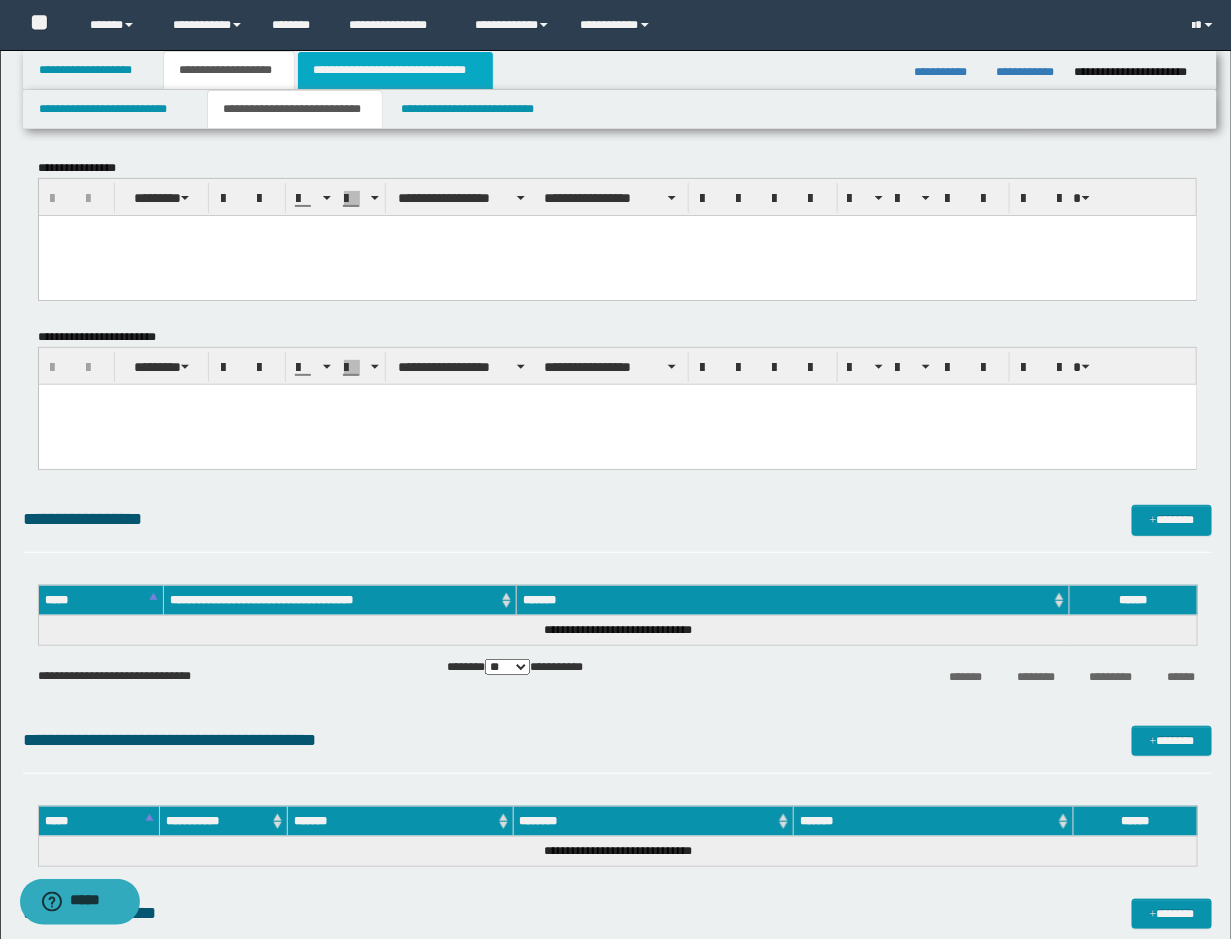 click on "**********" at bounding box center (395, 70) 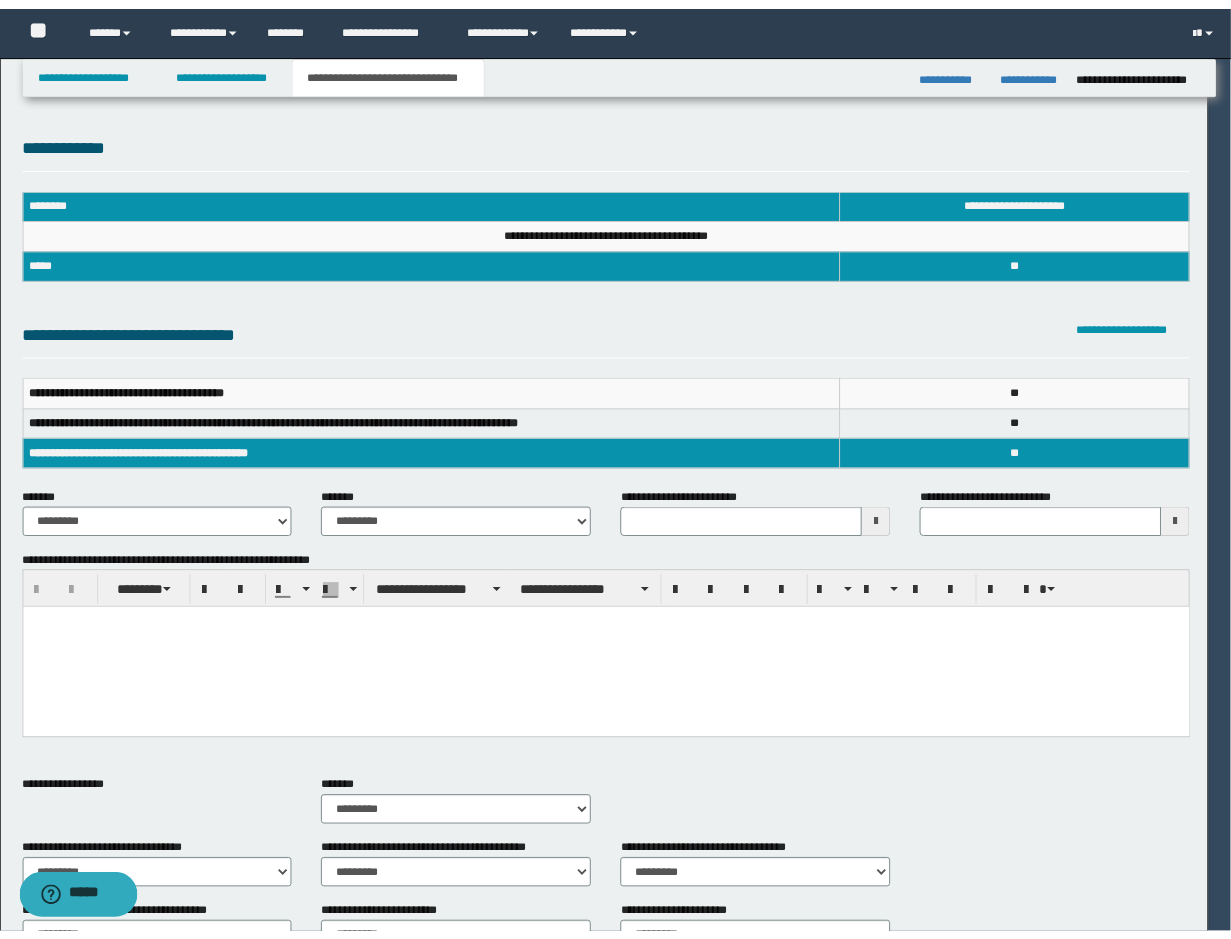scroll, scrollTop: 0, scrollLeft: 0, axis: both 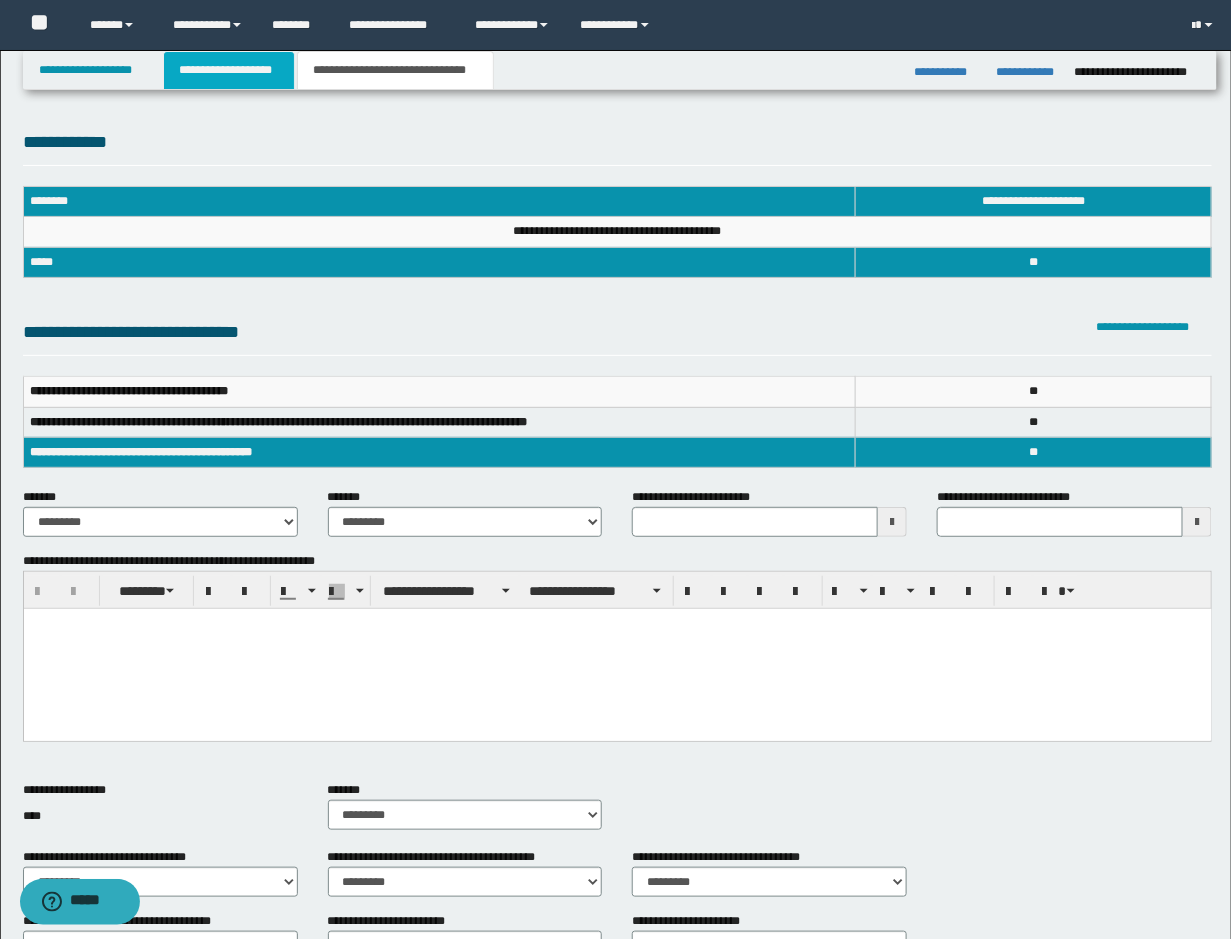 click on "**********" at bounding box center (229, 70) 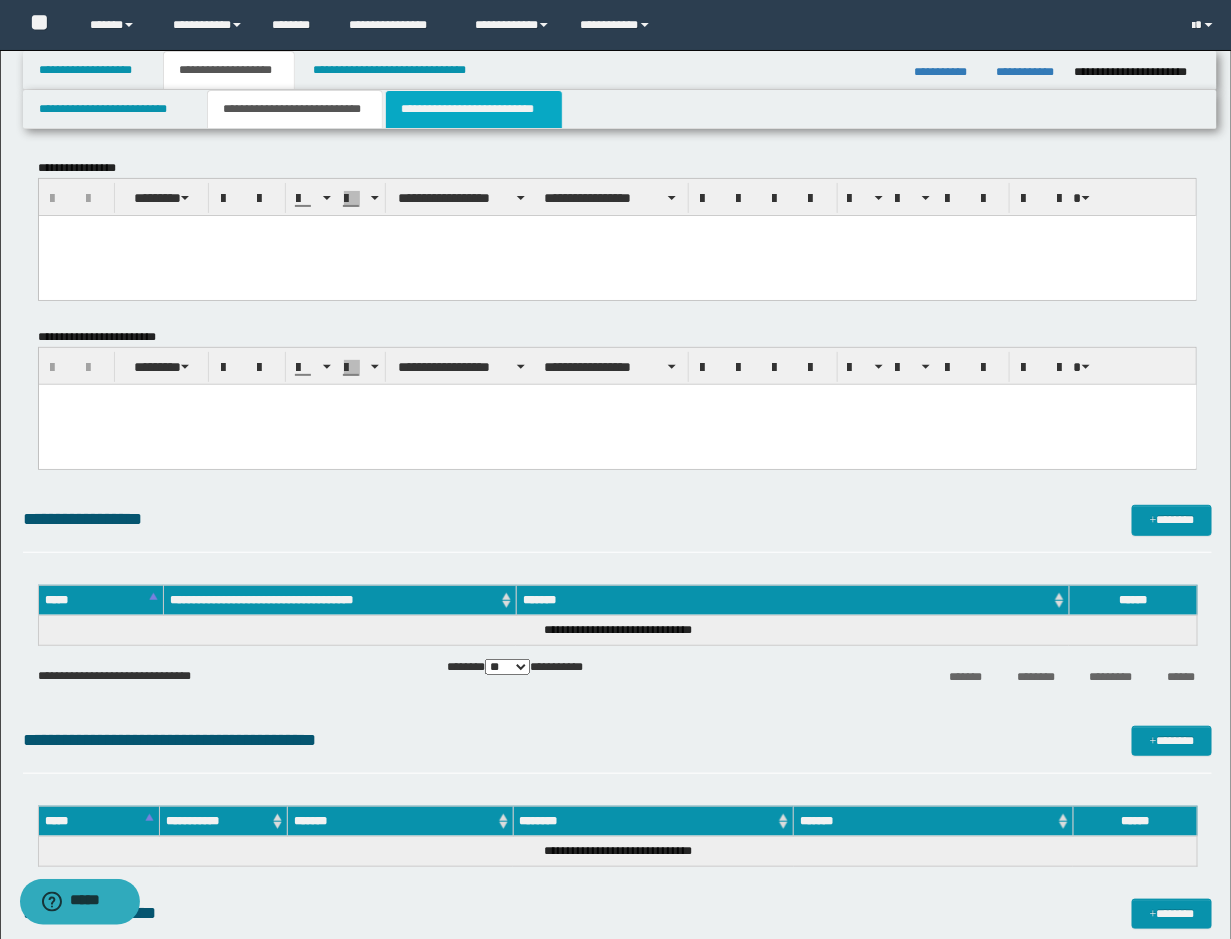 click on "**********" at bounding box center [474, 109] 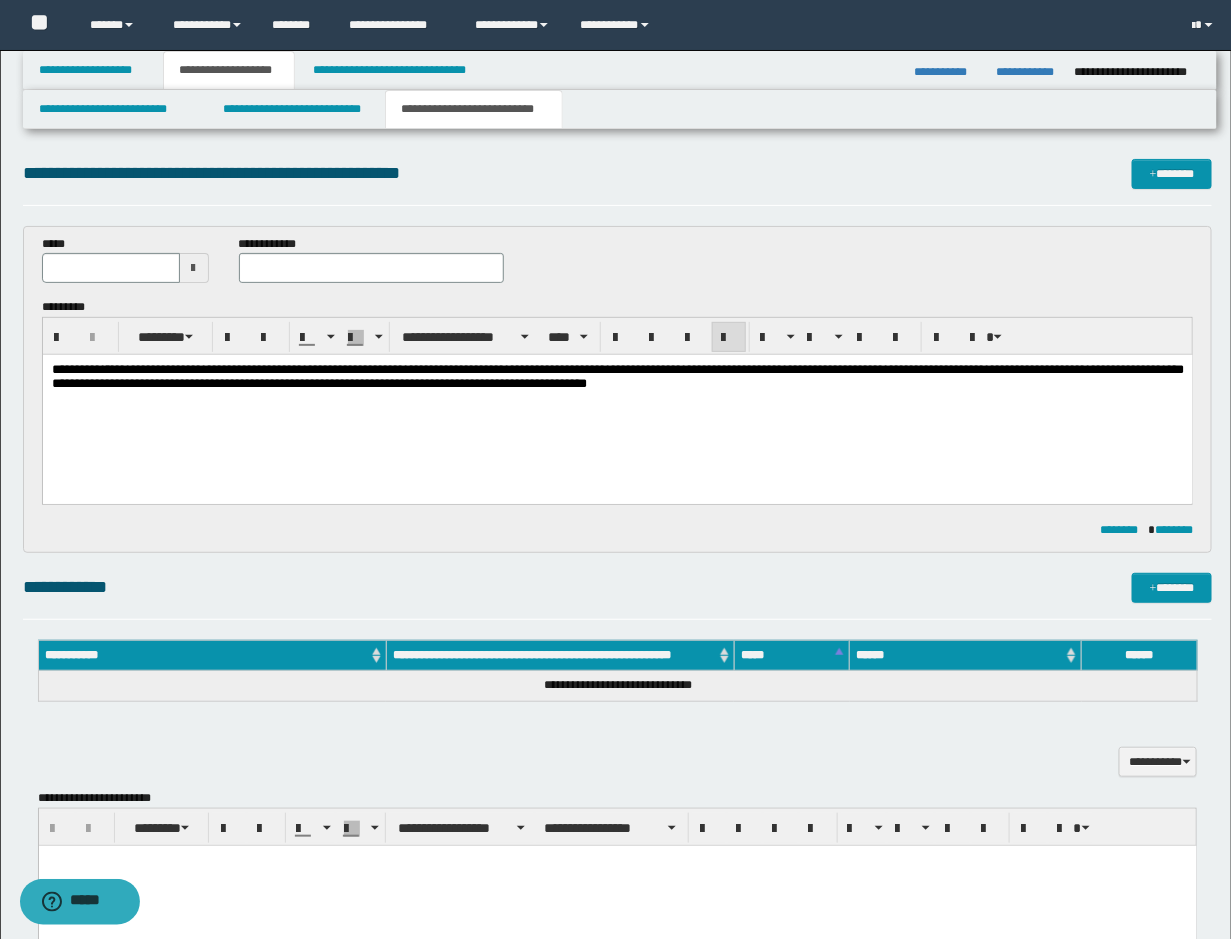 click on "**********" at bounding box center (617, 402) 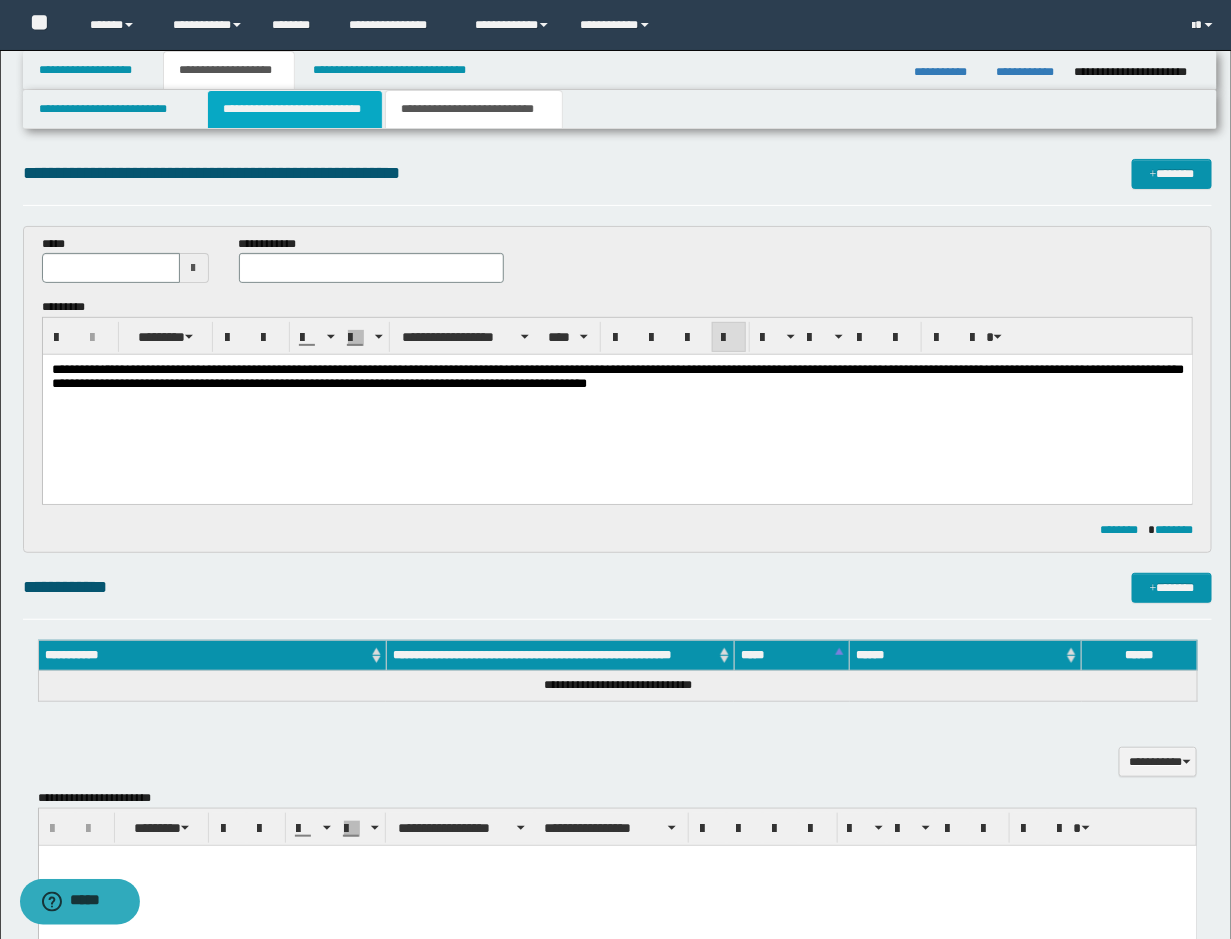 click on "**********" at bounding box center [295, 109] 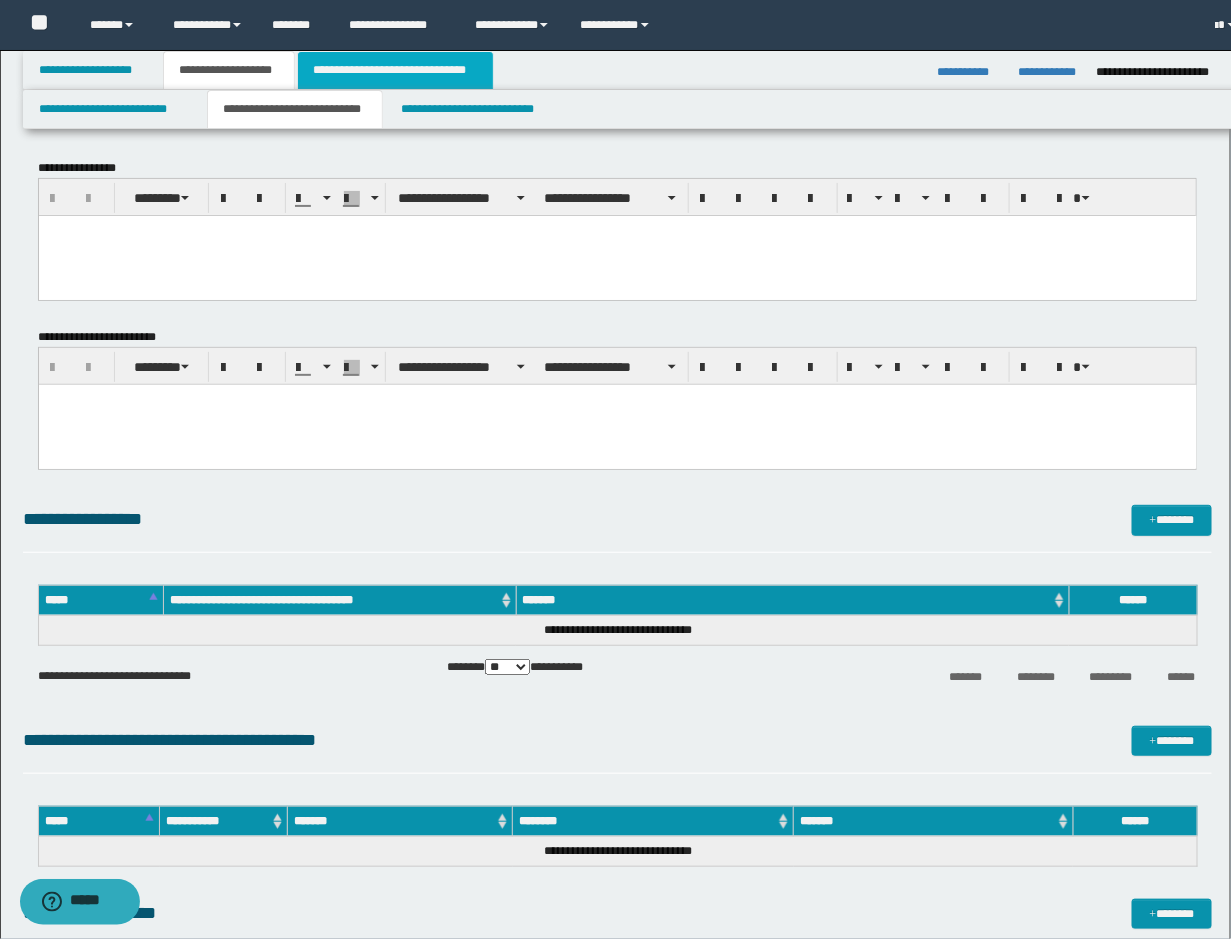 click on "**********" at bounding box center (395, 70) 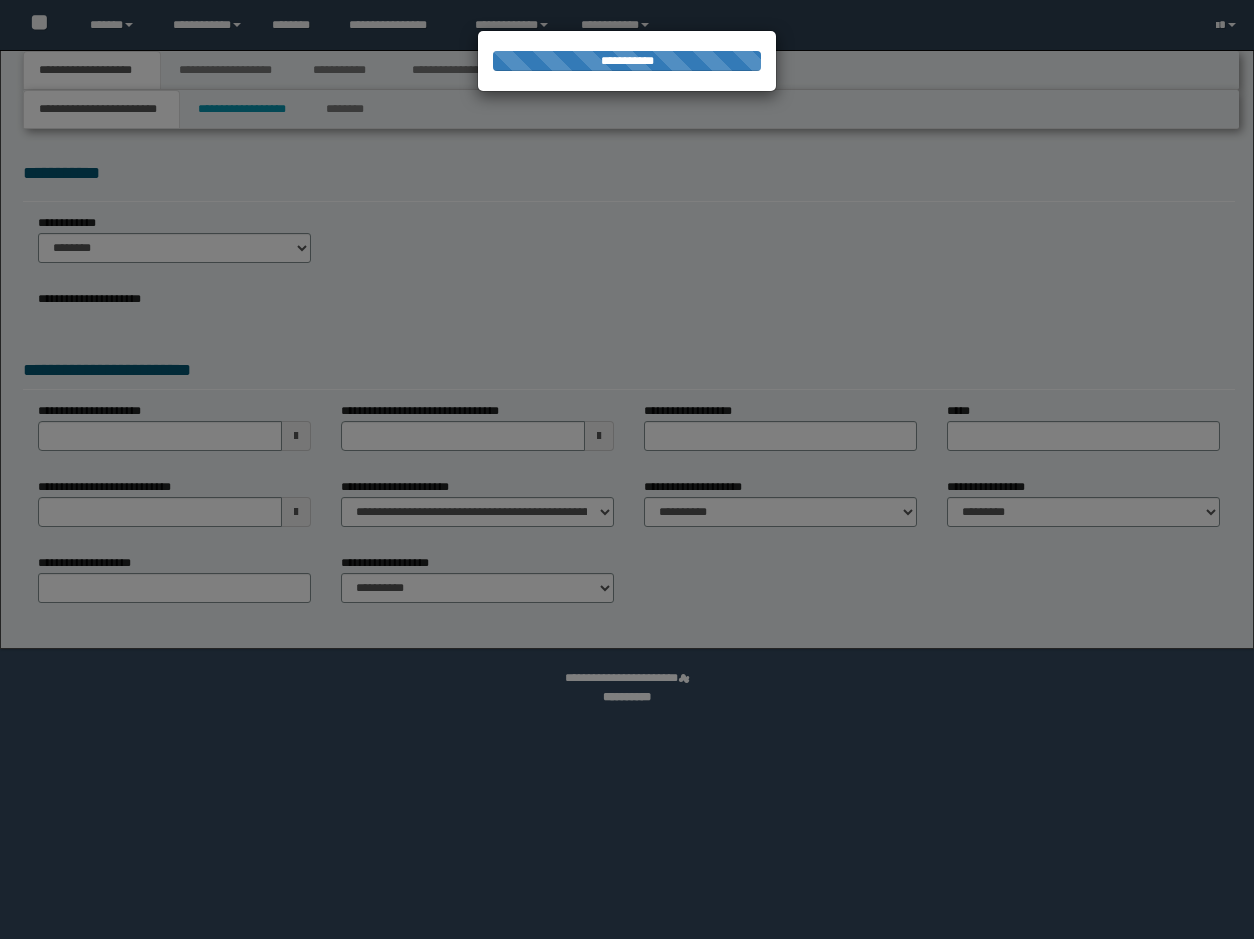 scroll, scrollTop: 0, scrollLeft: 0, axis: both 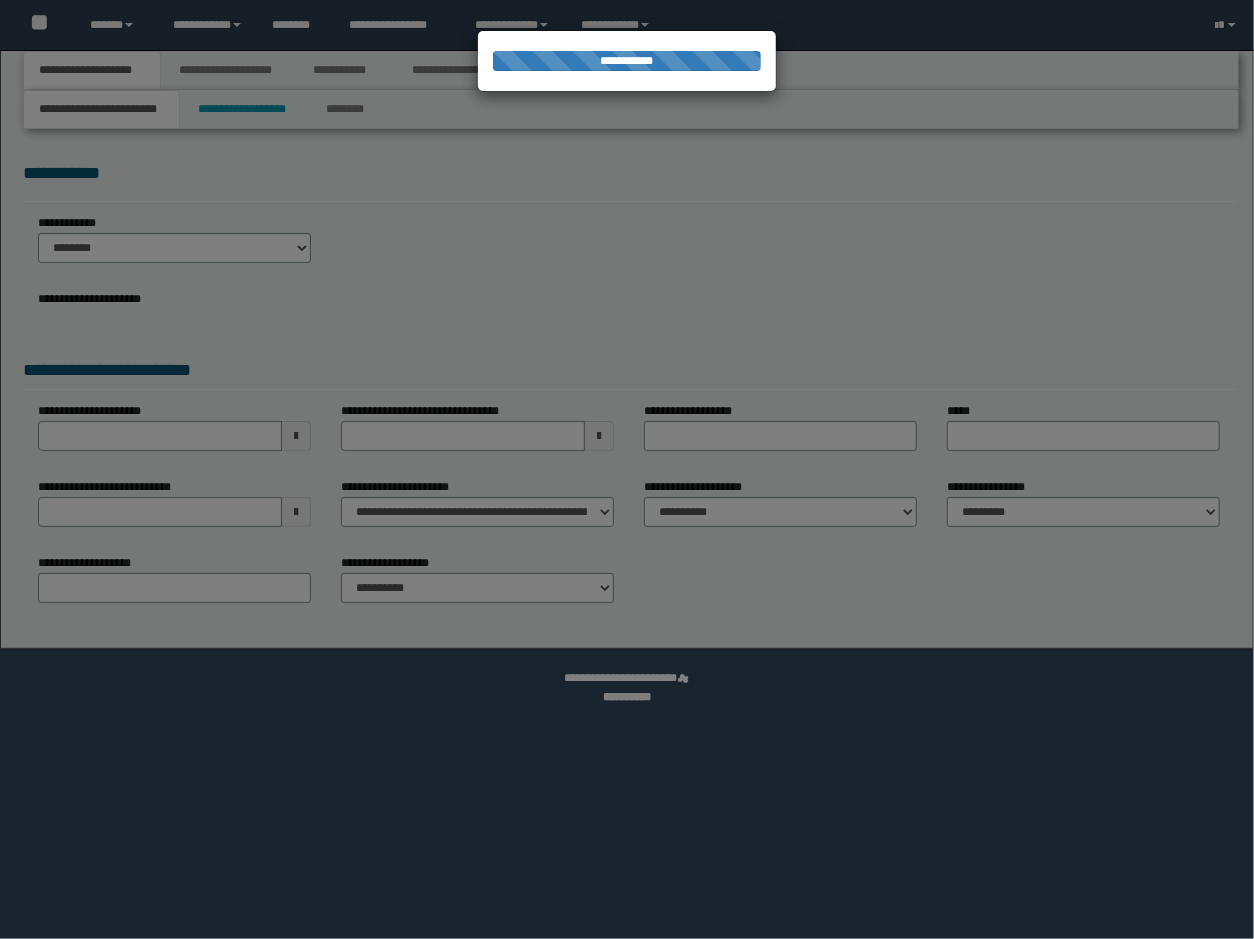 select on "*" 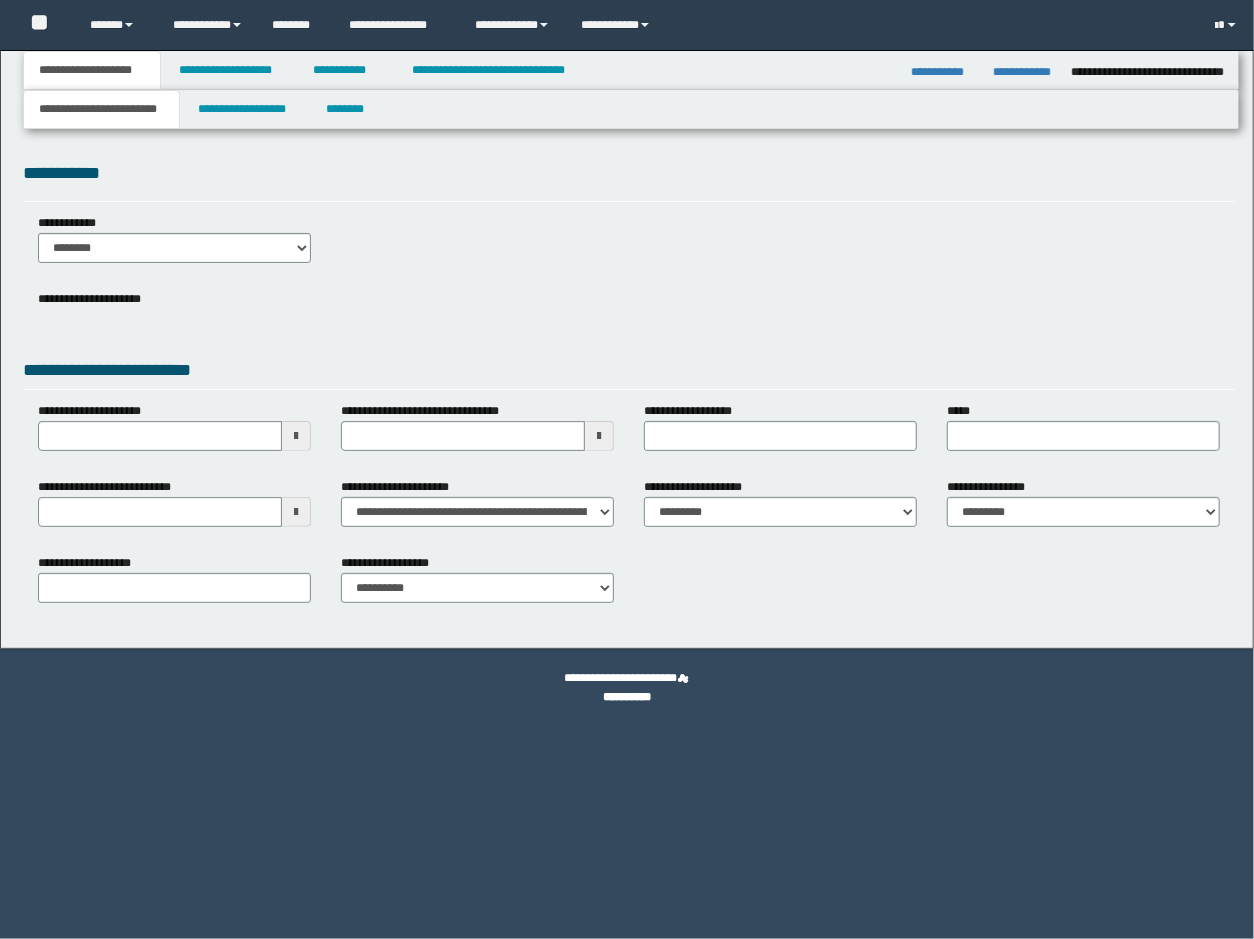 scroll, scrollTop: 0, scrollLeft: 0, axis: both 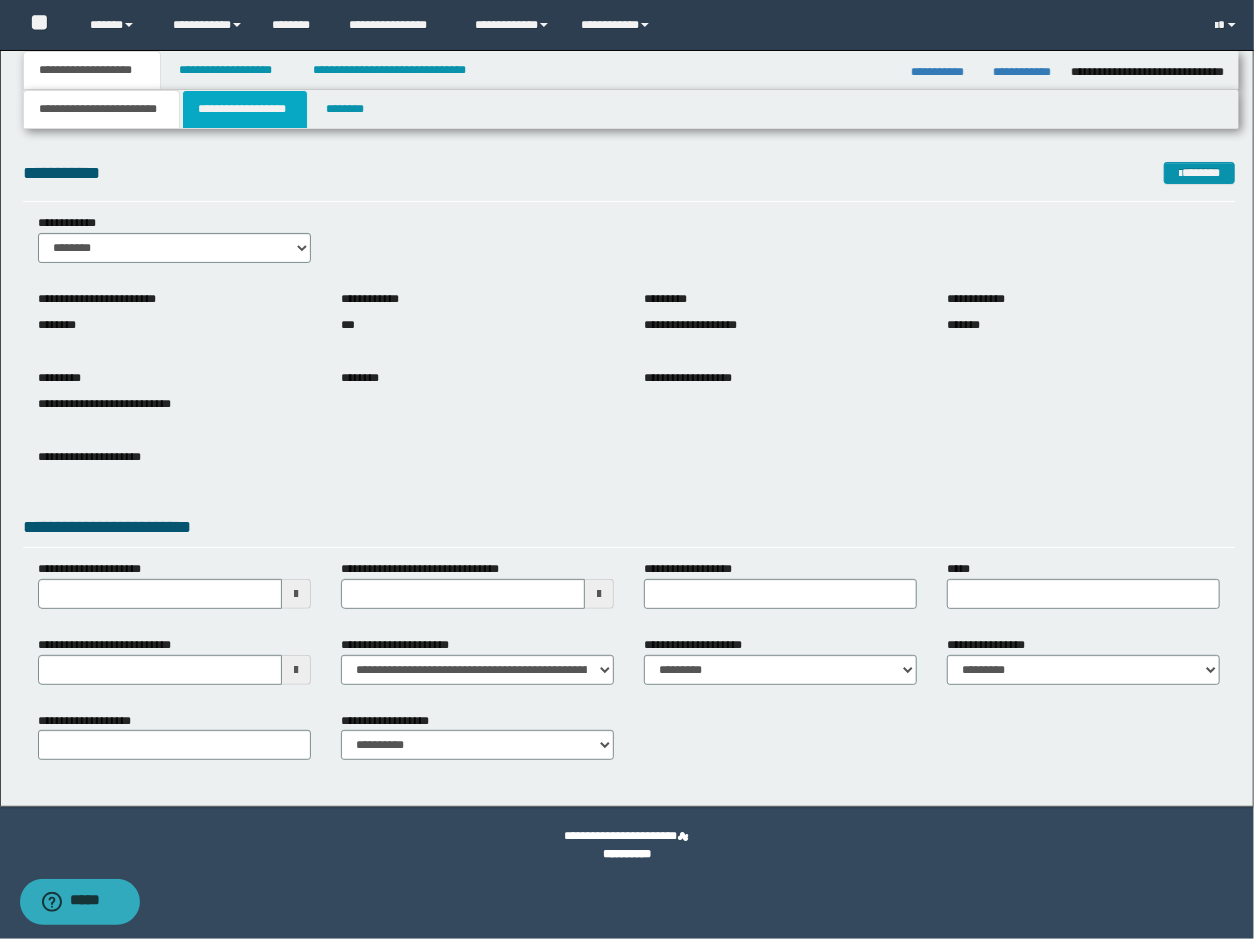 click on "**********" at bounding box center [245, 109] 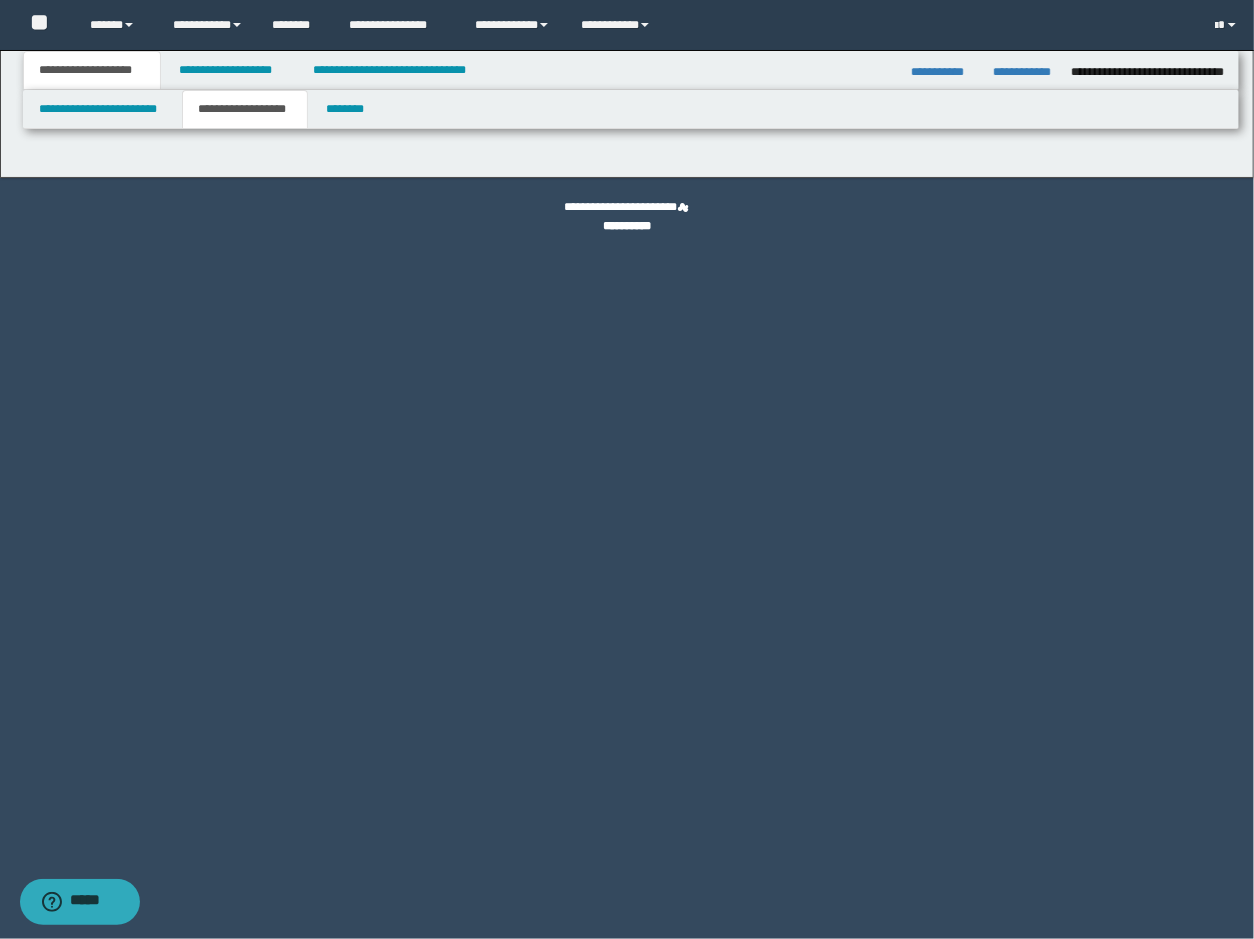 type on "**********" 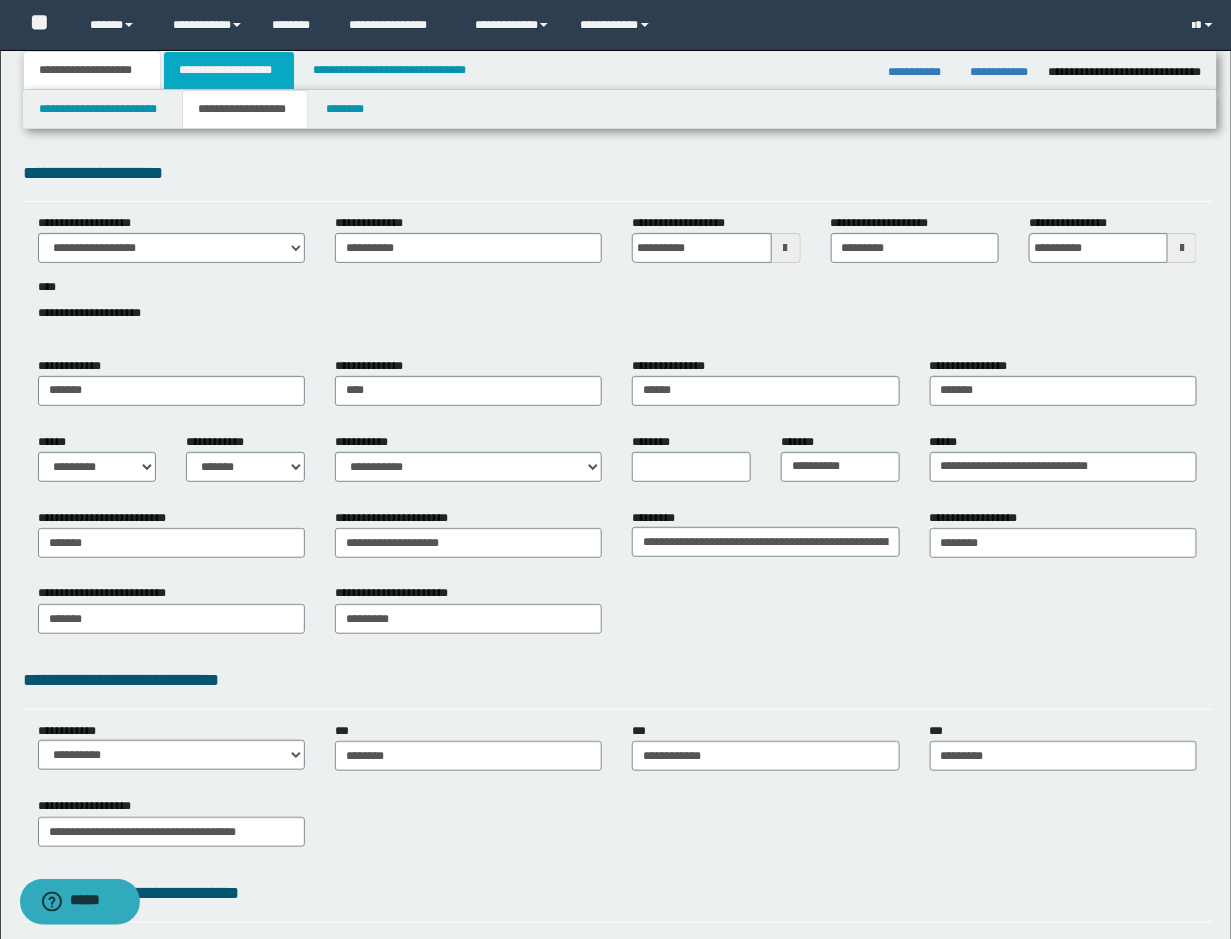 click on "**********" at bounding box center [229, 70] 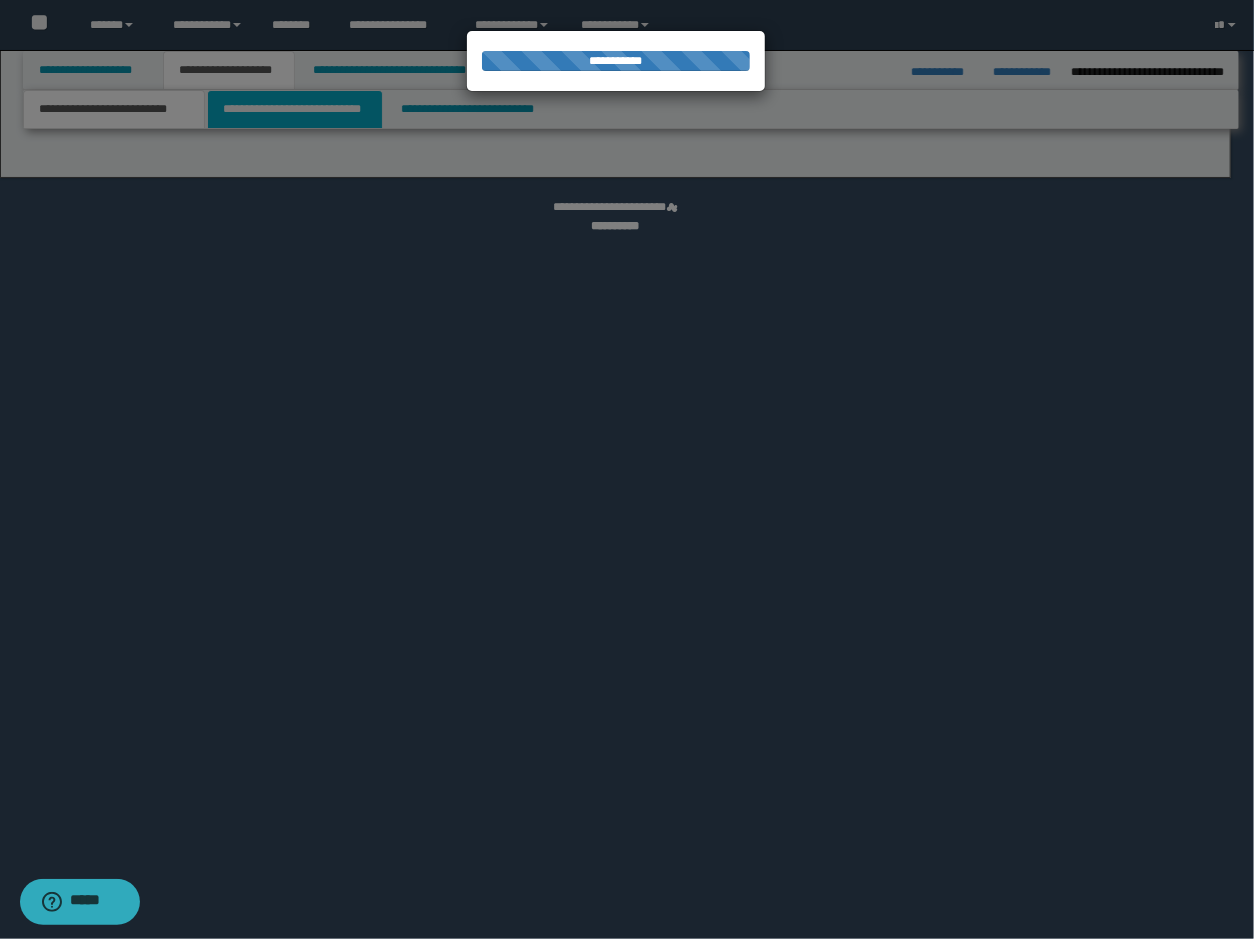 select on "*" 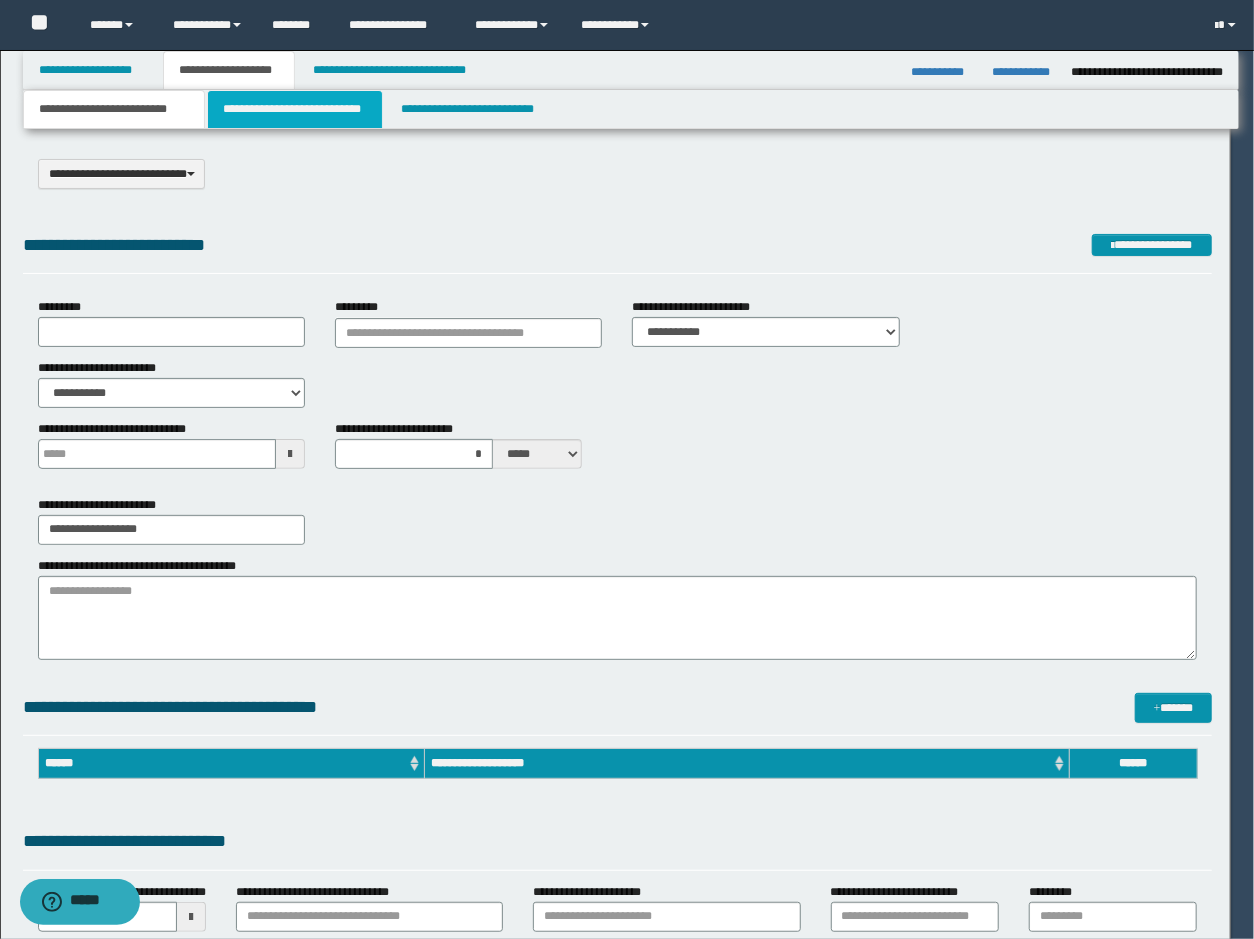 scroll, scrollTop: 0, scrollLeft: 0, axis: both 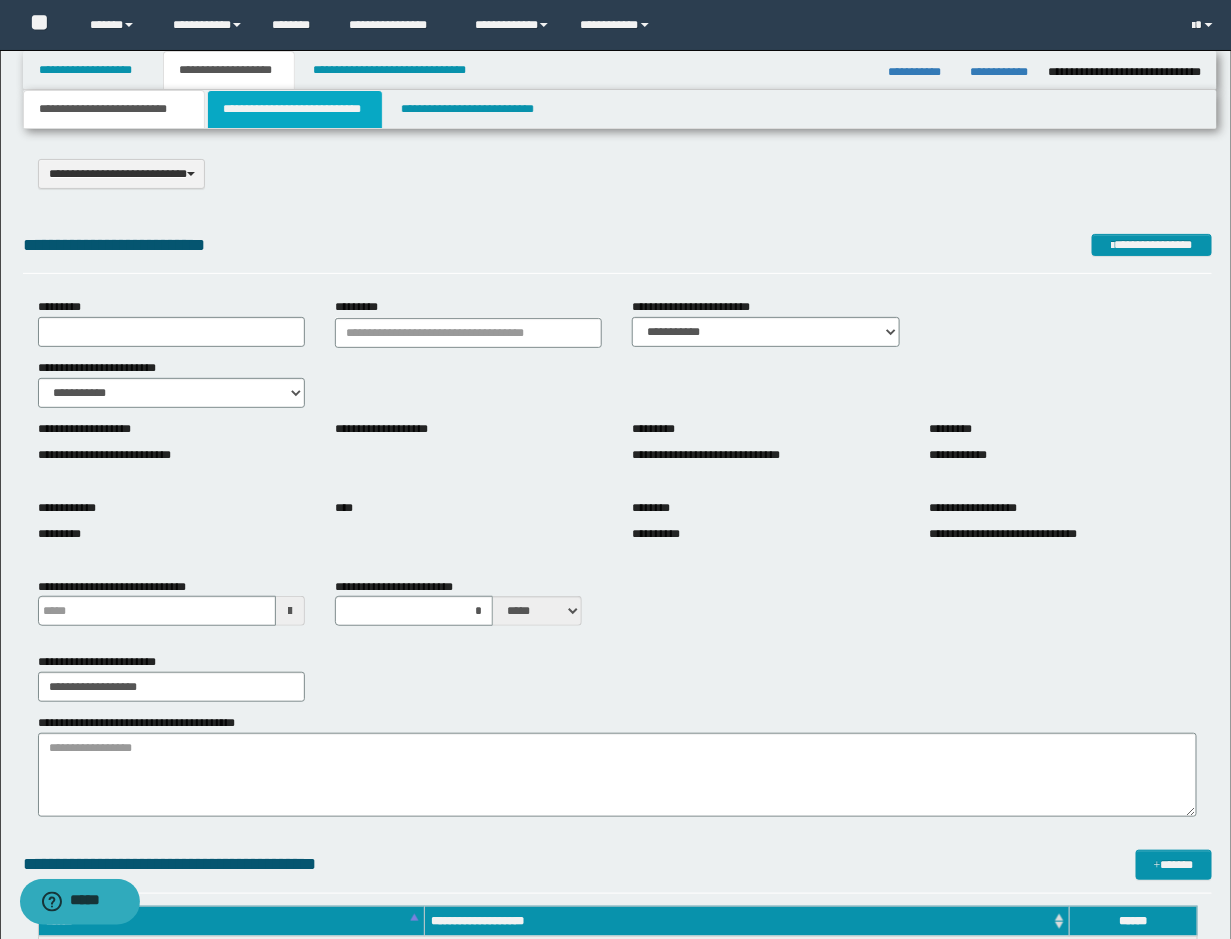 click on "**********" at bounding box center [295, 109] 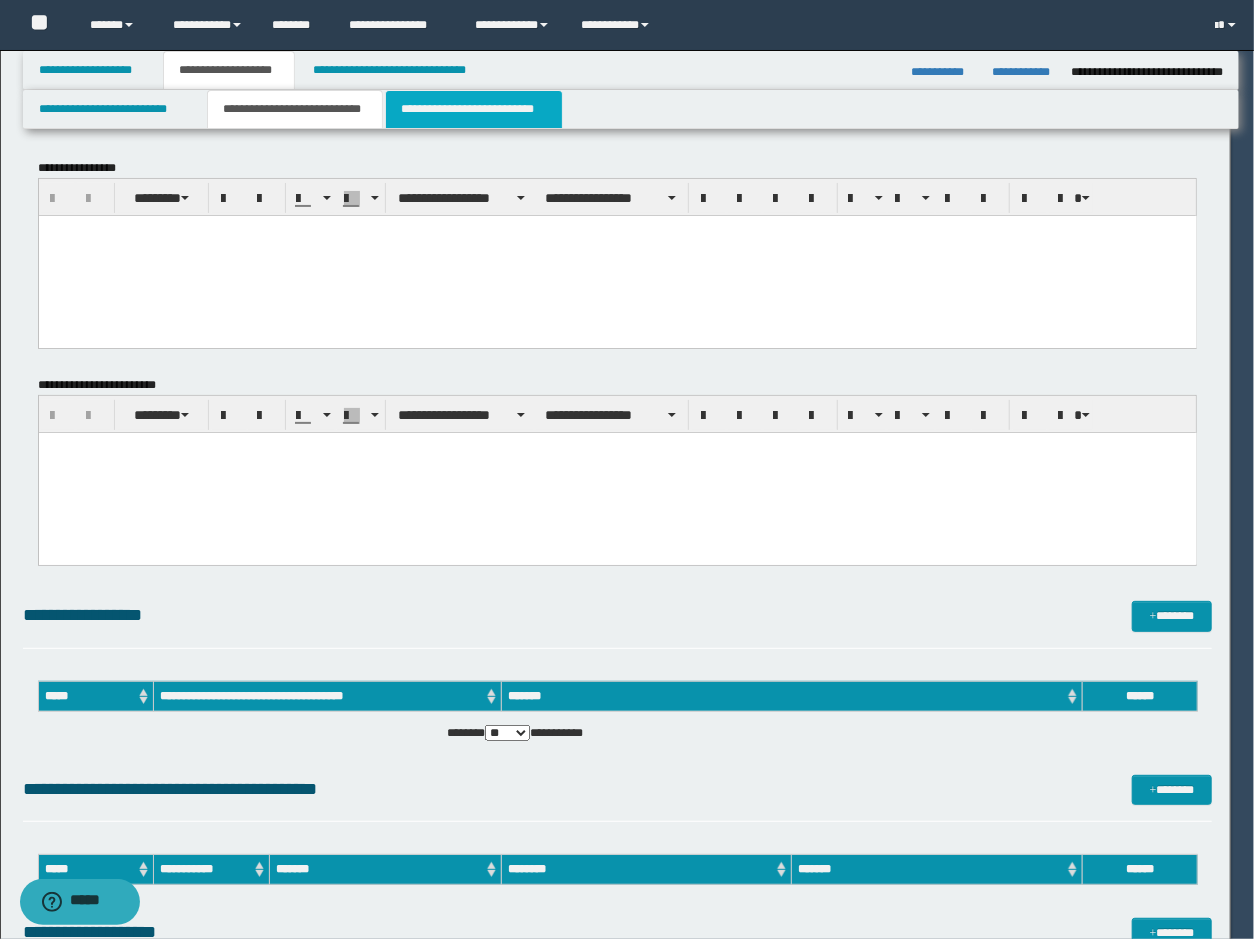 scroll, scrollTop: 0, scrollLeft: 0, axis: both 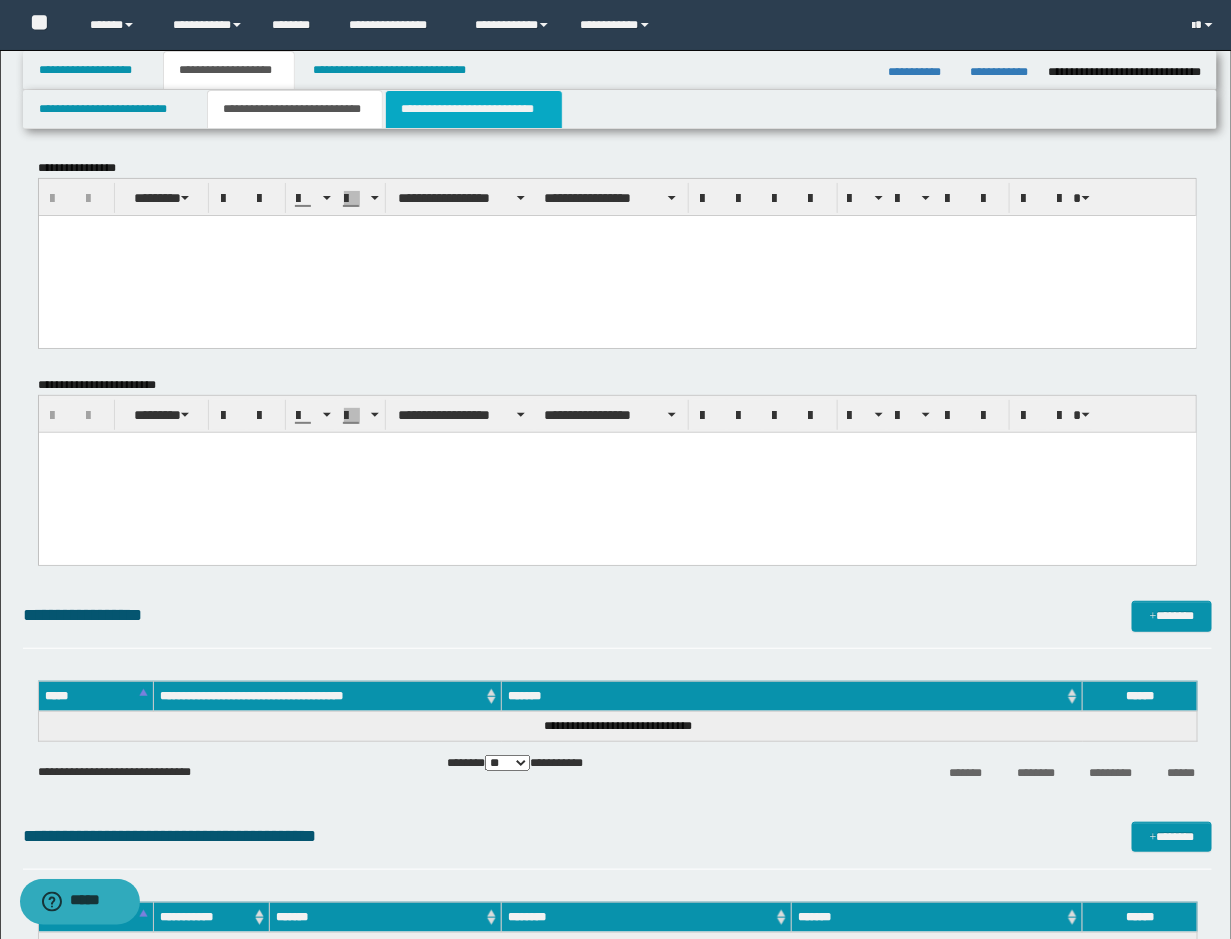 click on "**********" at bounding box center [474, 109] 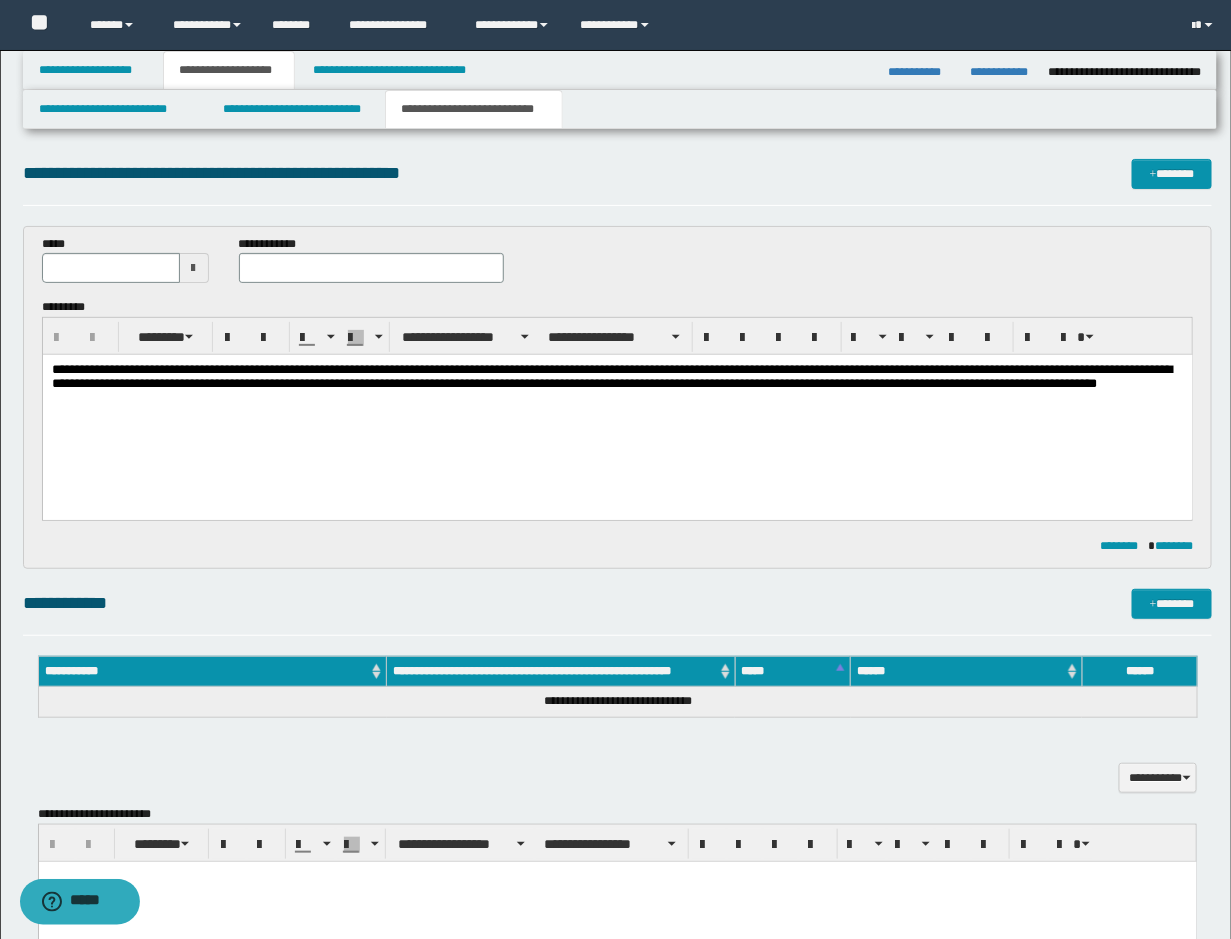 scroll, scrollTop: 0, scrollLeft: 0, axis: both 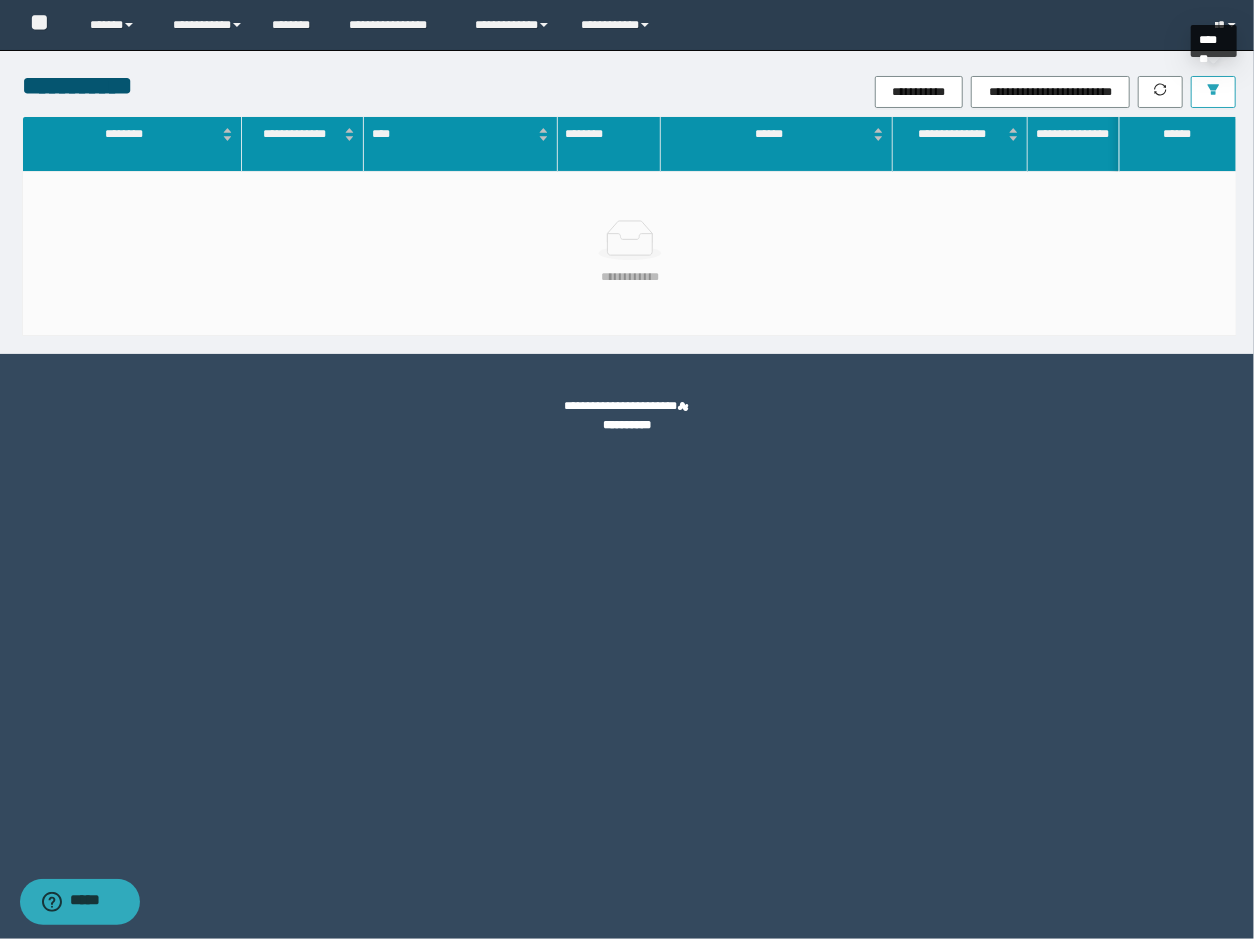 click at bounding box center [1213, 92] 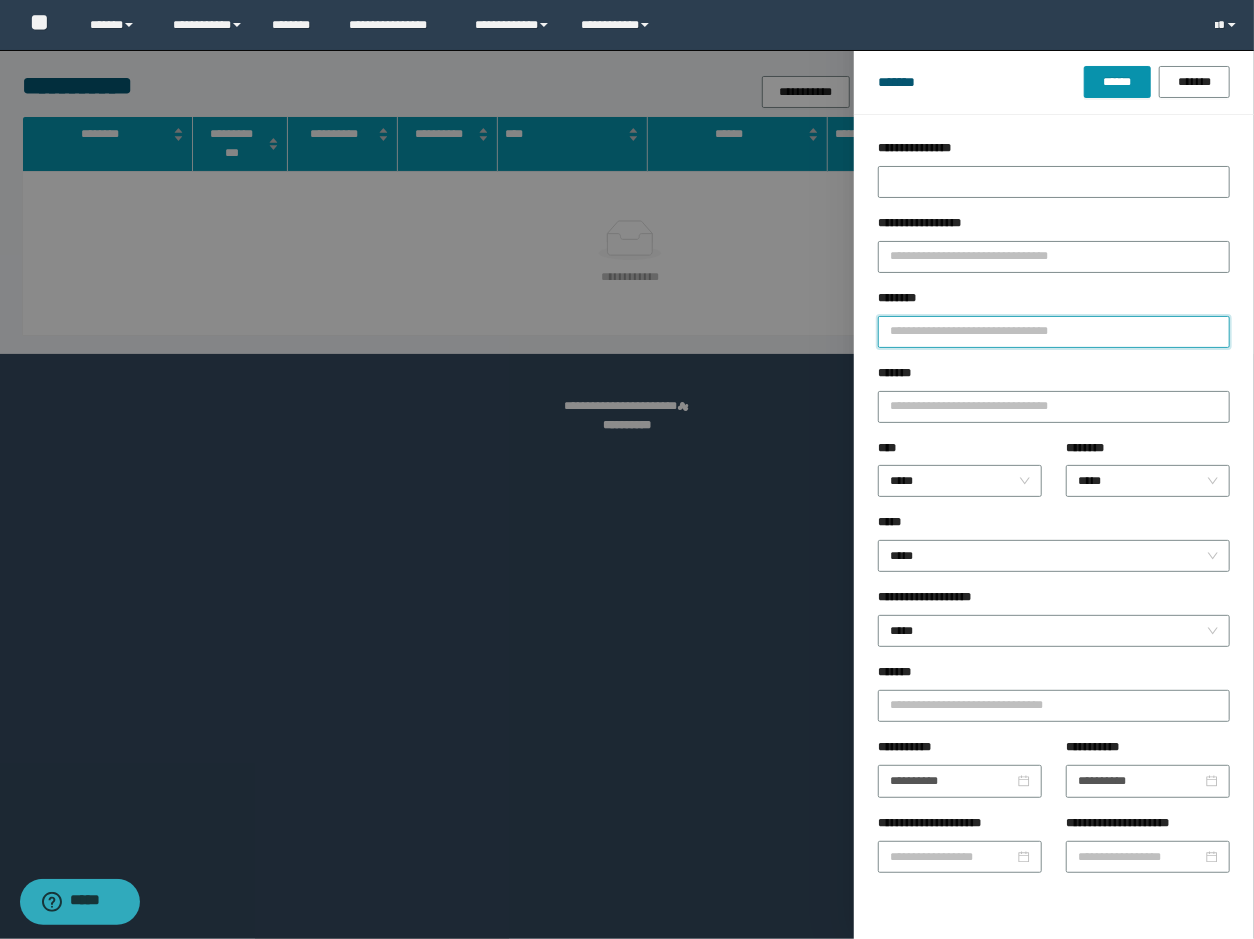 click on "********" at bounding box center [1054, 332] 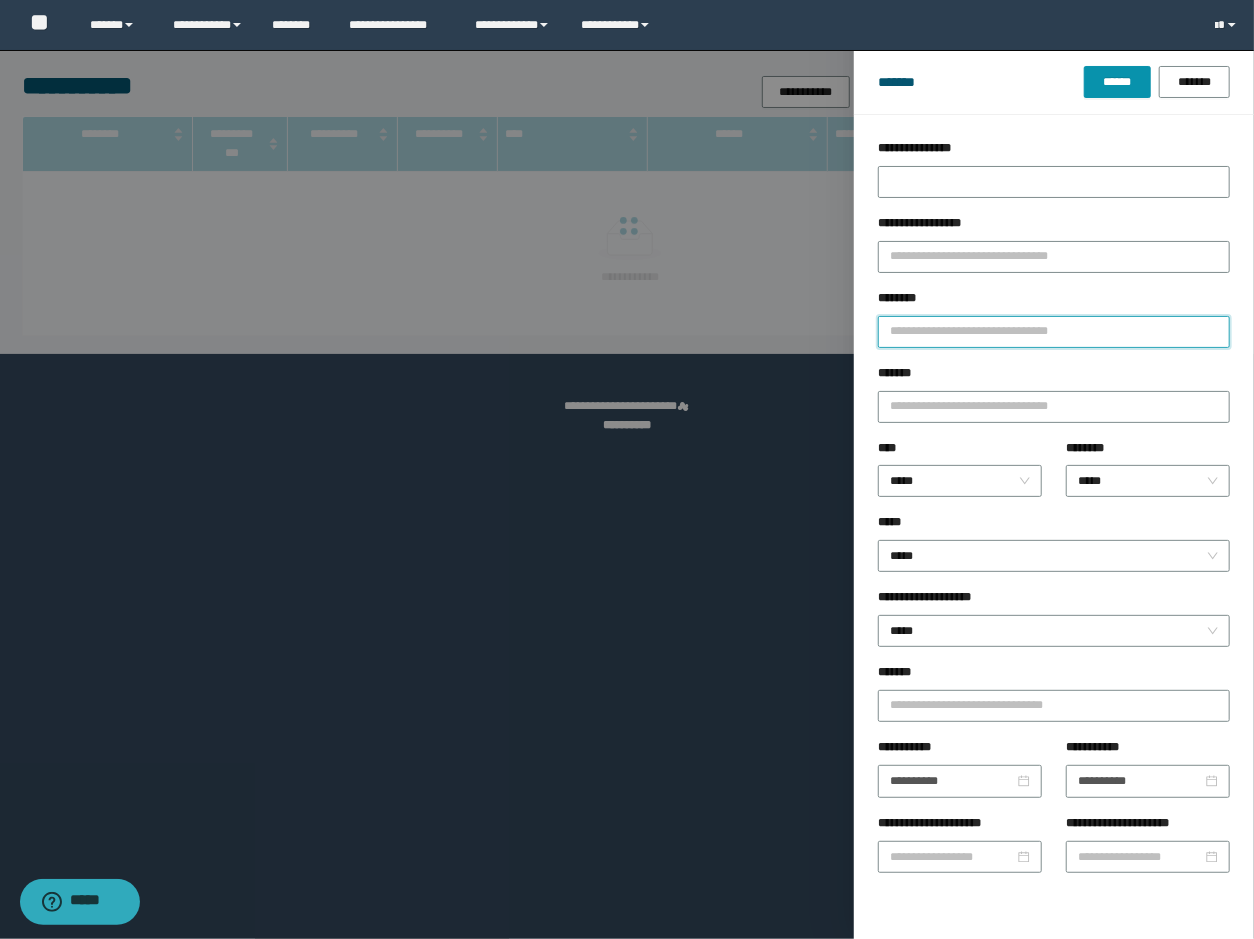 paste on "**********" 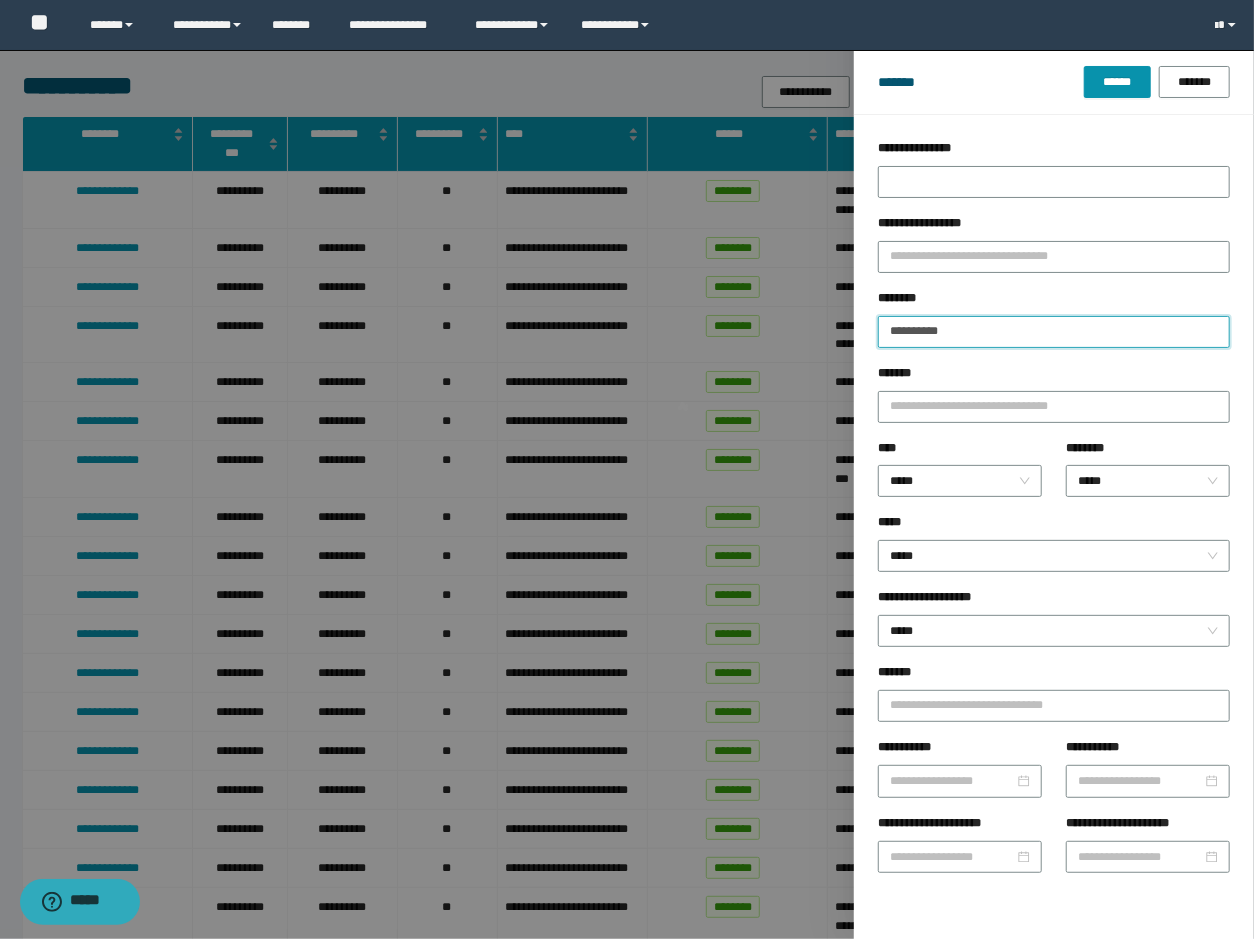 type 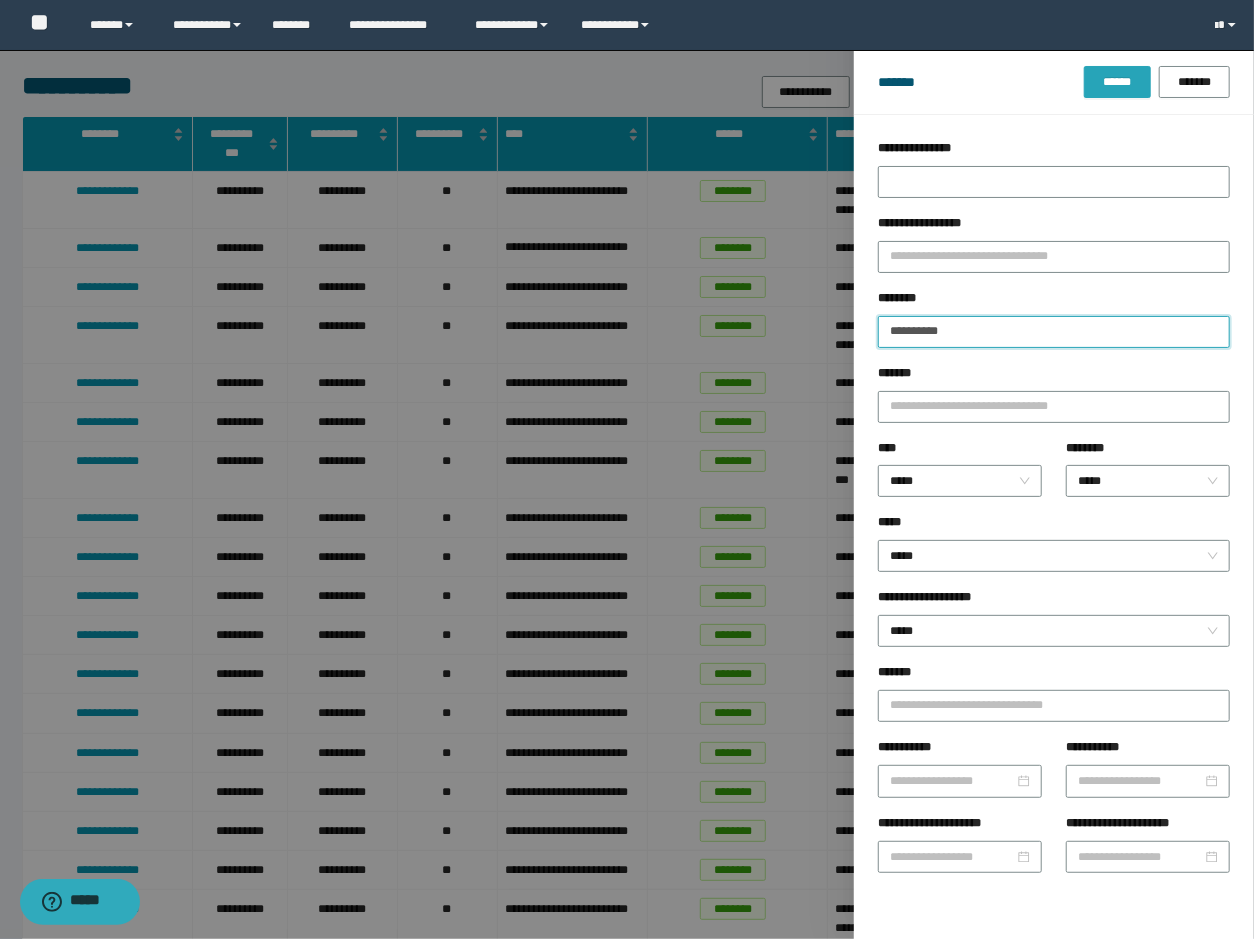 type on "**********" 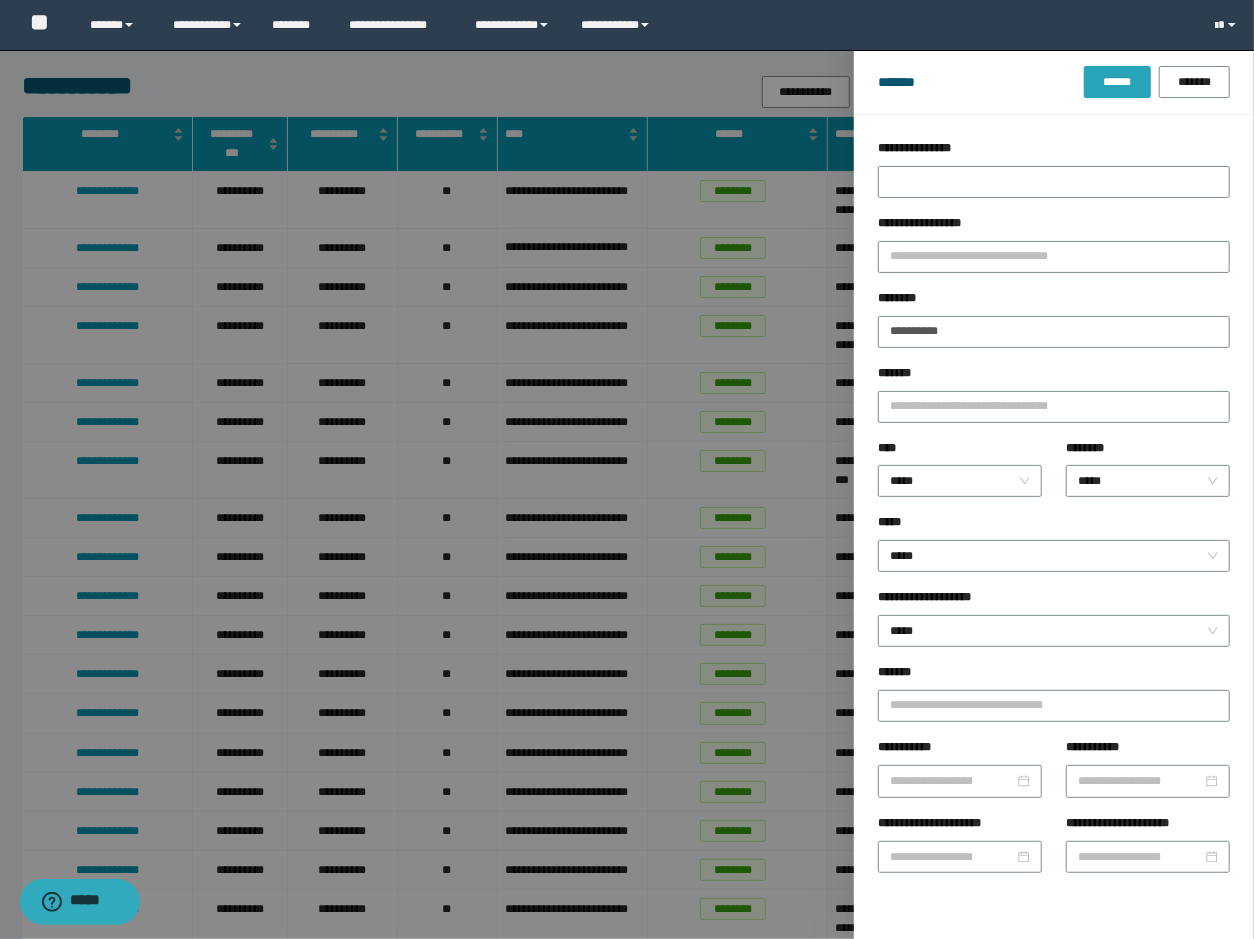 click on "******" at bounding box center [1117, 82] 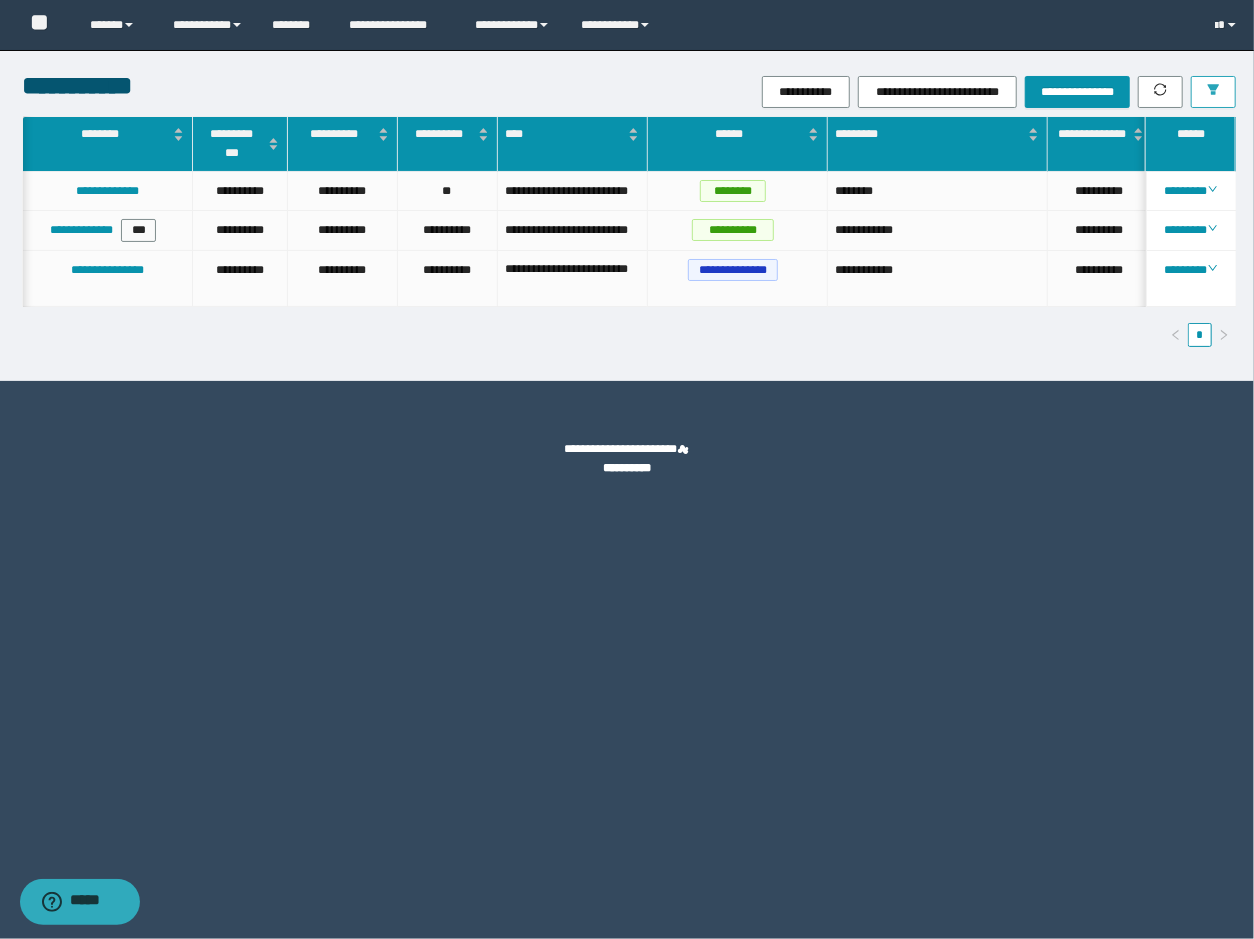 scroll, scrollTop: 0, scrollLeft: 223, axis: horizontal 